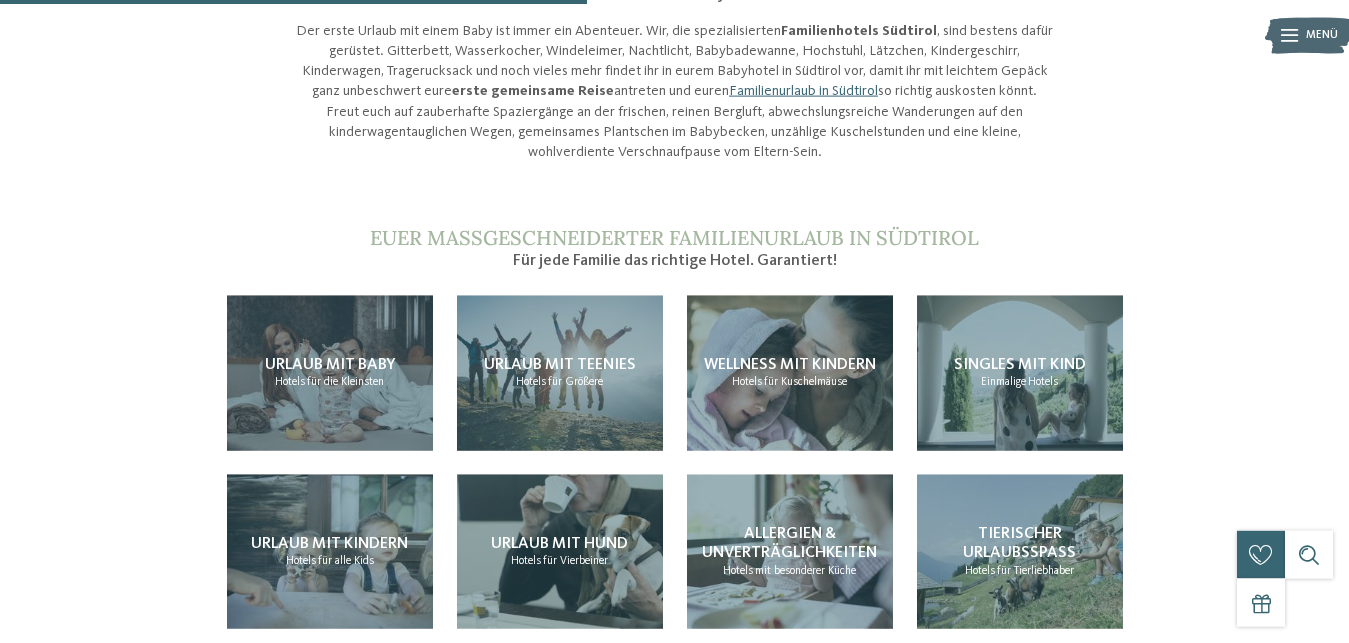 scroll, scrollTop: 1530, scrollLeft: 0, axis: vertical 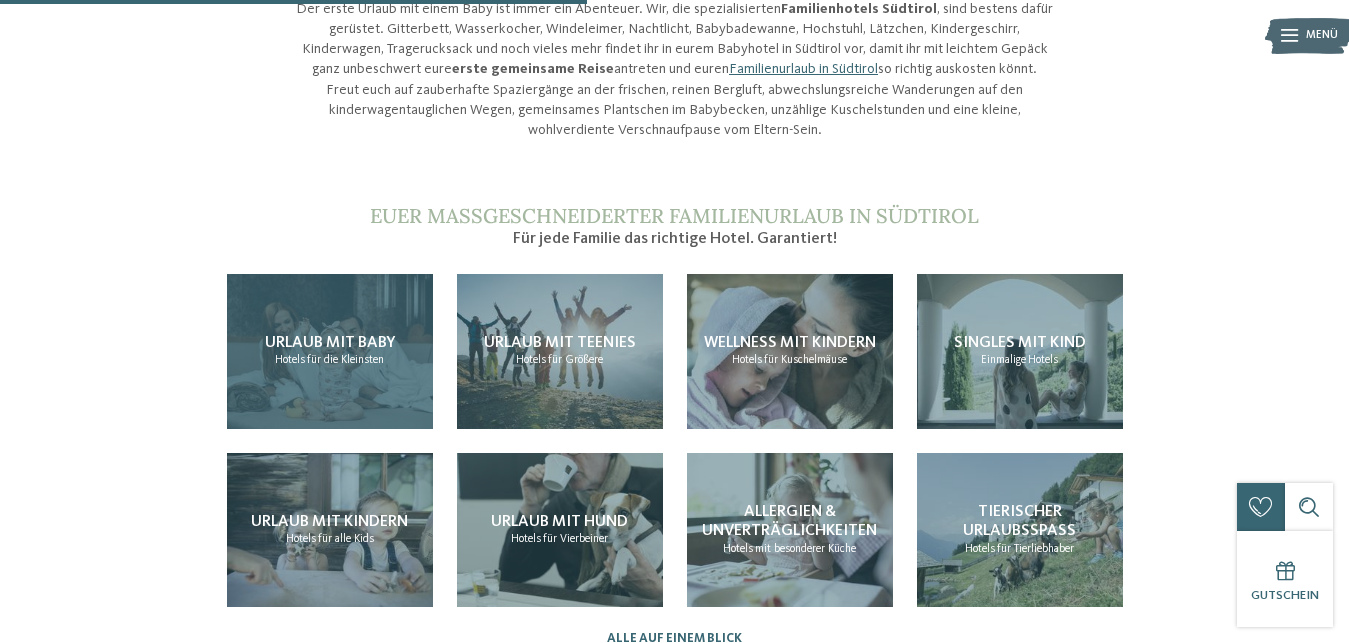 click on "Urlaub mit Baby
Hotels    für die Kleinsten" at bounding box center [330, 351] 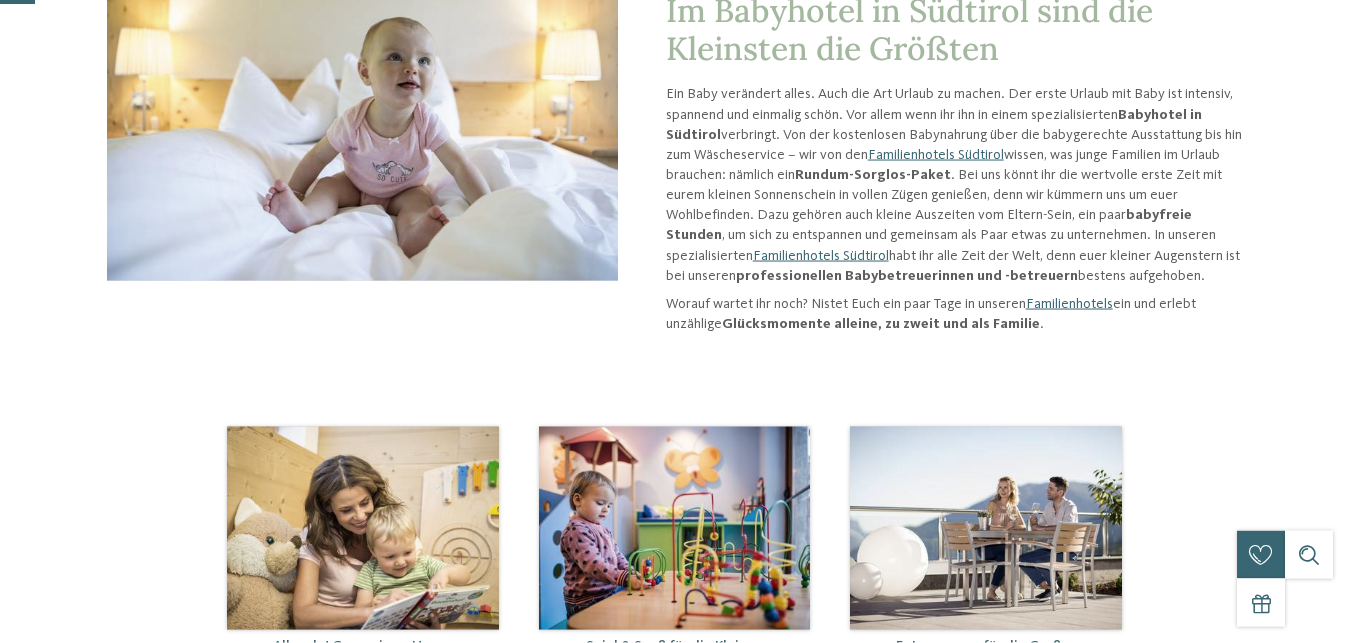 scroll, scrollTop: 306, scrollLeft: 0, axis: vertical 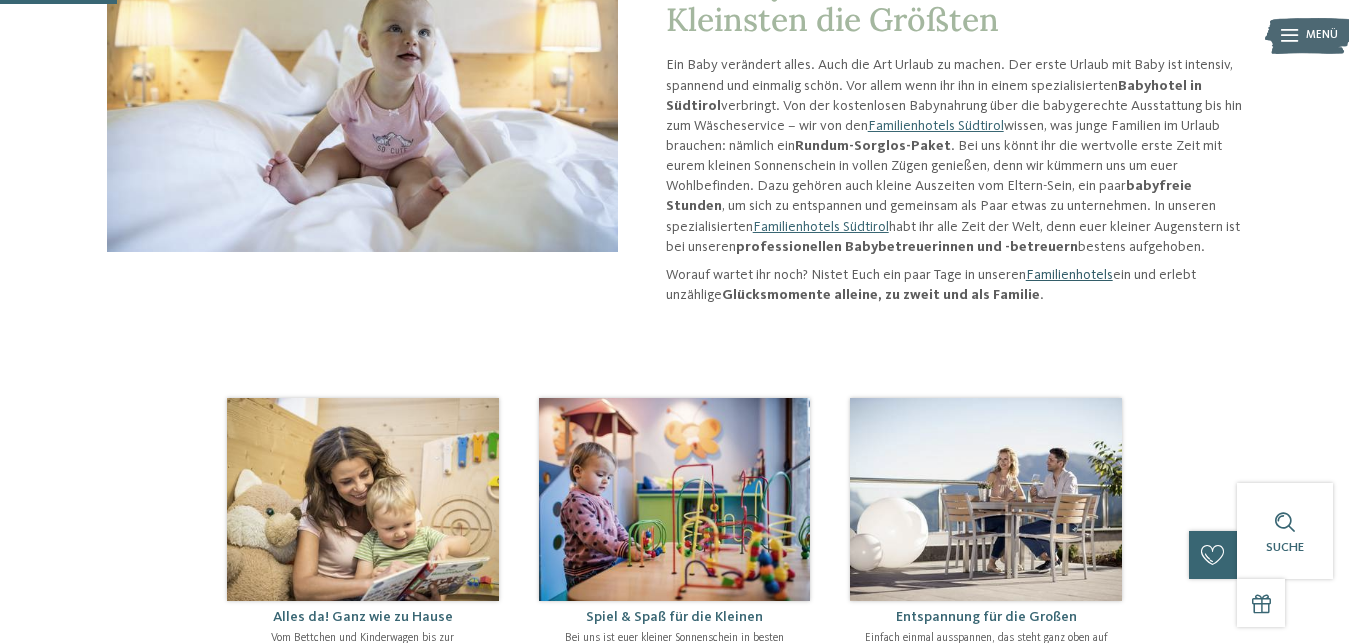 click on "Familienhotels" at bounding box center [1069, 275] 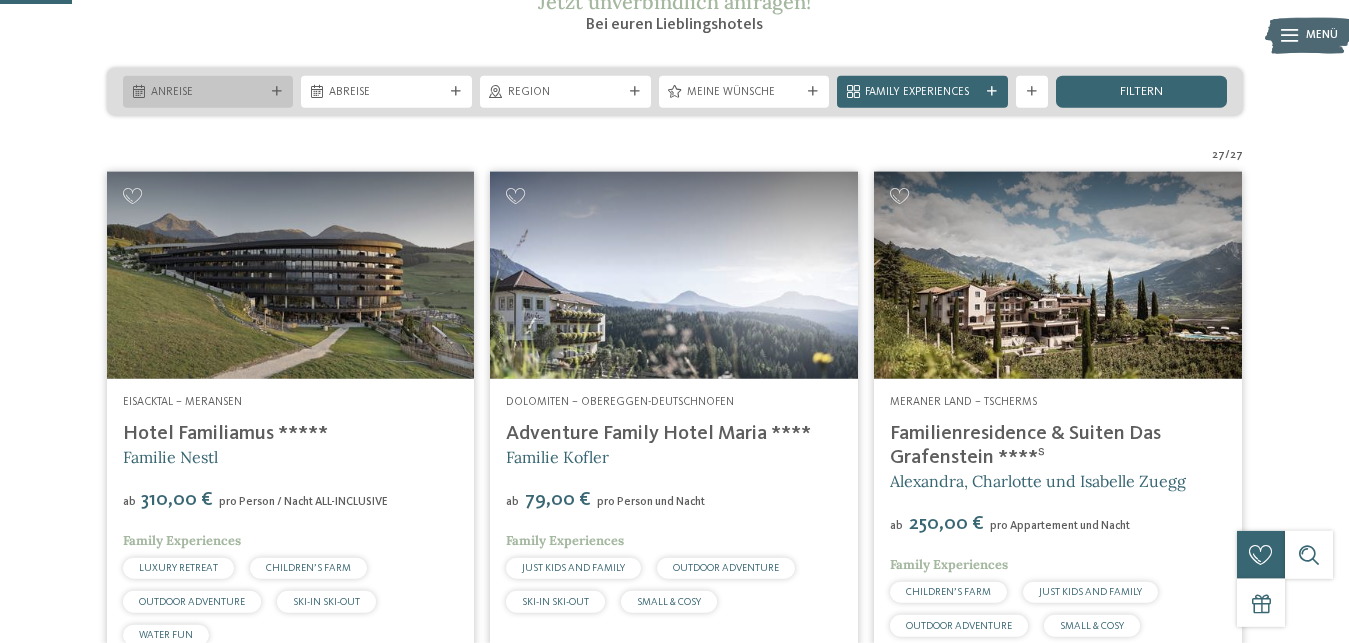 scroll, scrollTop: 306, scrollLeft: 0, axis: vertical 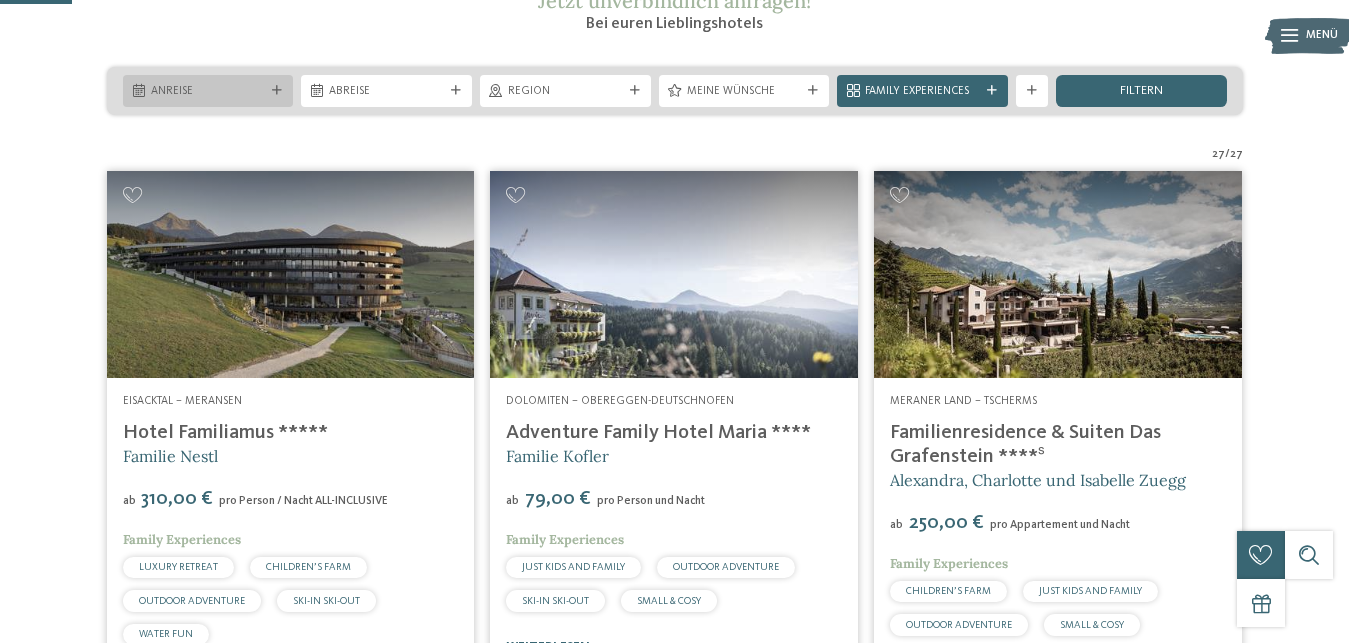 click on "Anreise" at bounding box center [208, 92] 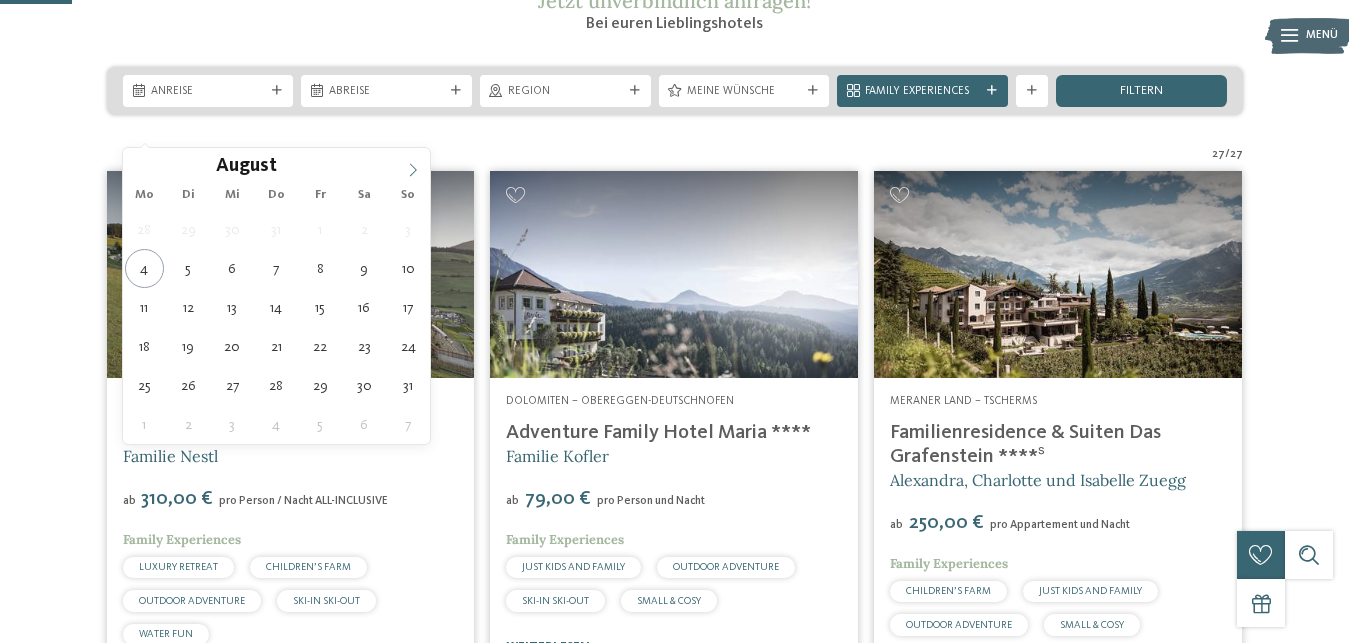 click 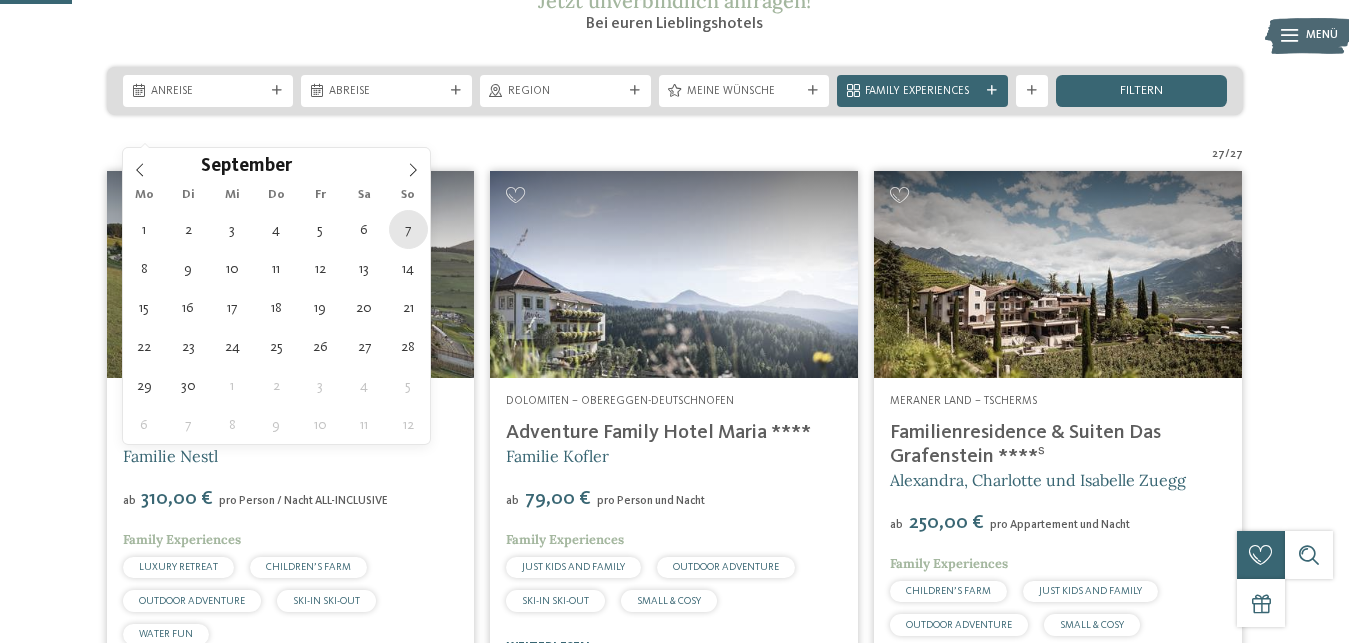 type on "07.09.2025" 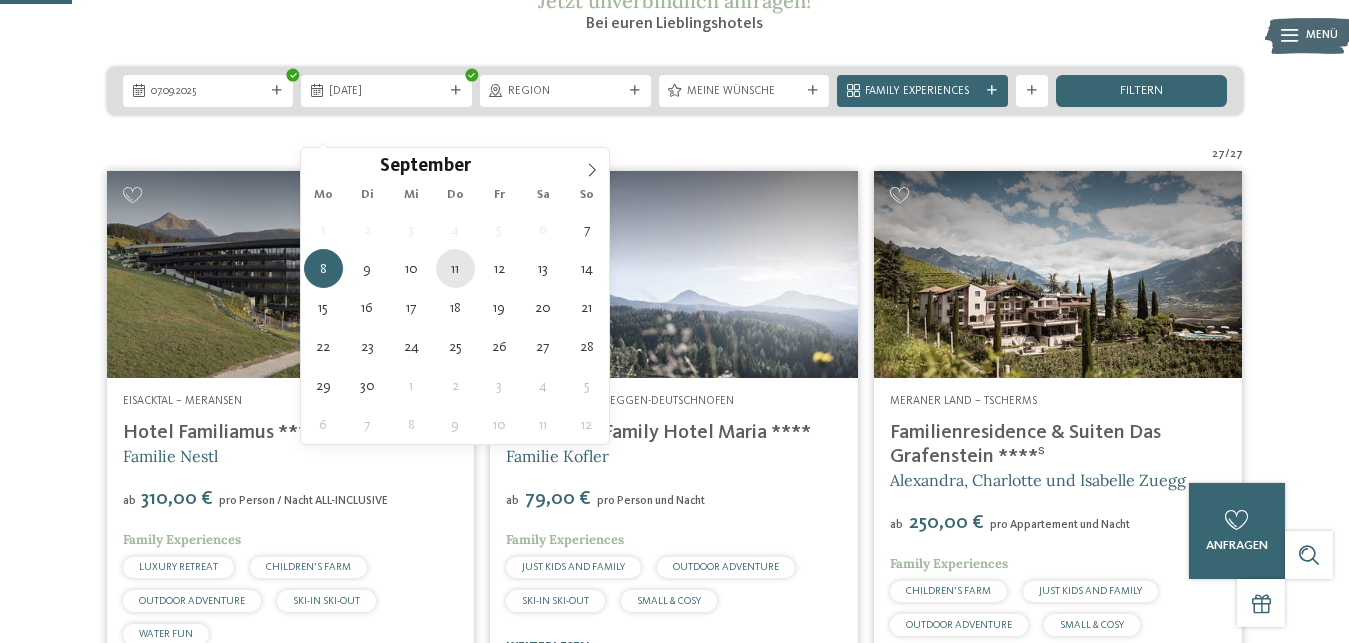 type on "11.09.2025" 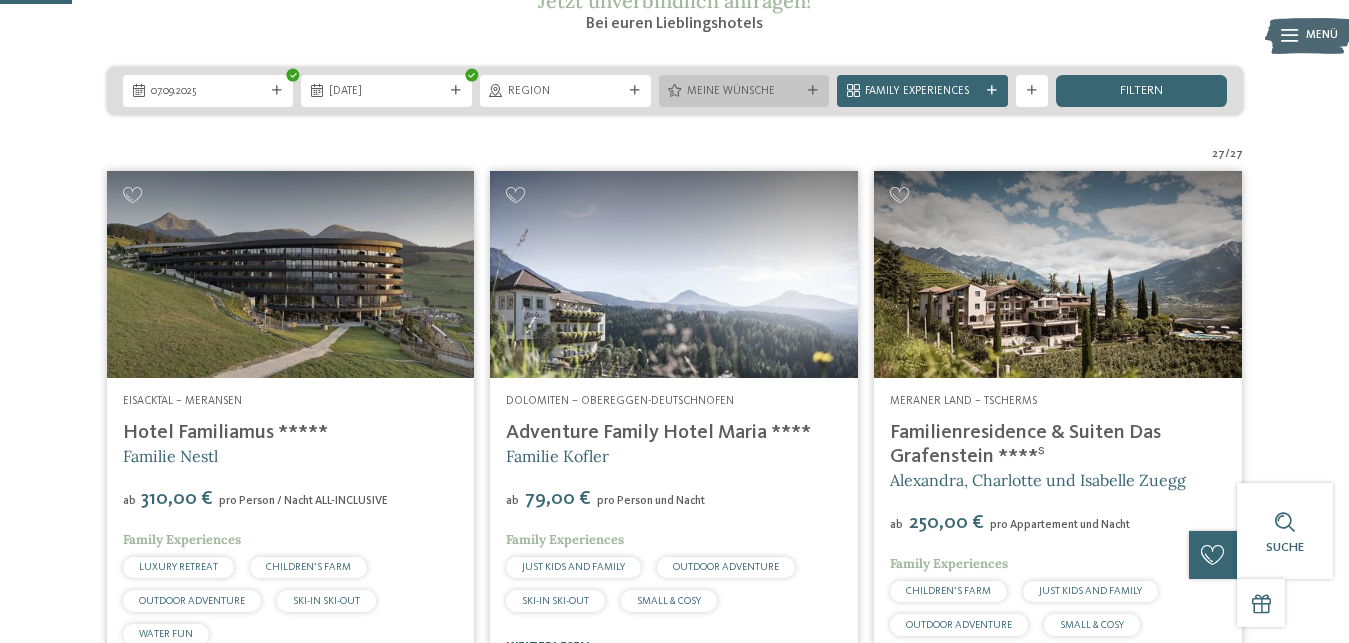 click on "Meine Wünsche" at bounding box center [744, 92] 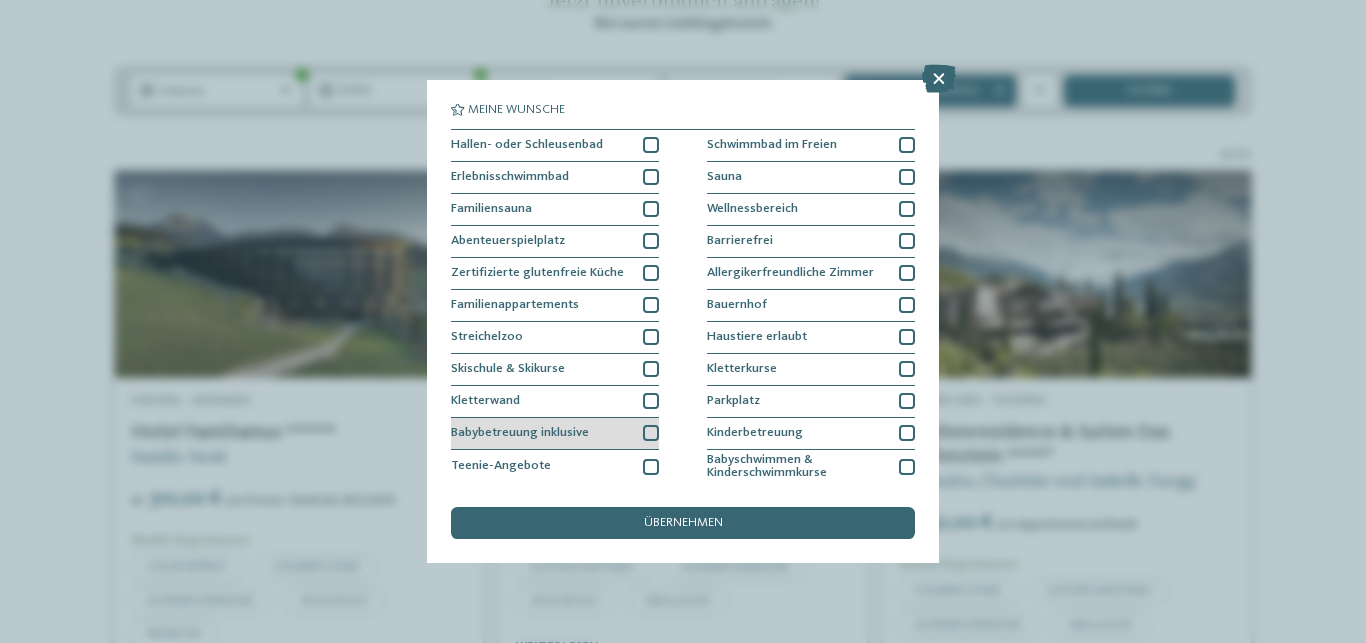 click at bounding box center (651, 433) 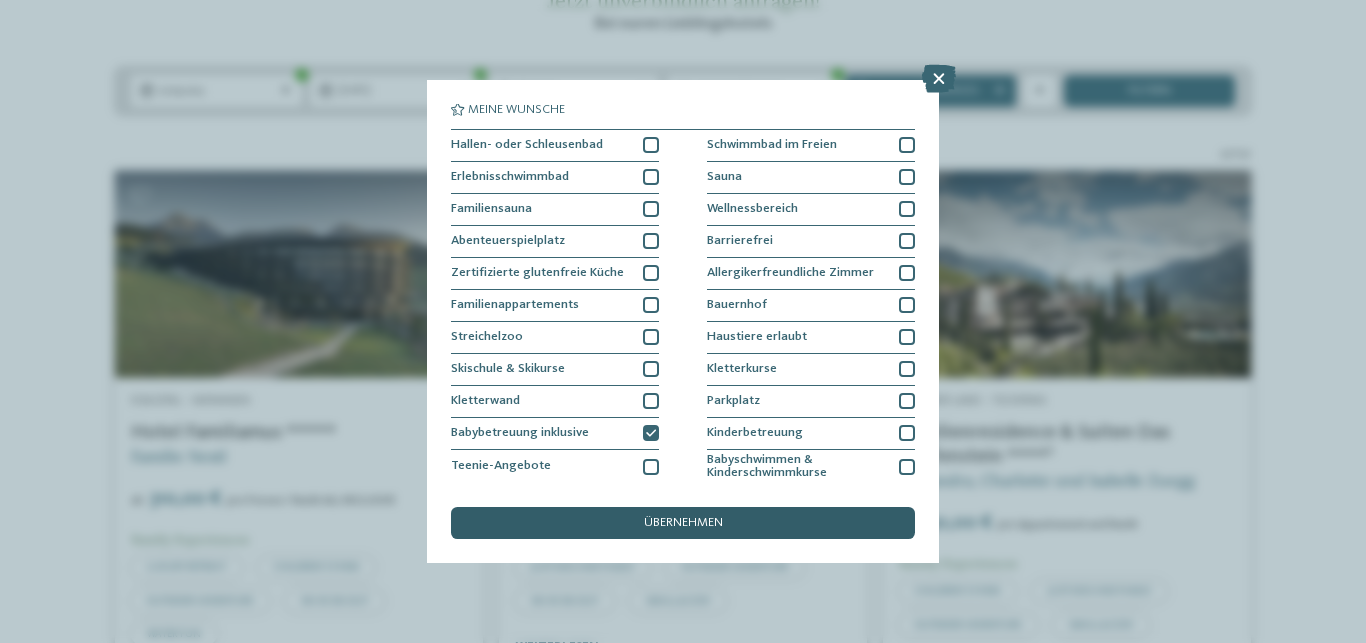 click on "übernehmen" at bounding box center [683, 523] 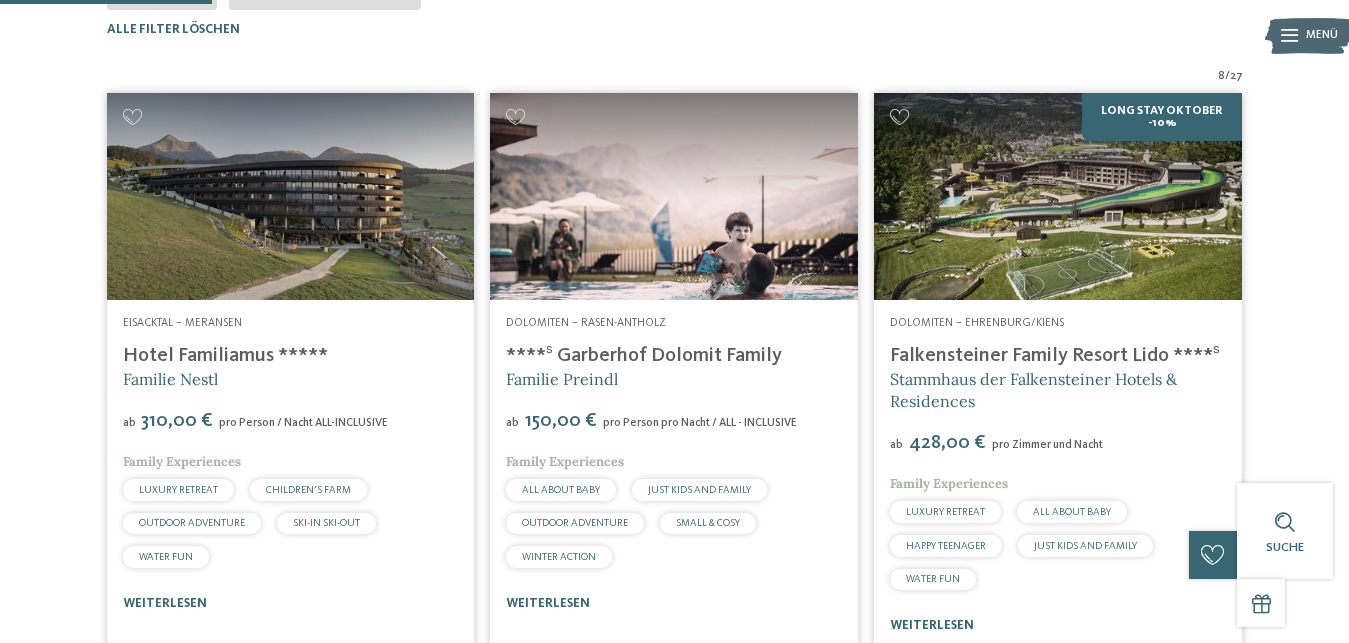 scroll, scrollTop: 494, scrollLeft: 0, axis: vertical 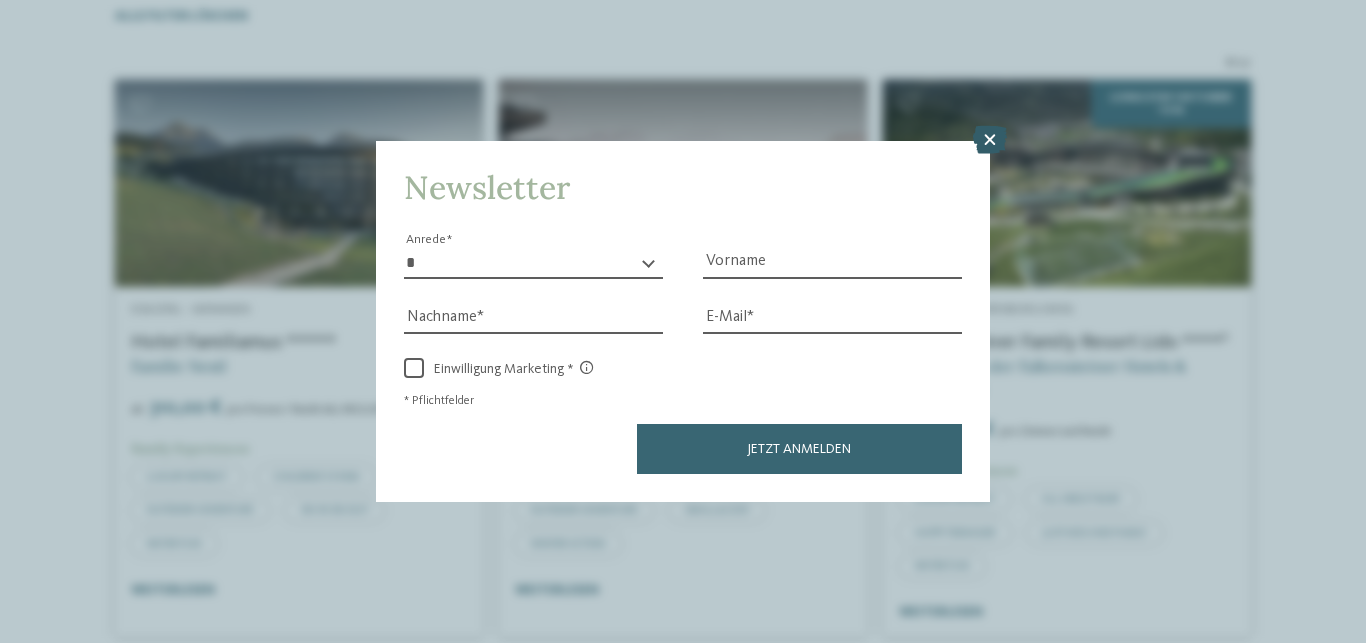 click at bounding box center [990, 140] 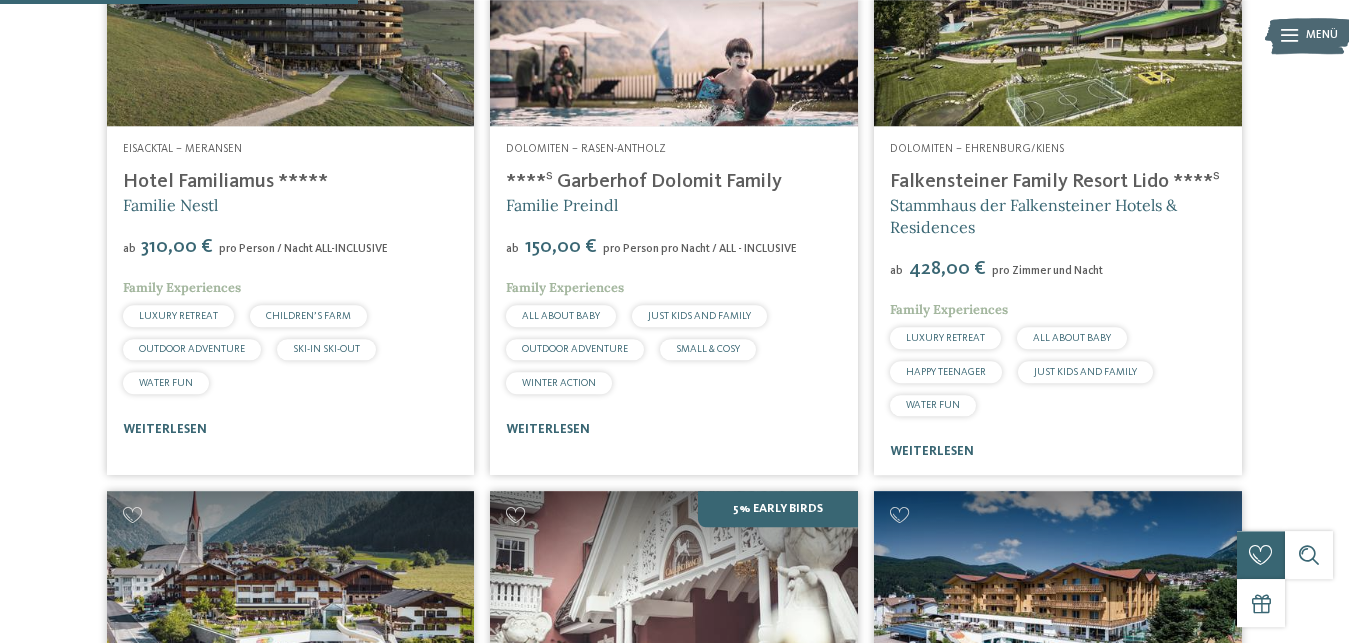 scroll, scrollTop: 698, scrollLeft: 0, axis: vertical 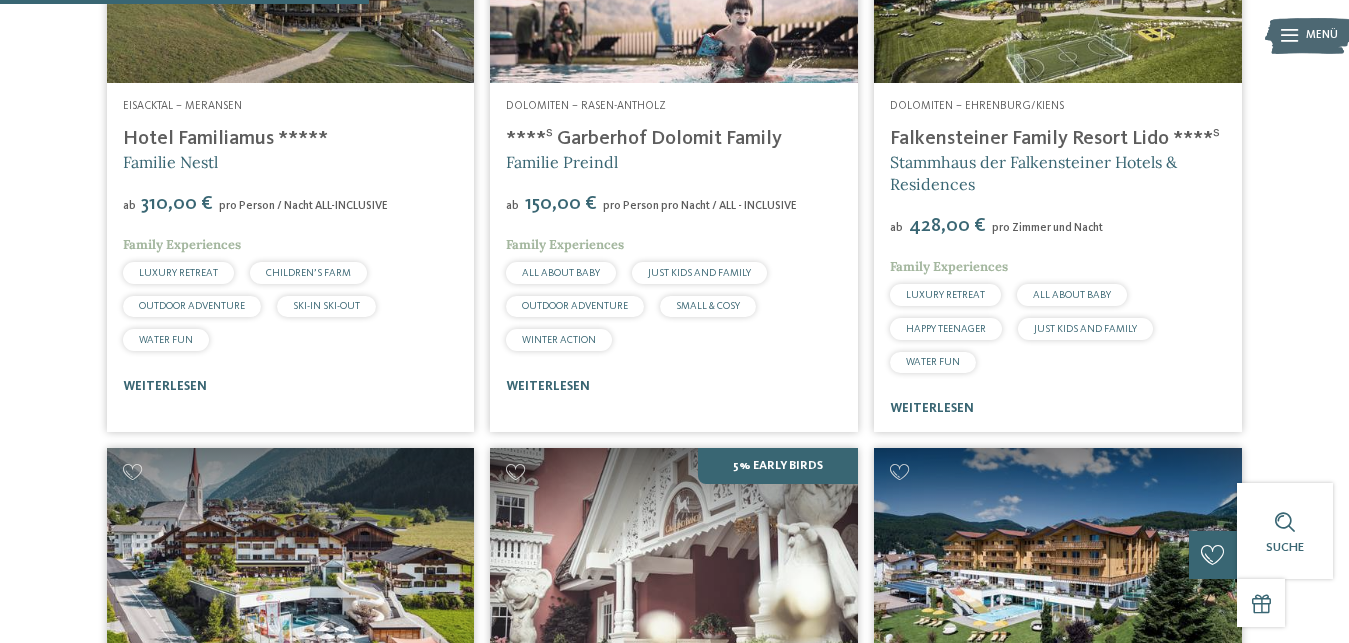 click on "****ˢ Garberhof Dolomit Family" at bounding box center [644, 139] 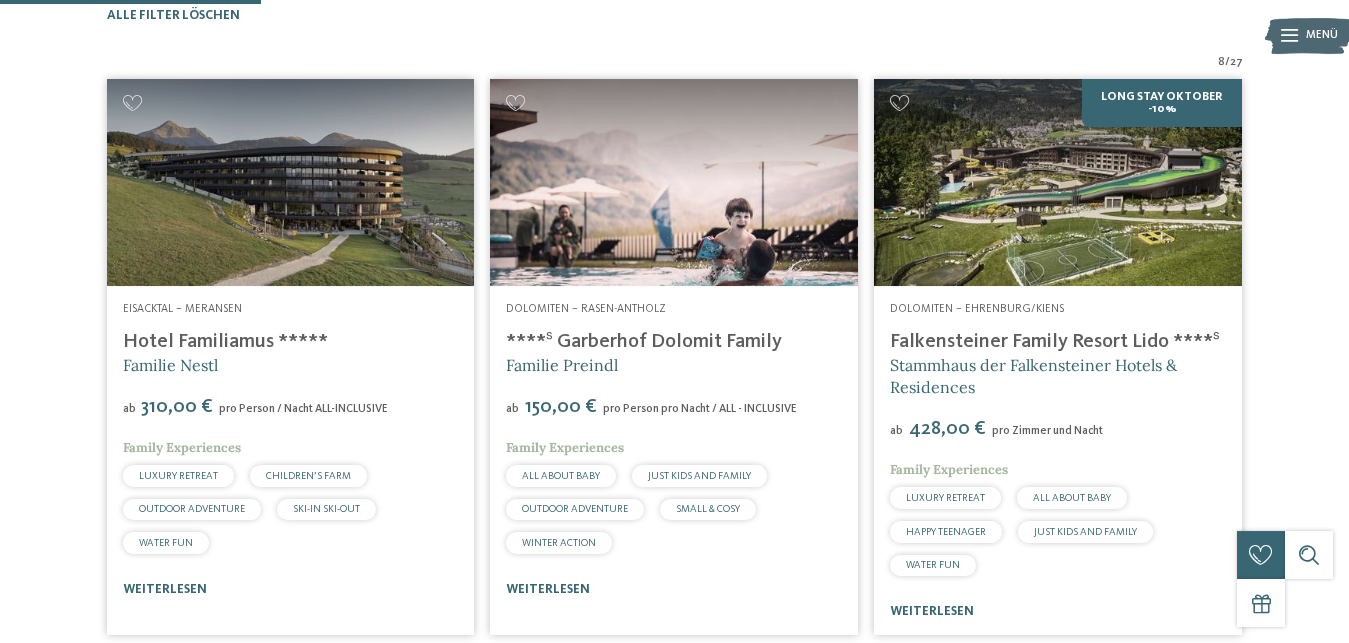 scroll, scrollTop: 494, scrollLeft: 0, axis: vertical 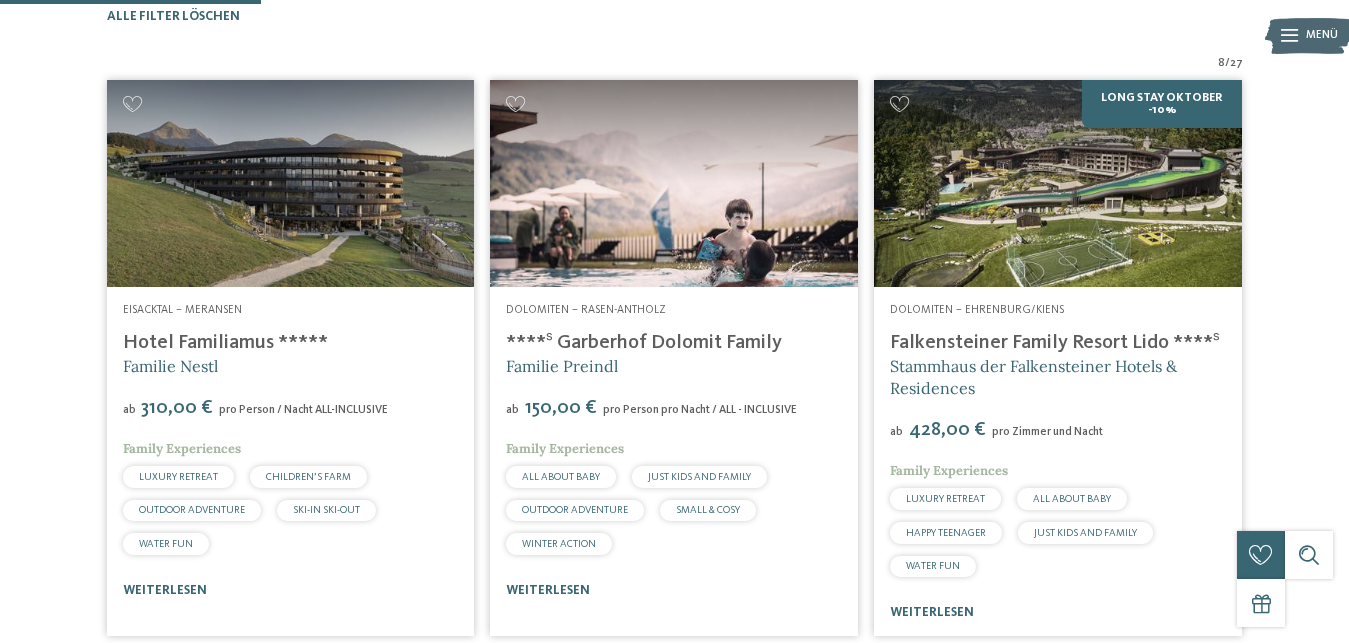 click at bounding box center (291, 183) 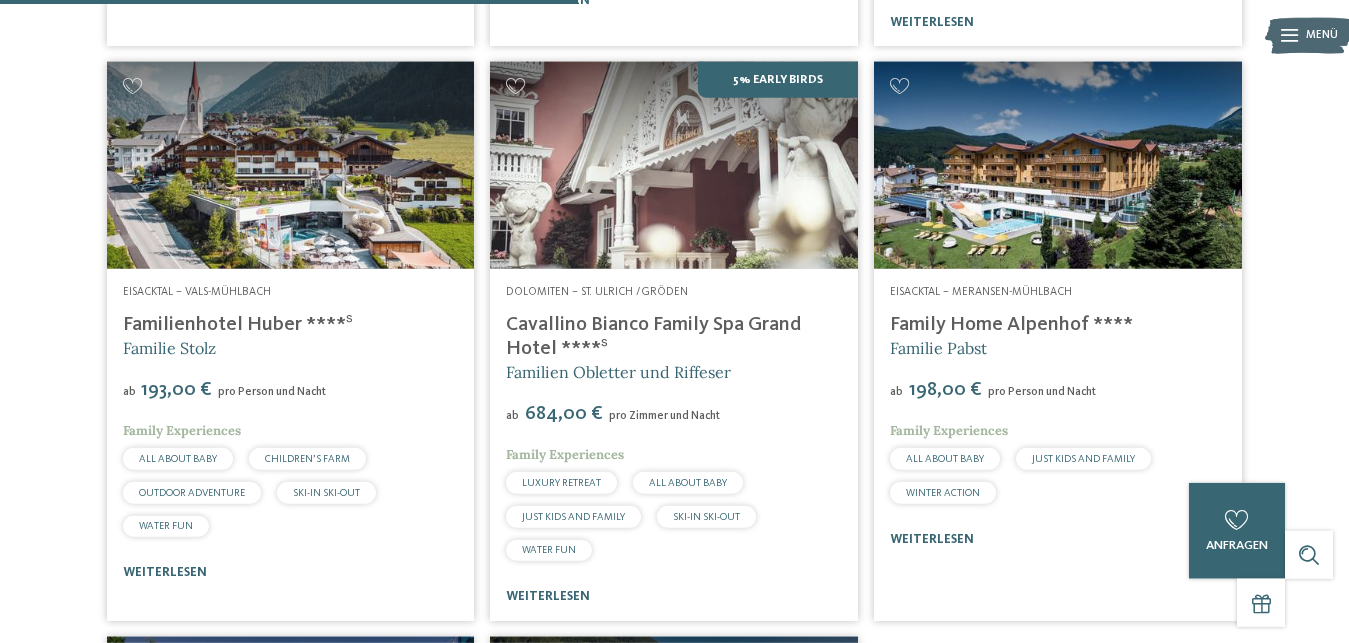 scroll, scrollTop: 1106, scrollLeft: 0, axis: vertical 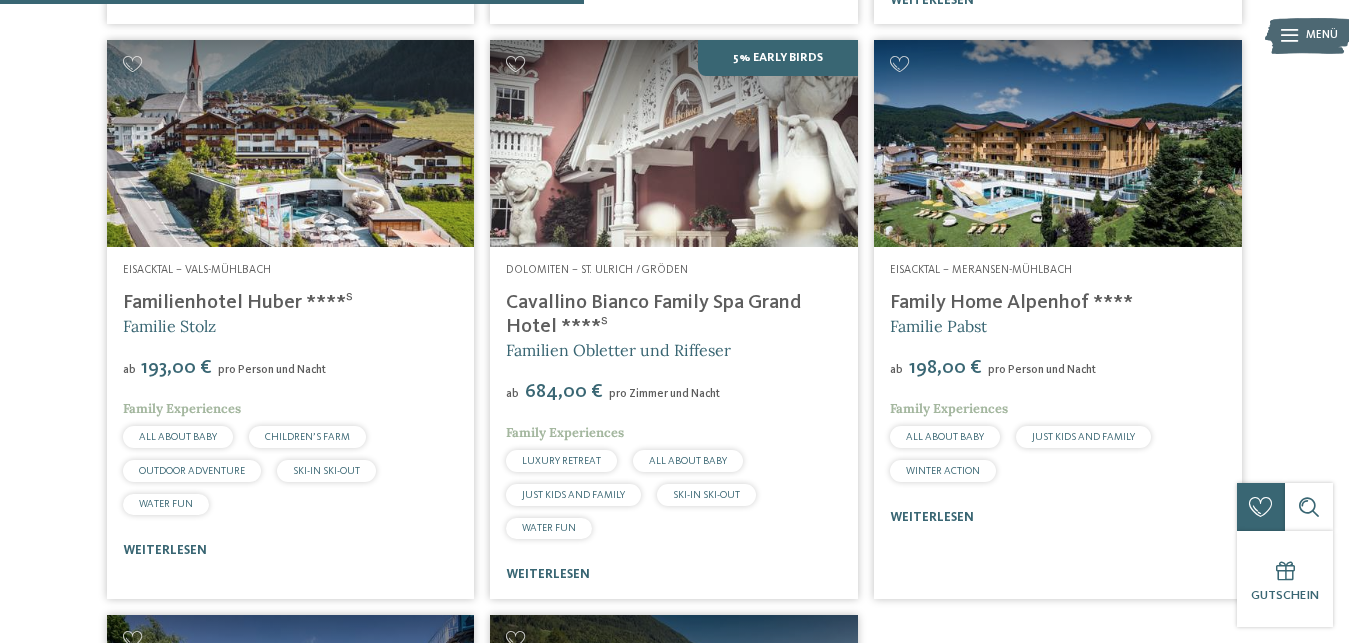click at bounding box center [291, 143] 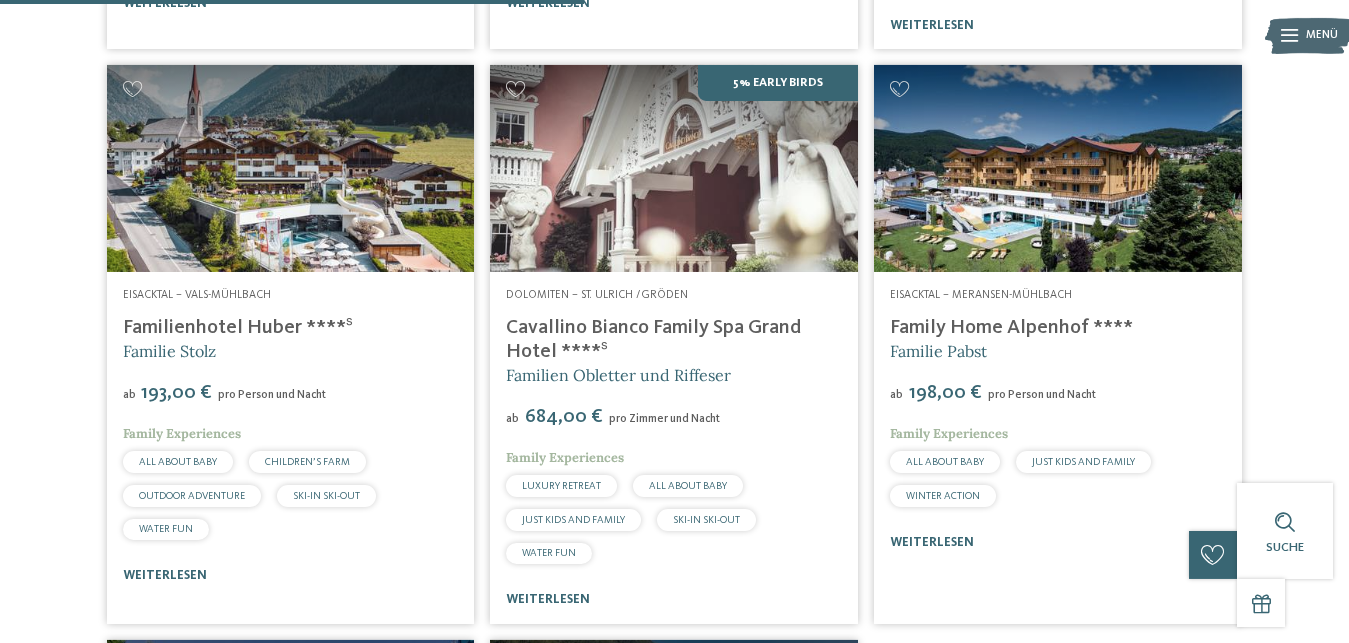 scroll, scrollTop: 1106, scrollLeft: 0, axis: vertical 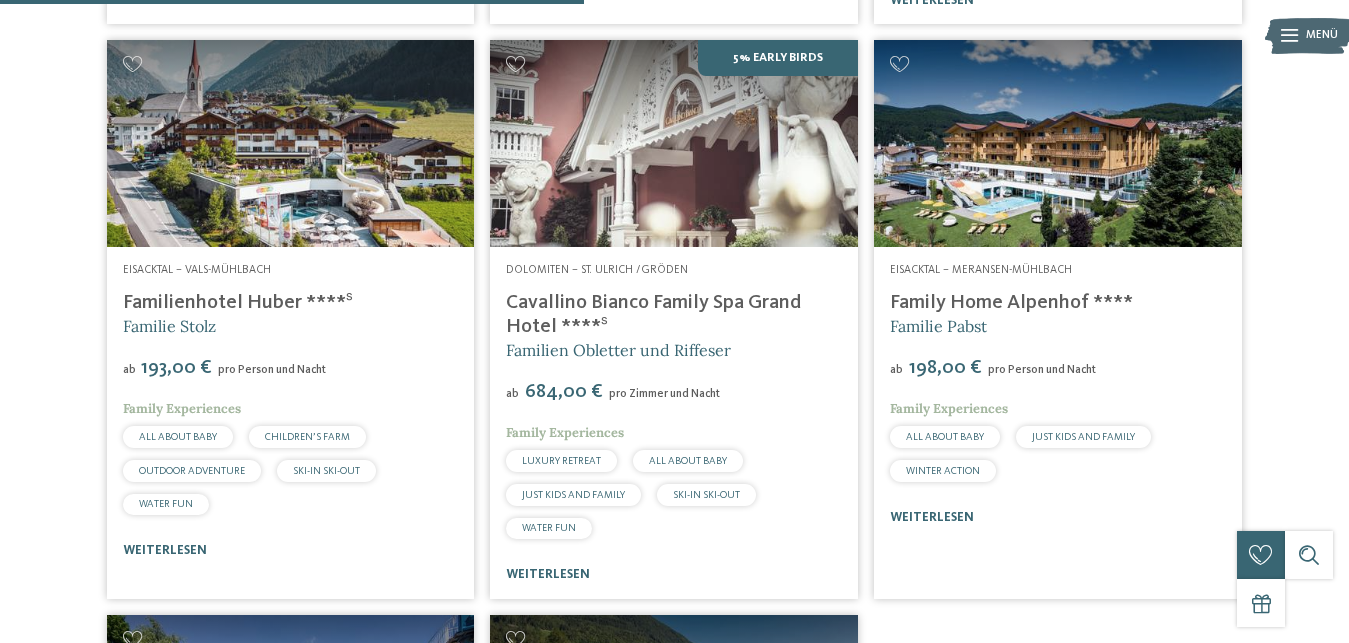 click at bounding box center [1058, 143] 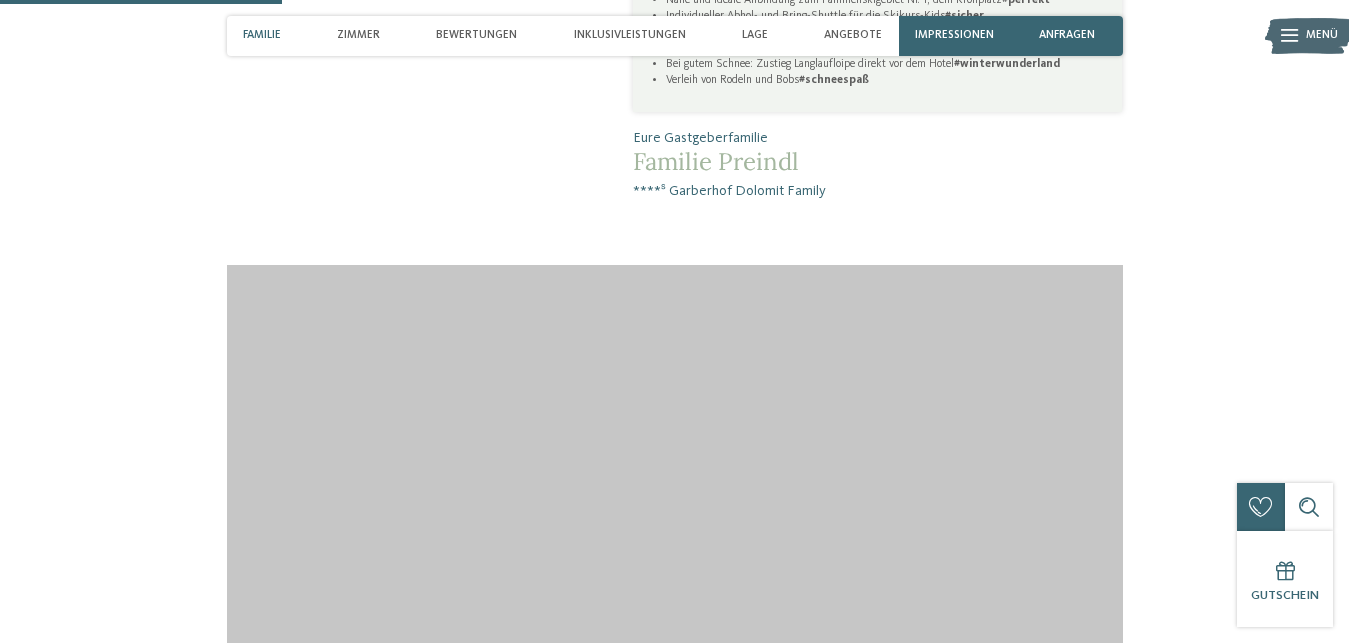 scroll, scrollTop: 918, scrollLeft: 0, axis: vertical 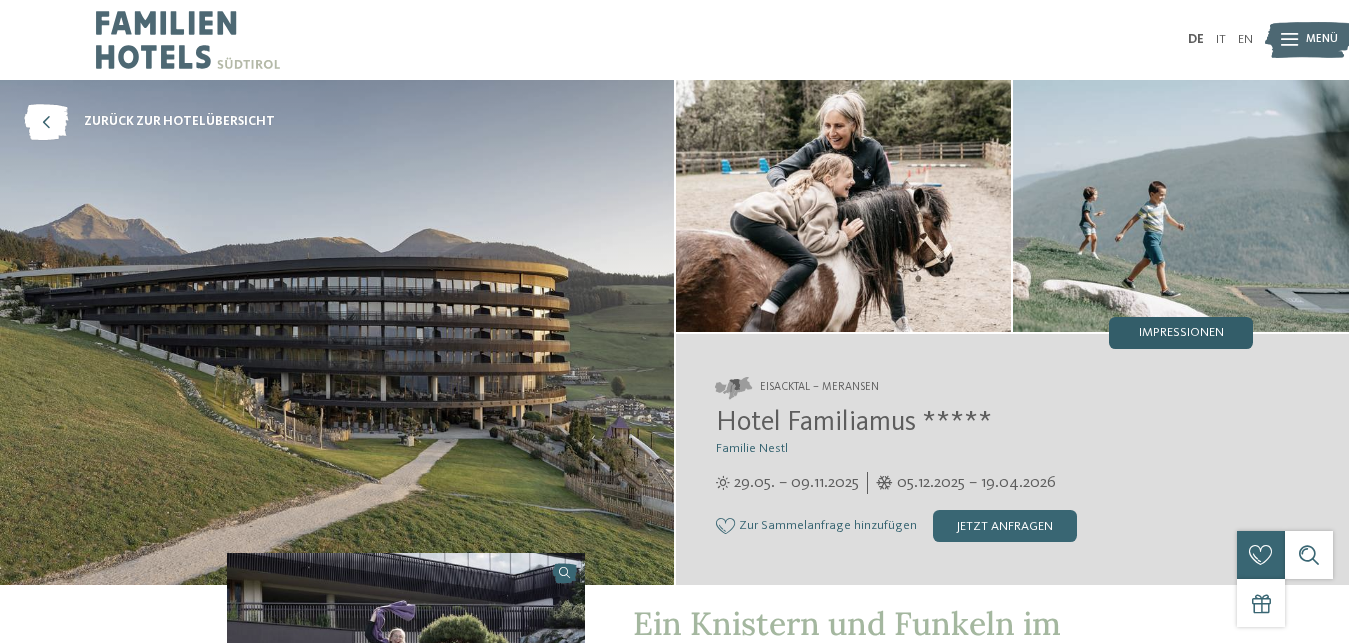 click on "Impressionen" at bounding box center [1181, 333] 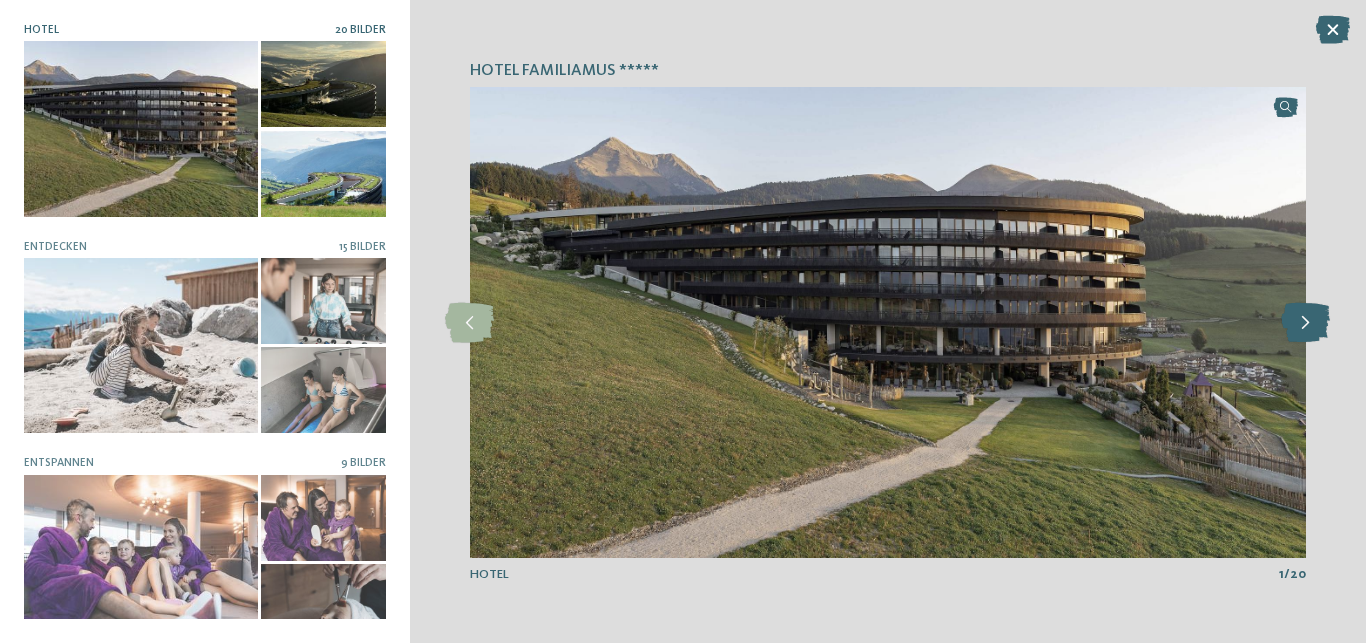 click at bounding box center (1305, 323) 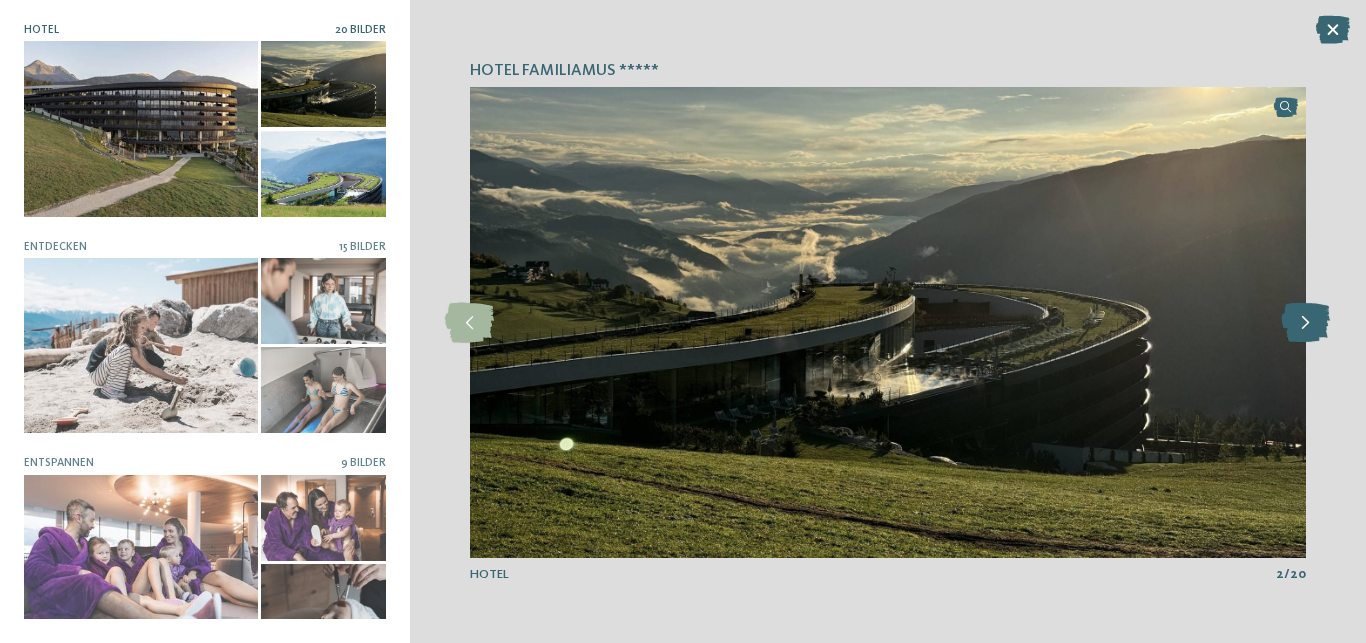 click at bounding box center (1305, 323) 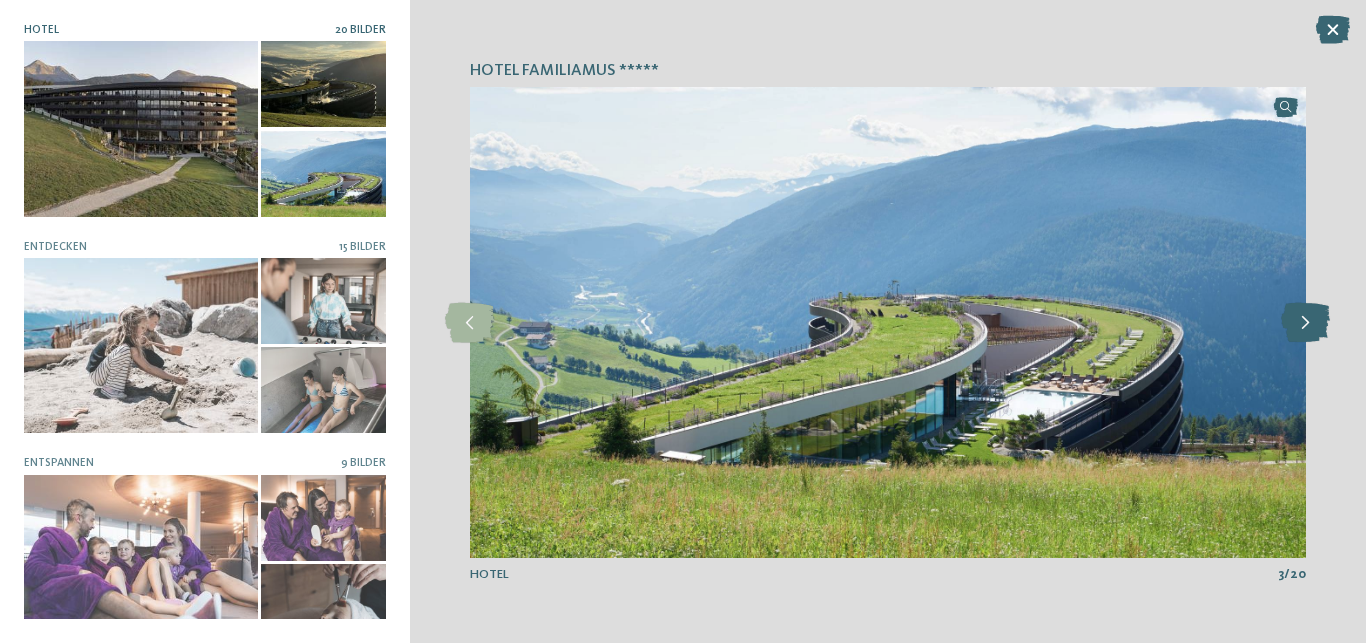 click at bounding box center (1305, 323) 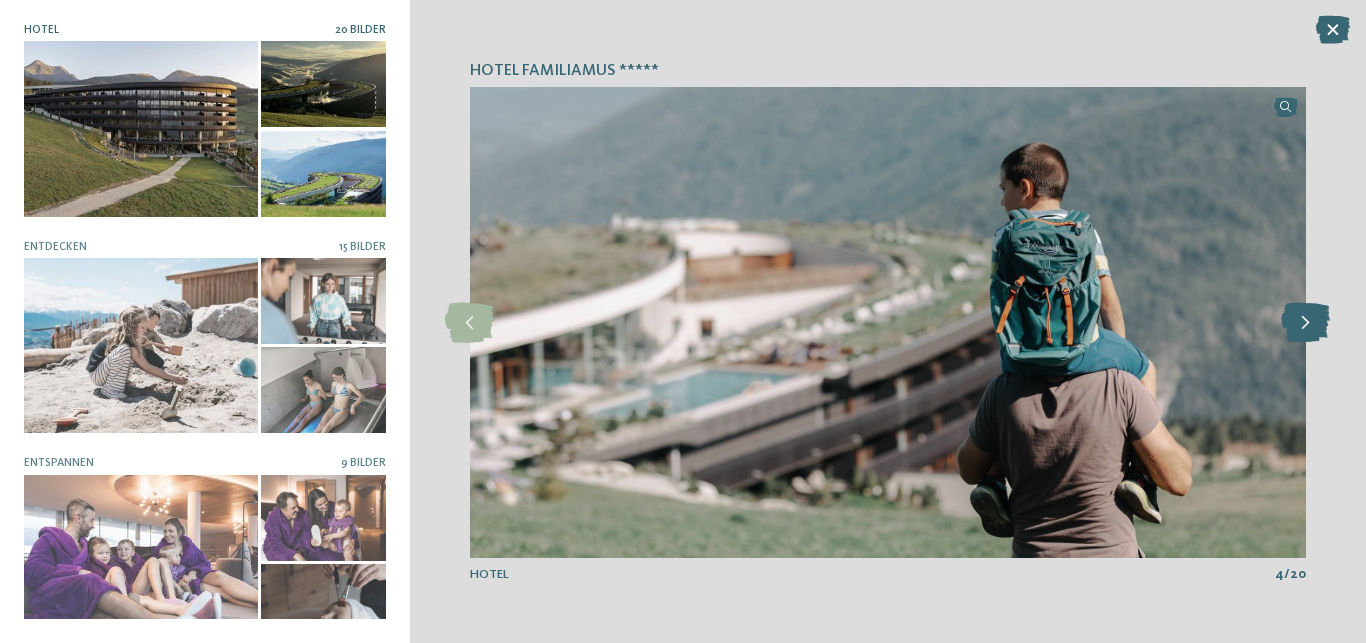click at bounding box center [1305, 323] 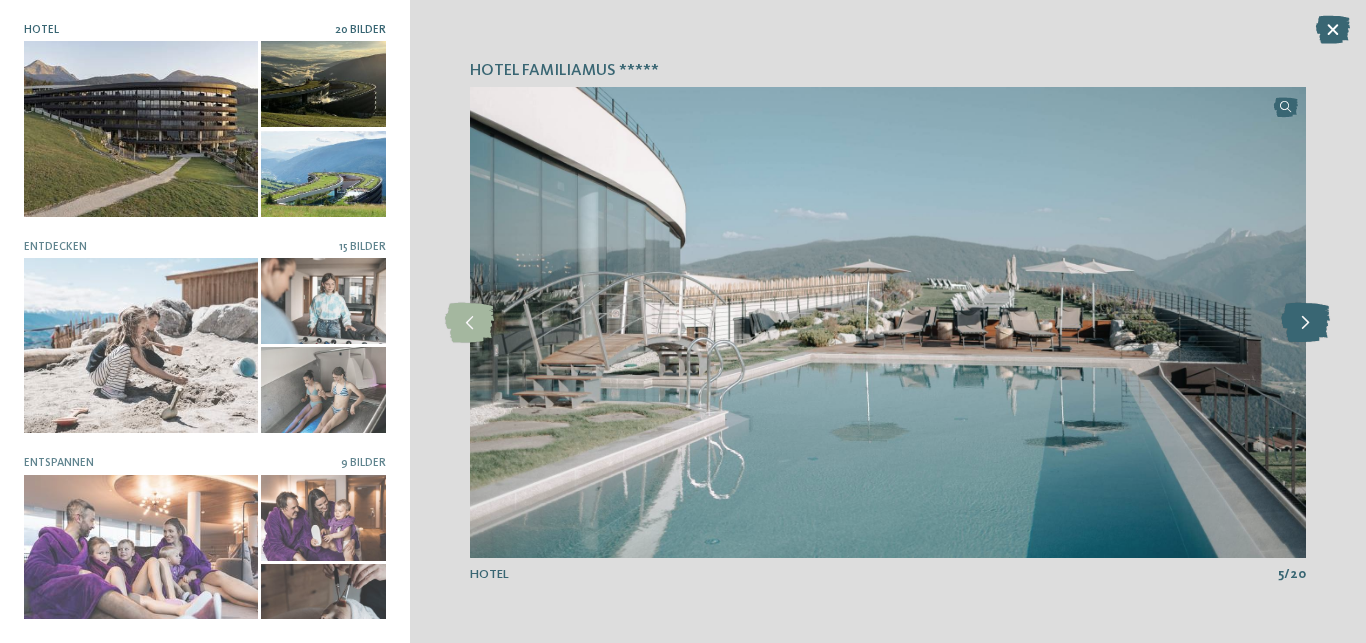 click at bounding box center [1305, 323] 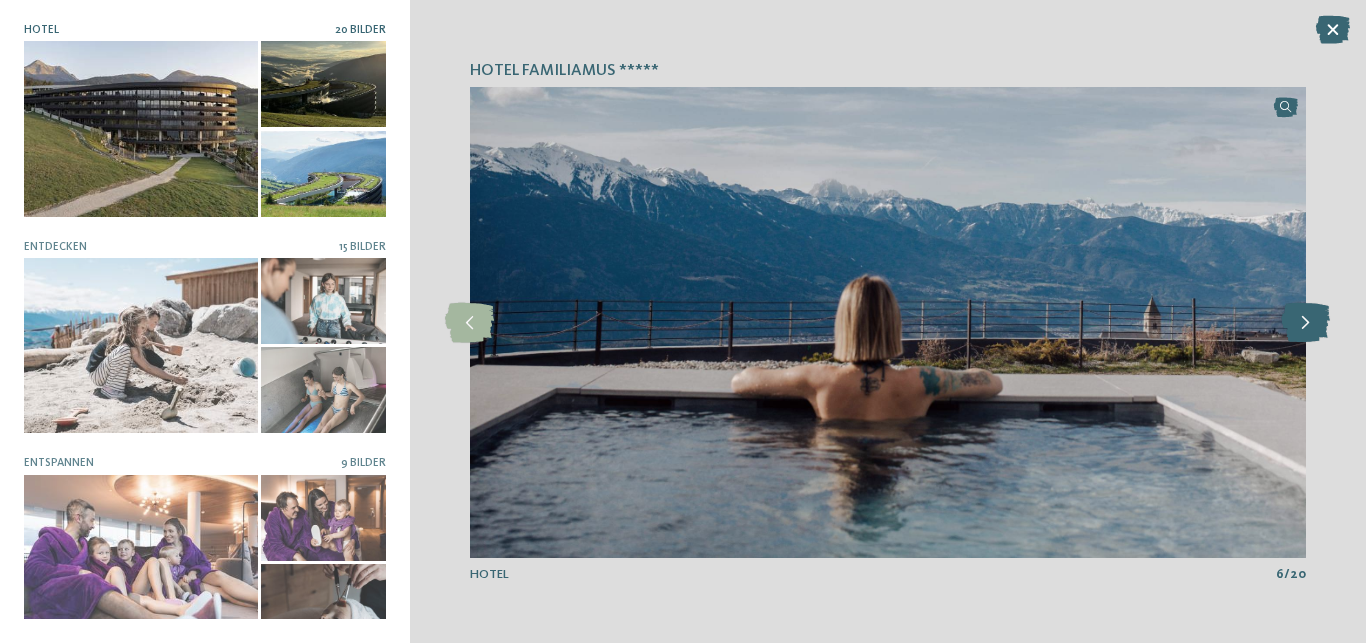 click at bounding box center (1305, 323) 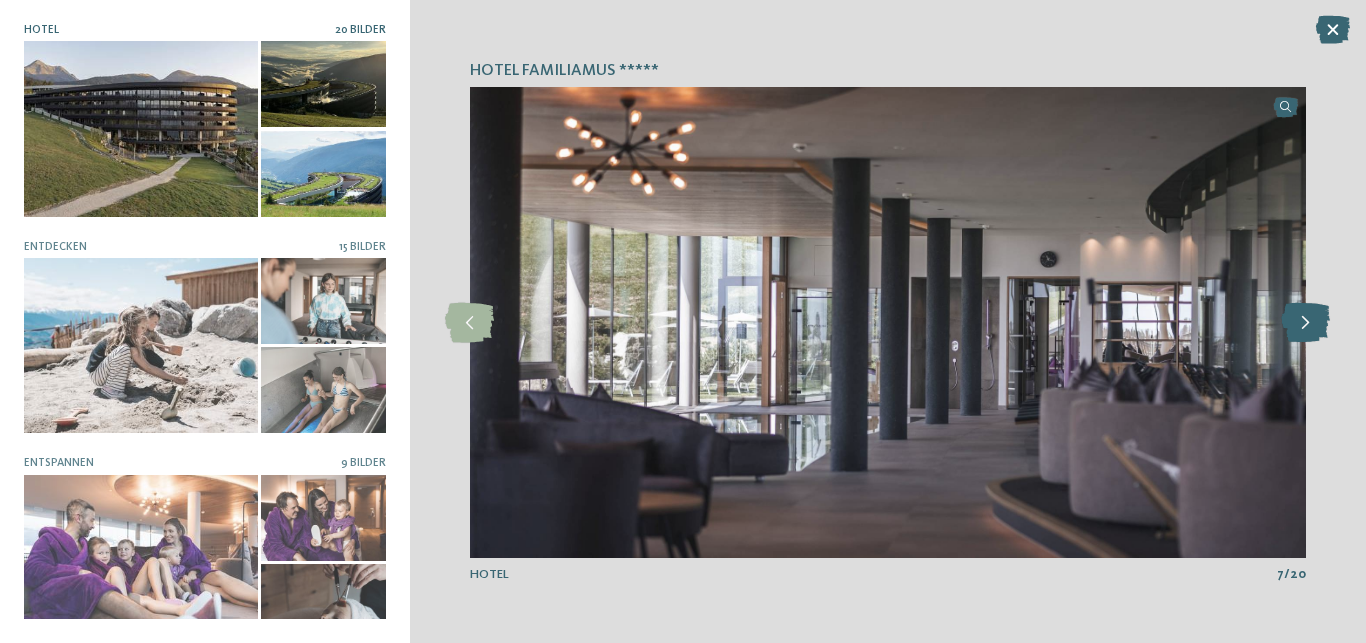 click at bounding box center [1305, 323] 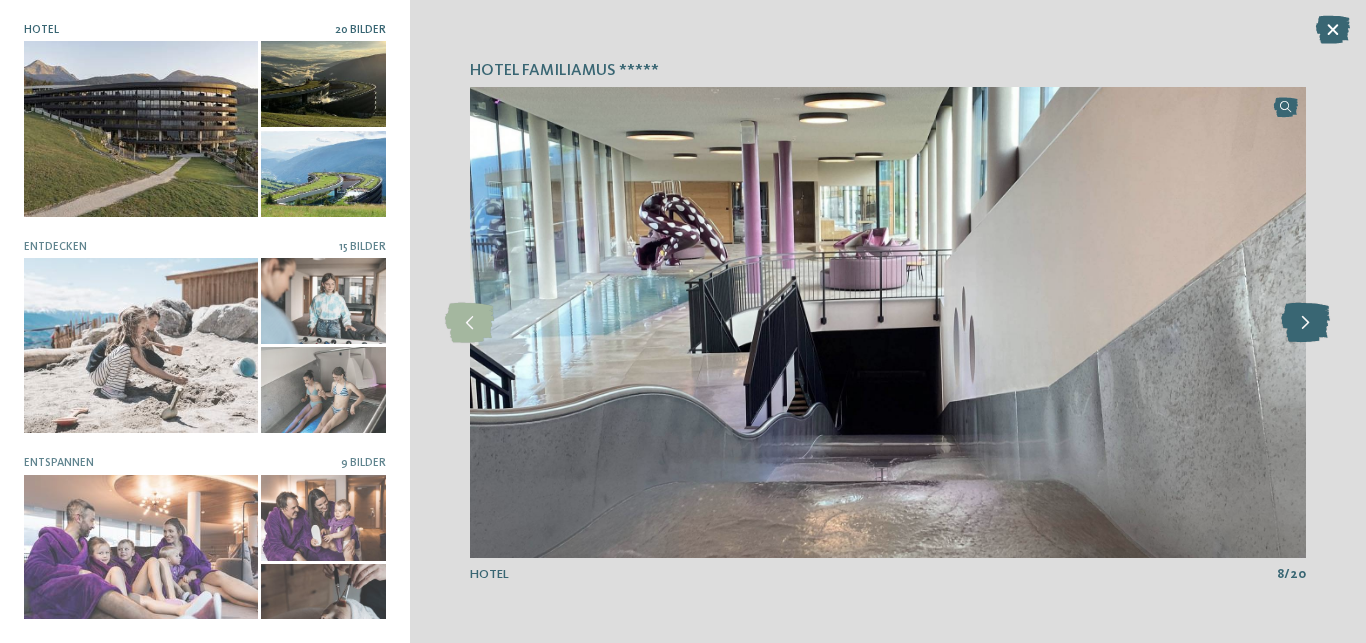 click at bounding box center [1305, 323] 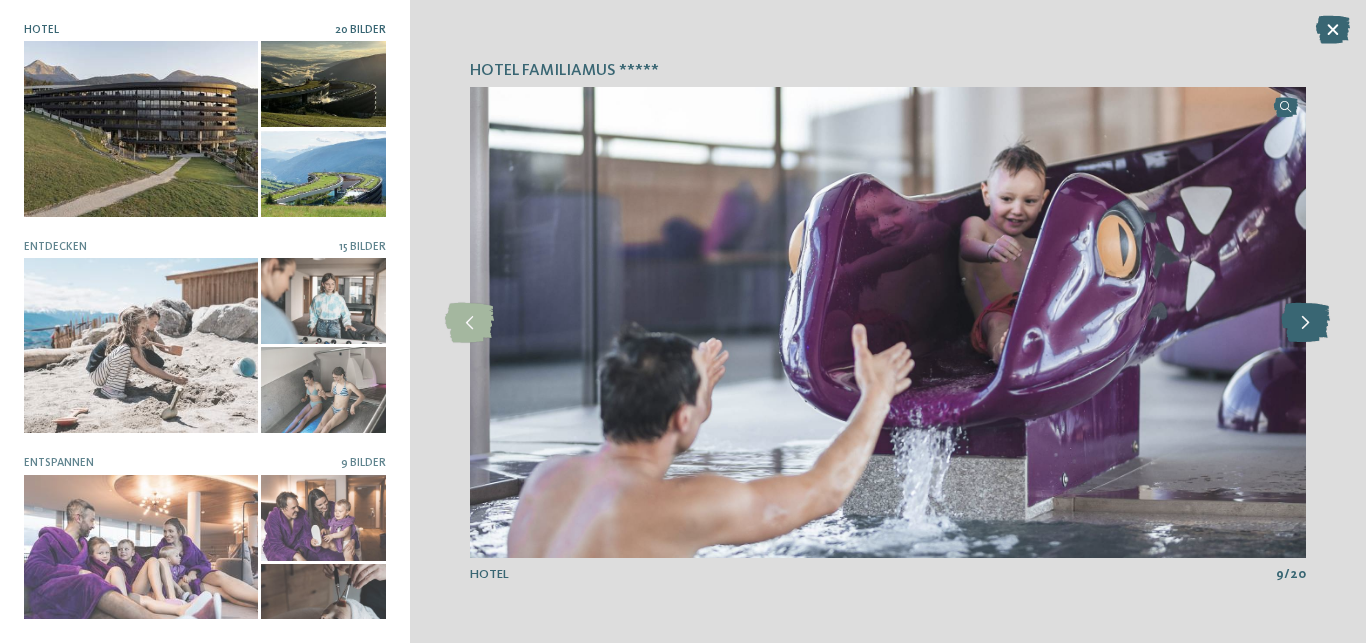 click at bounding box center [1305, 323] 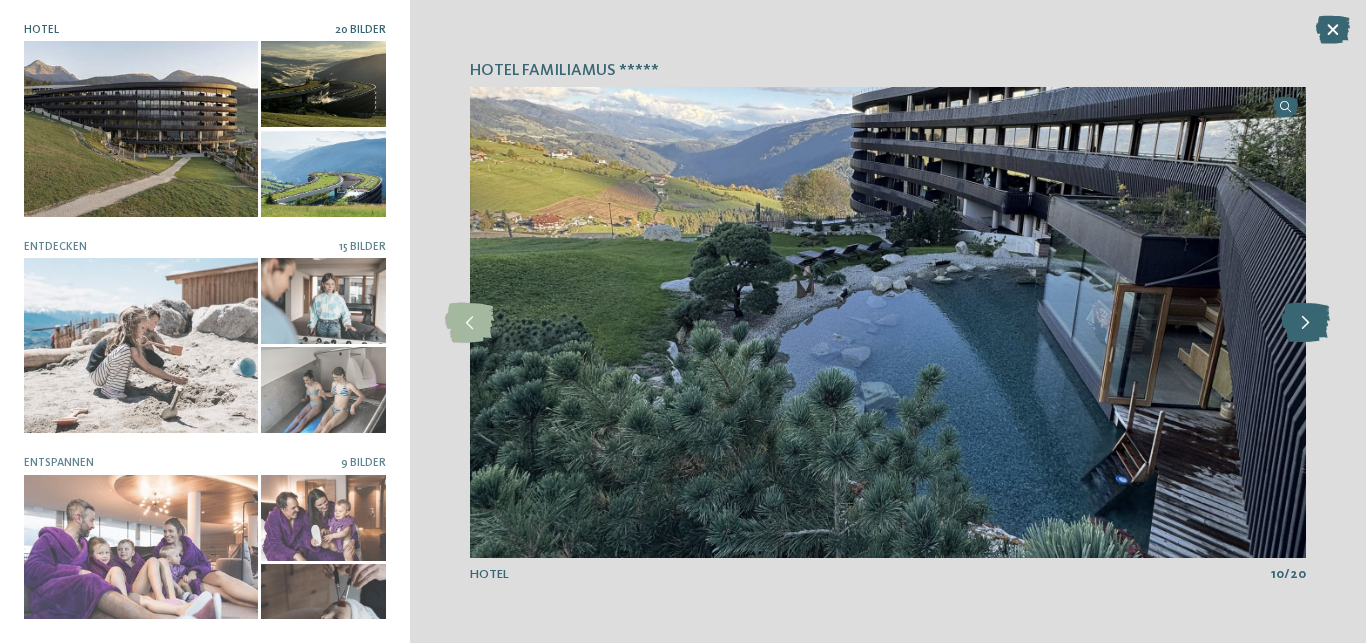 click at bounding box center [1305, 323] 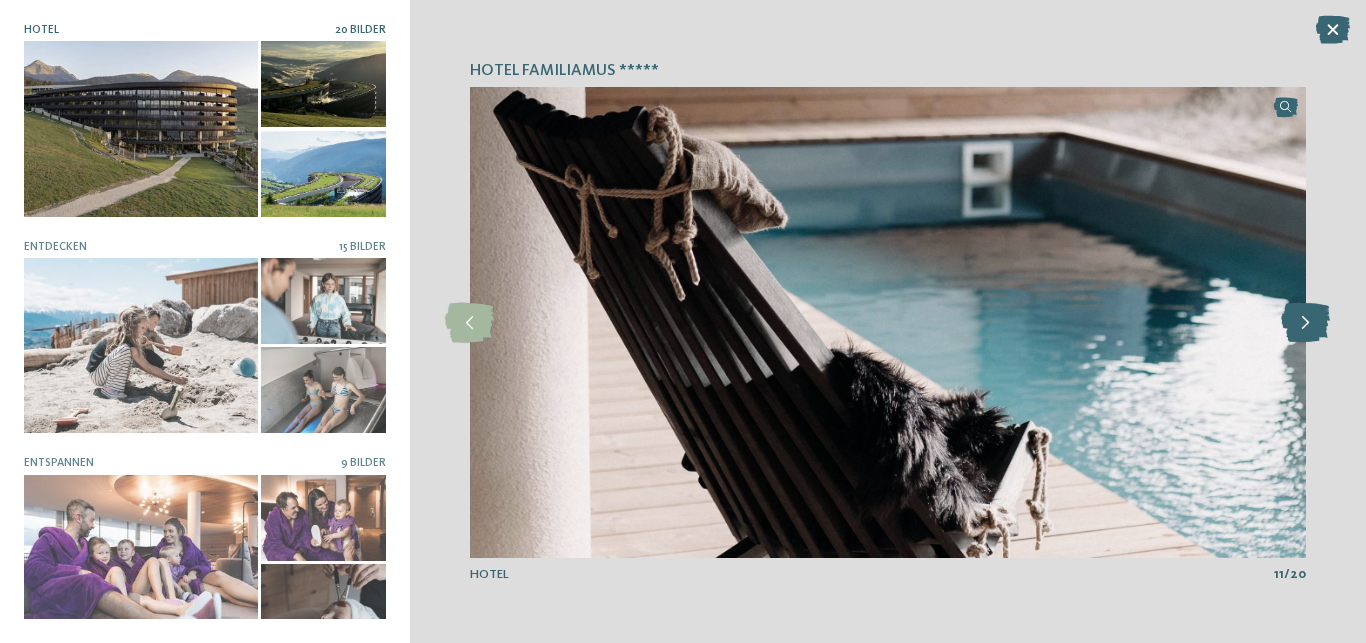 click at bounding box center [1305, 323] 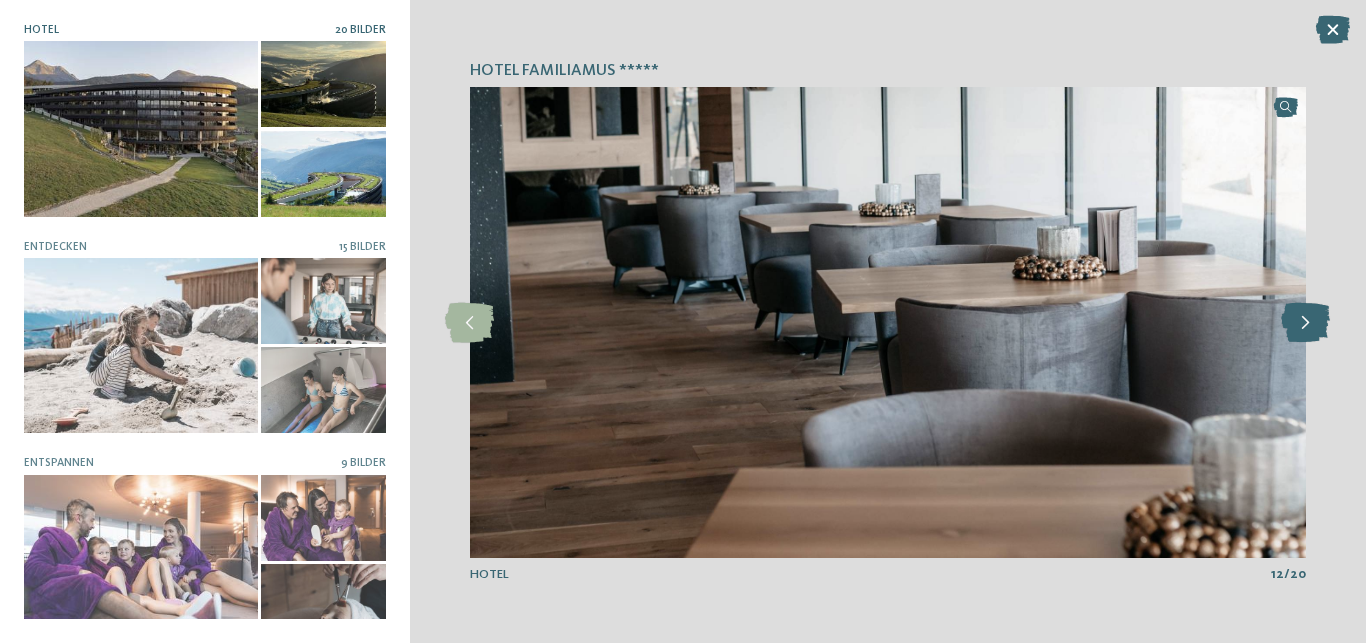 click at bounding box center (1305, 323) 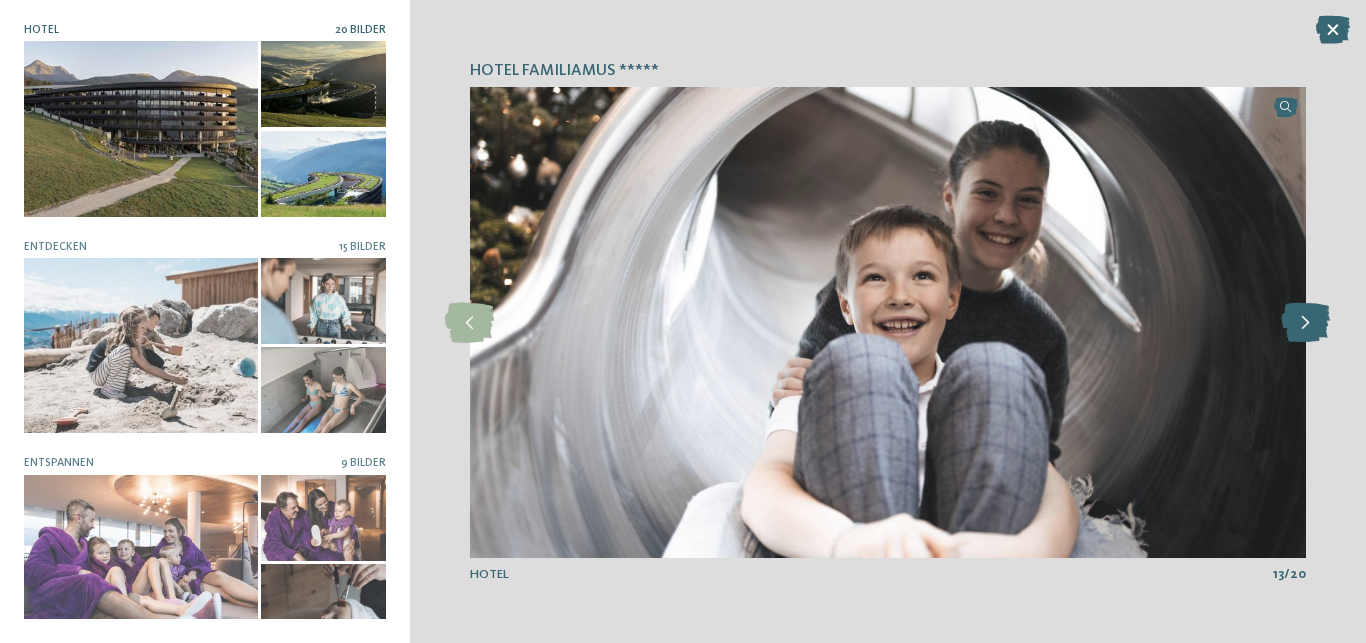 click at bounding box center [1305, 323] 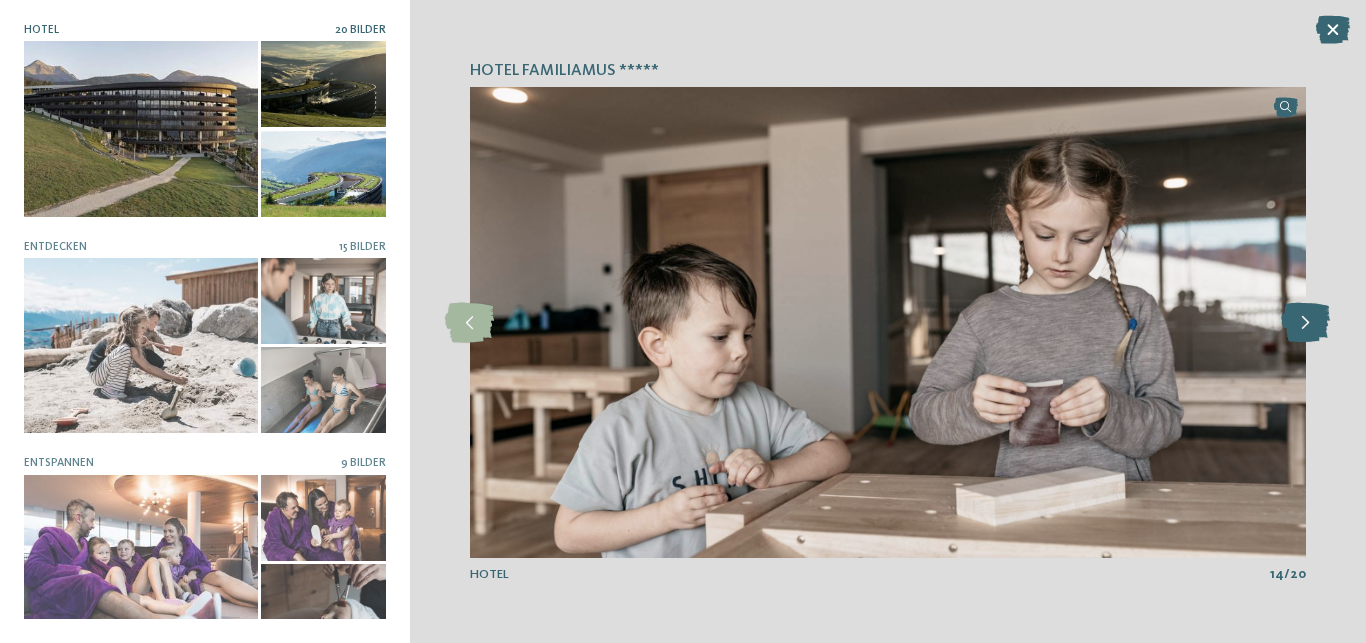 click at bounding box center (1305, 323) 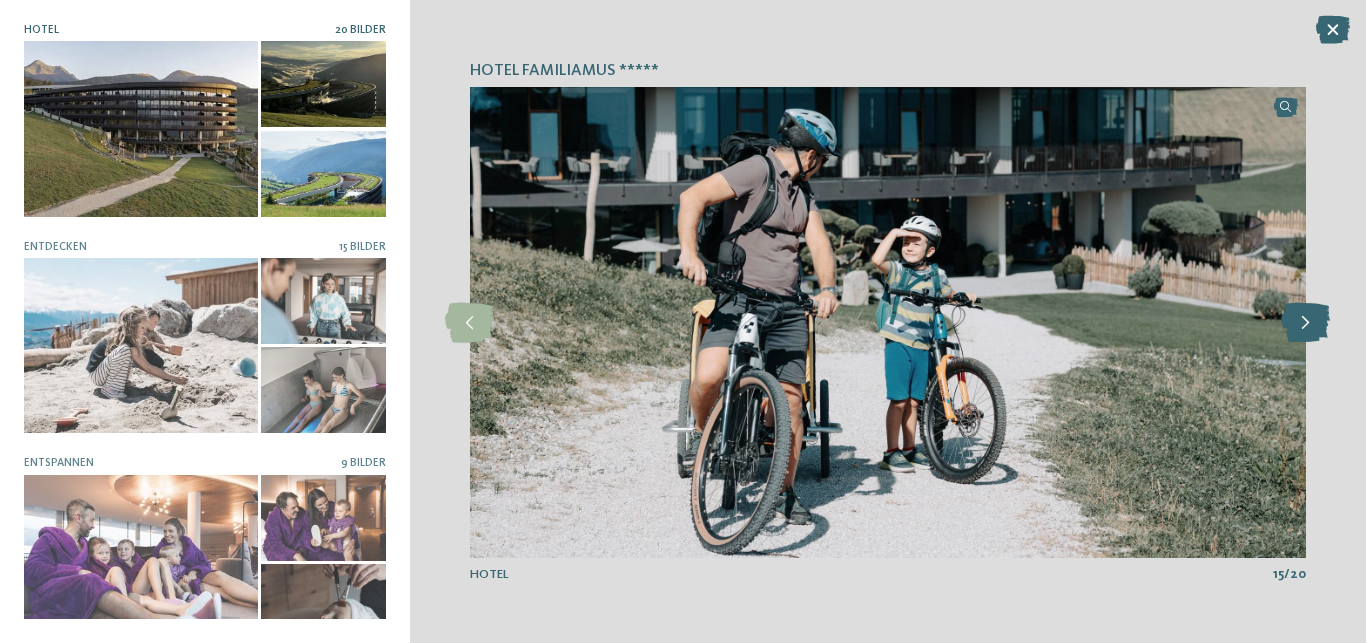 click at bounding box center [1305, 323] 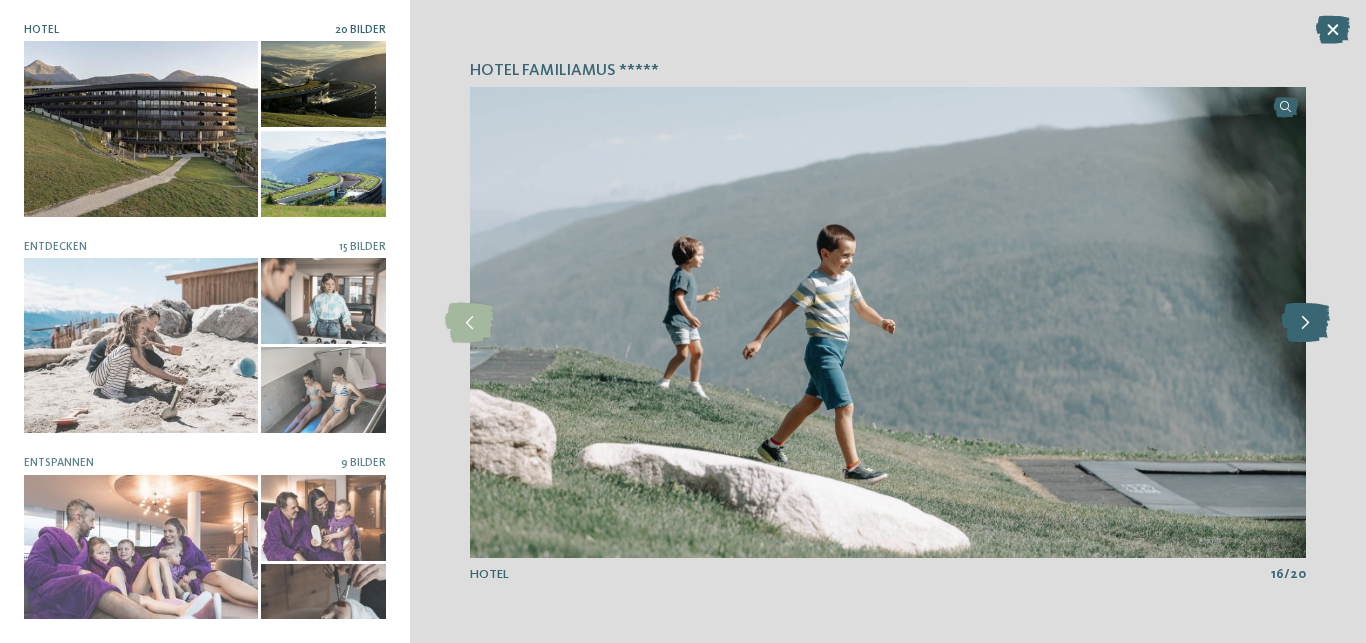 click at bounding box center (1305, 323) 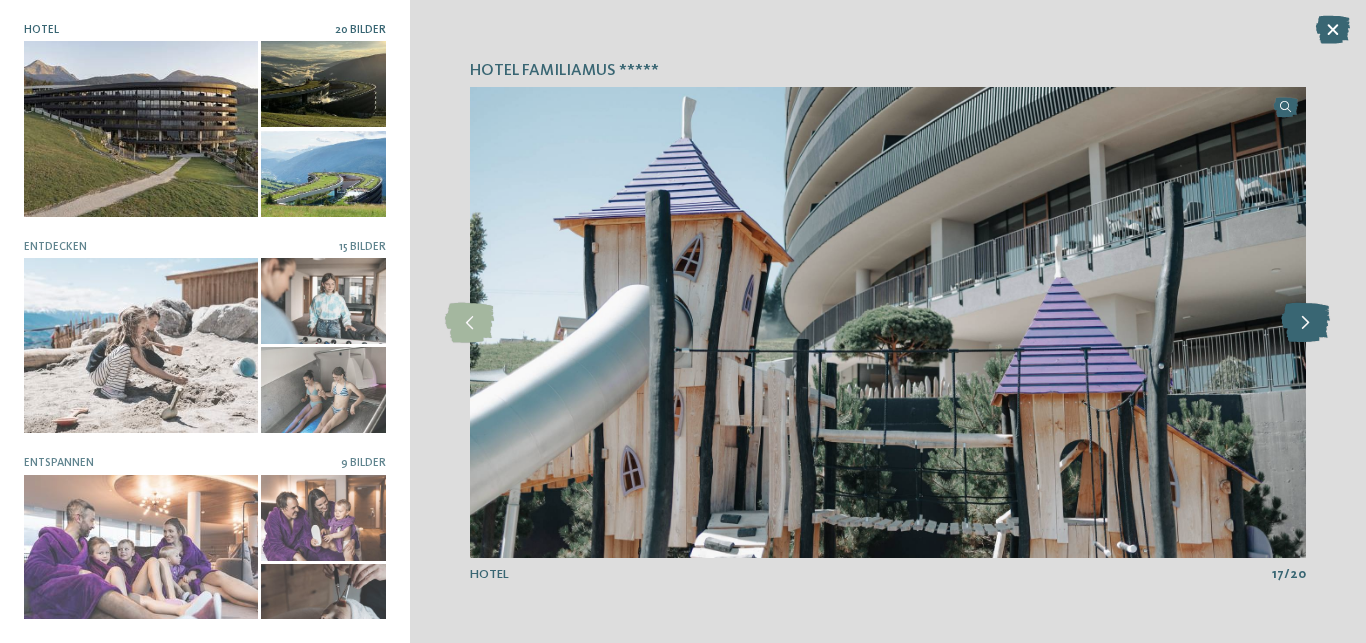 click at bounding box center [1305, 323] 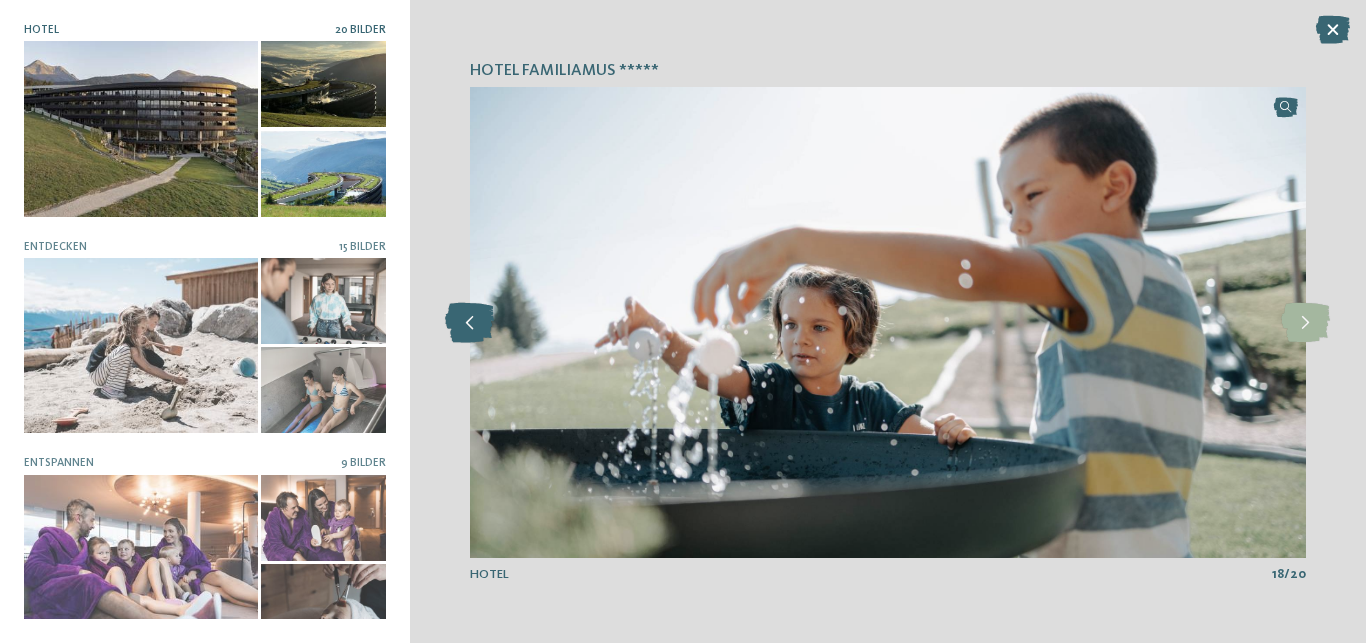 click at bounding box center [469, 323] 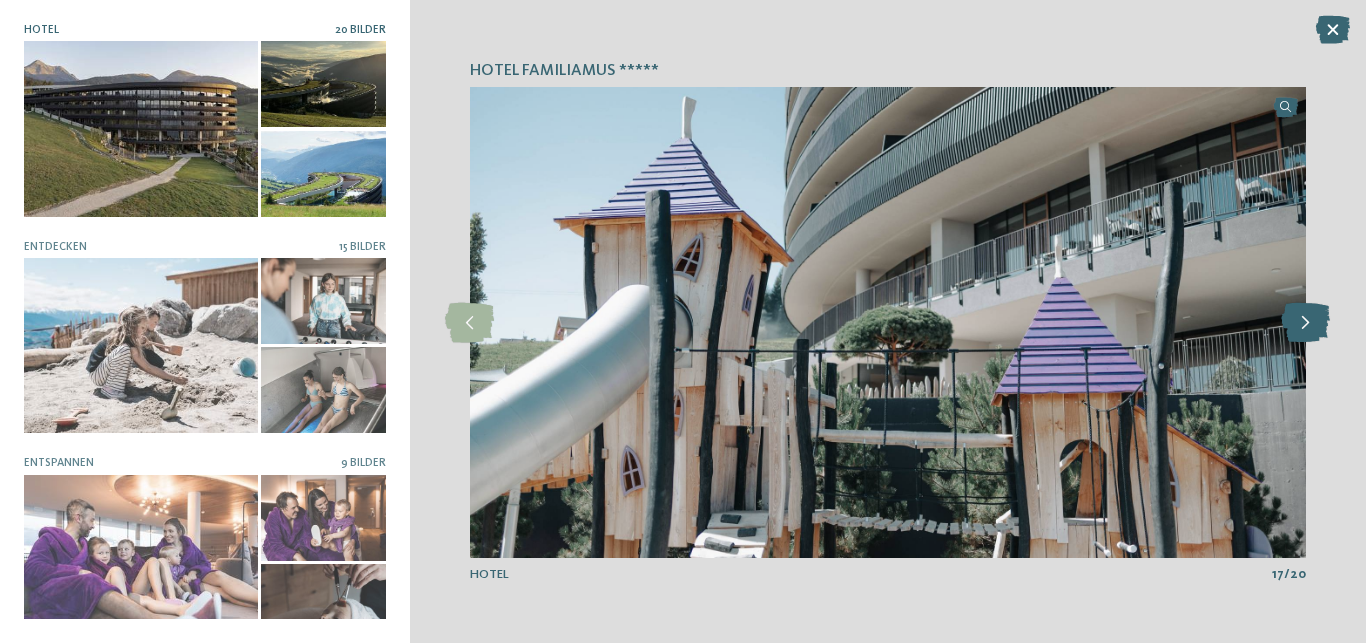 click at bounding box center (1305, 323) 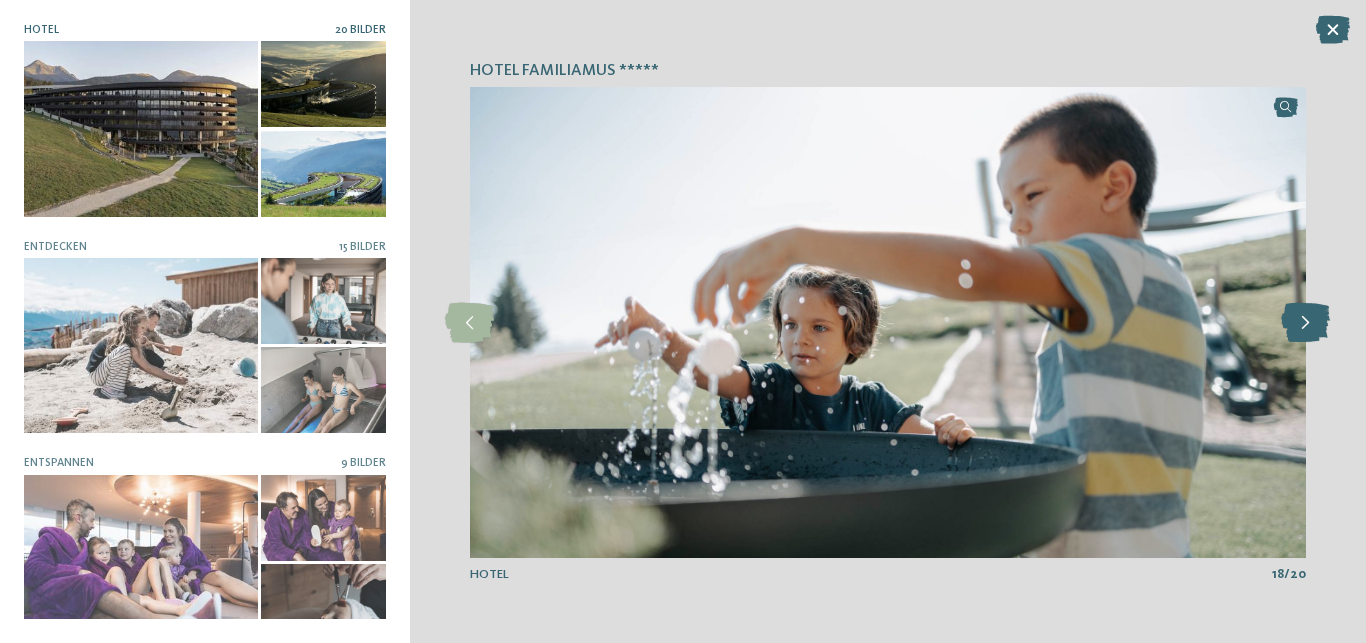 click at bounding box center (1305, 323) 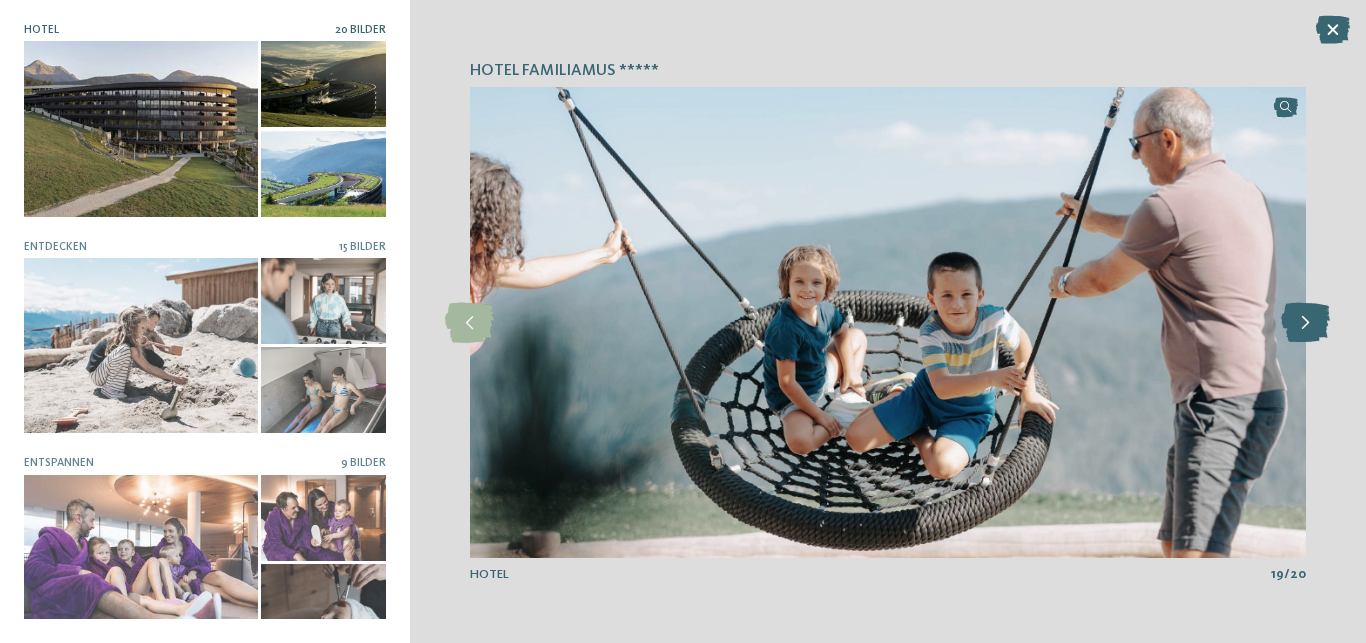 click at bounding box center [1305, 323] 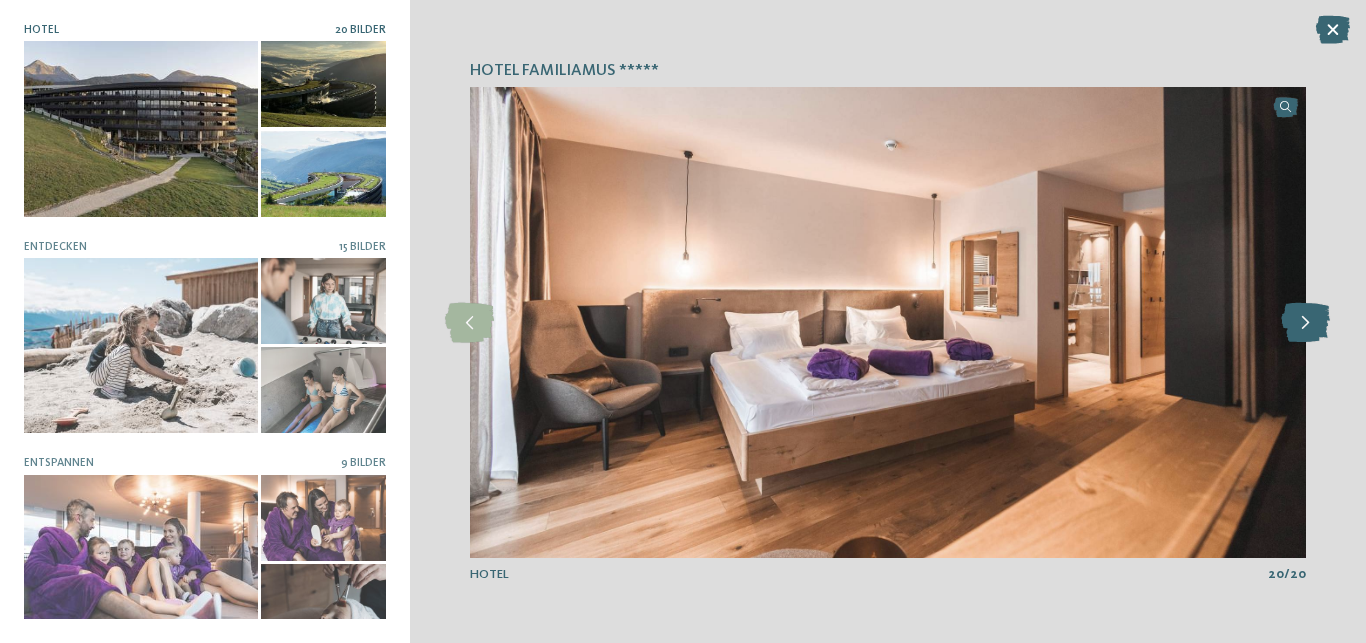 click at bounding box center (1305, 323) 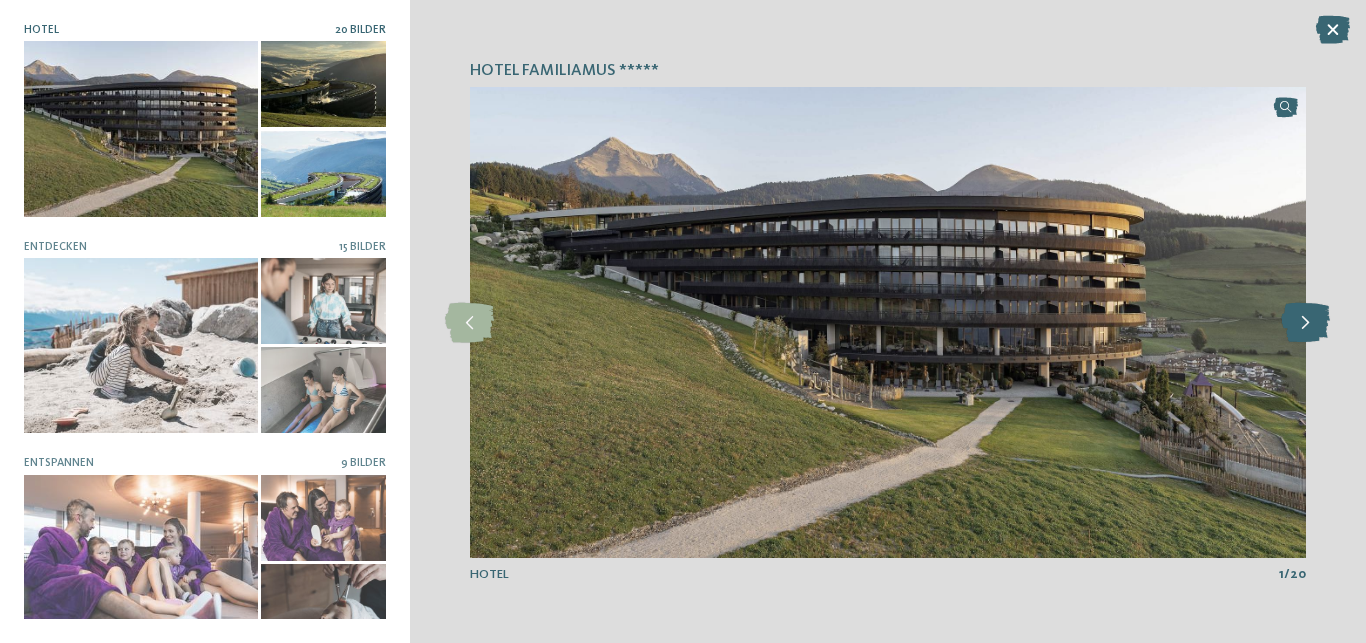 click at bounding box center (1305, 323) 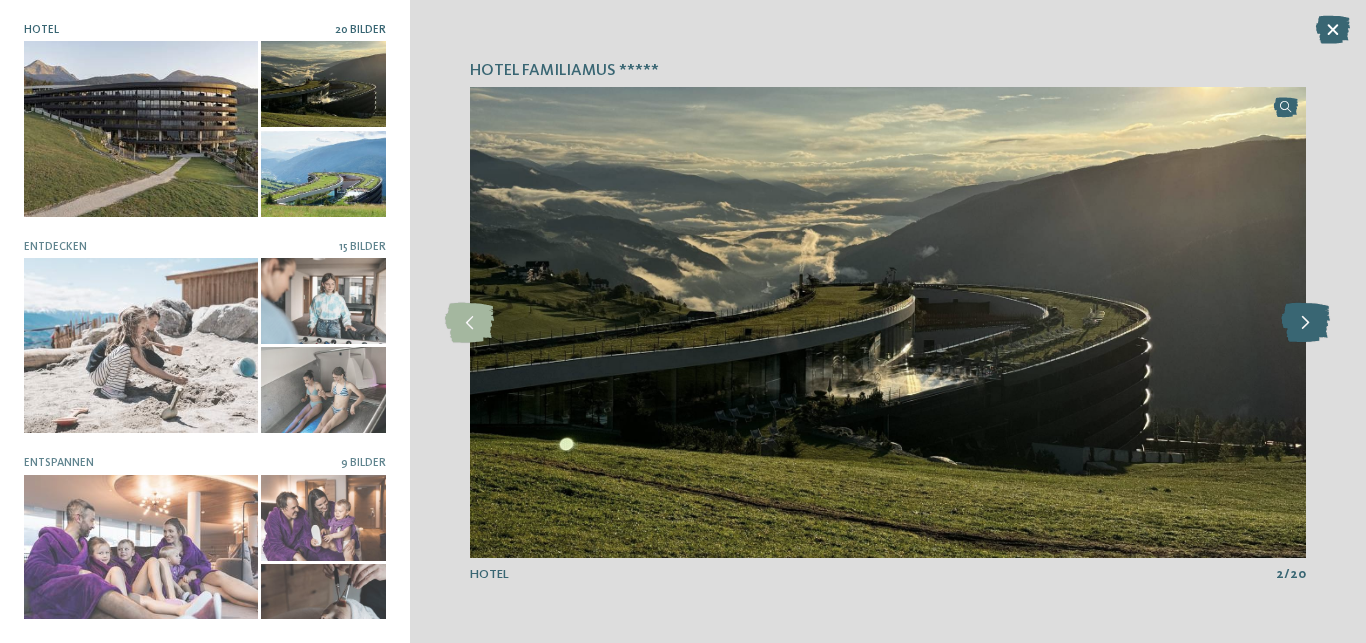click at bounding box center (1305, 323) 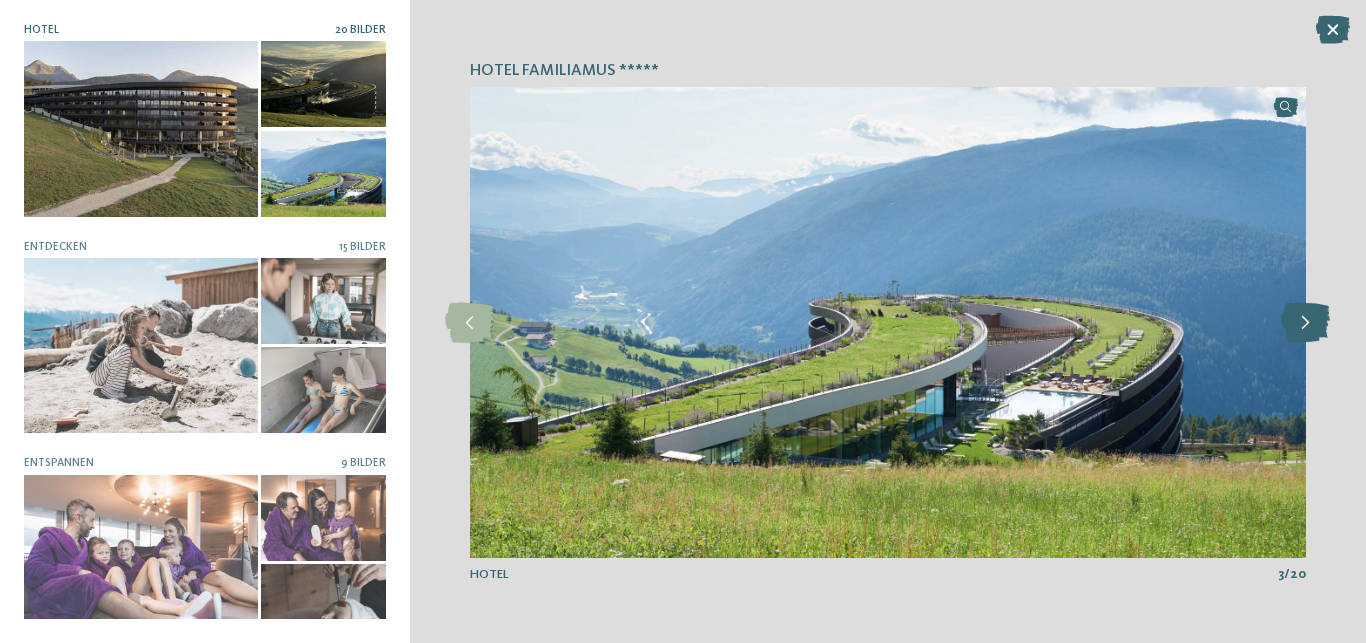 click at bounding box center [1305, 323] 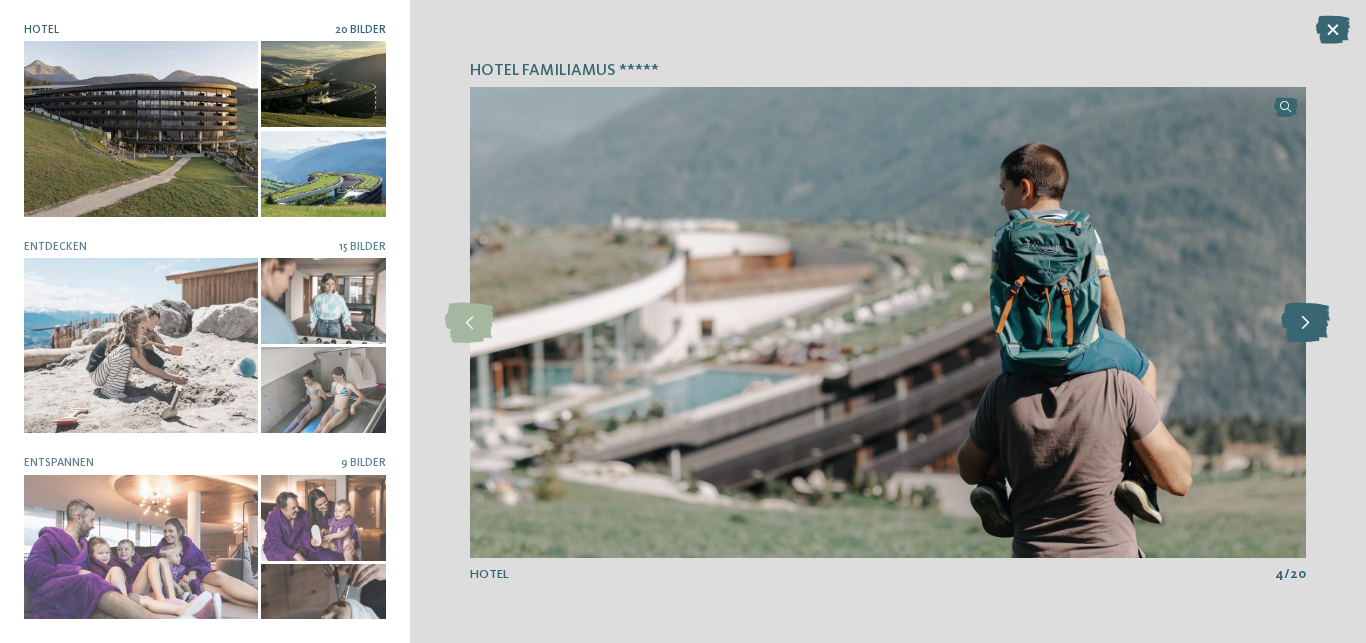 click at bounding box center (1305, 323) 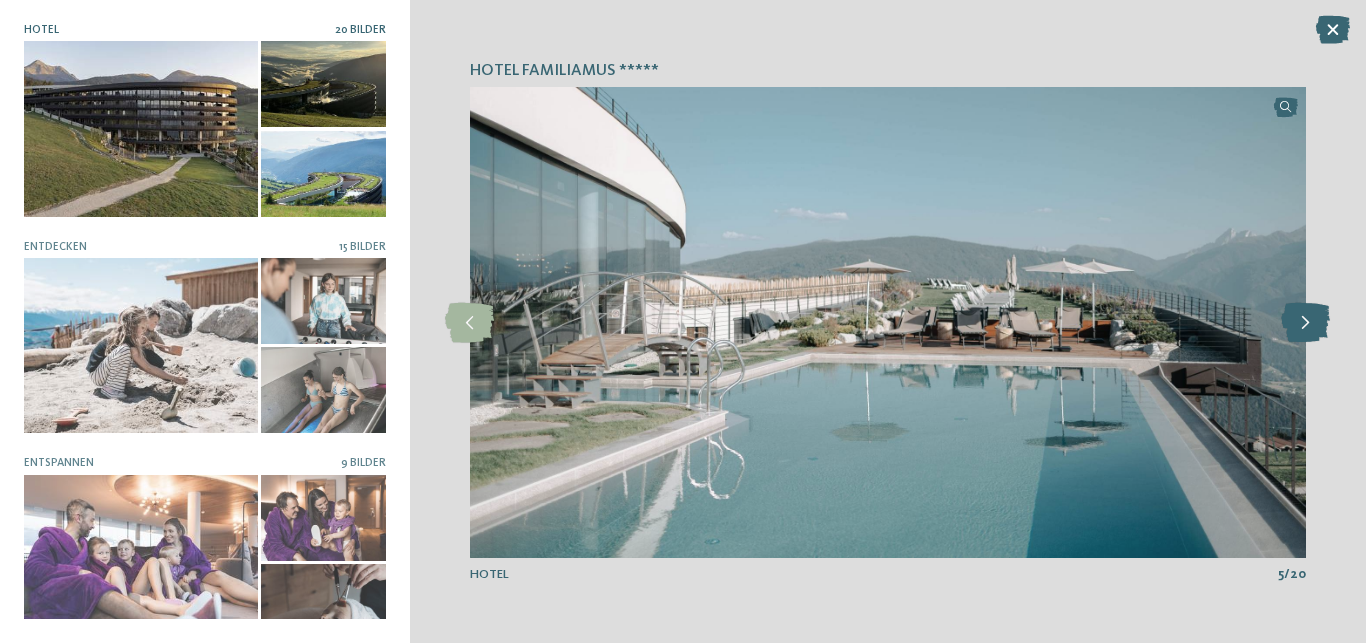 click at bounding box center (1305, 323) 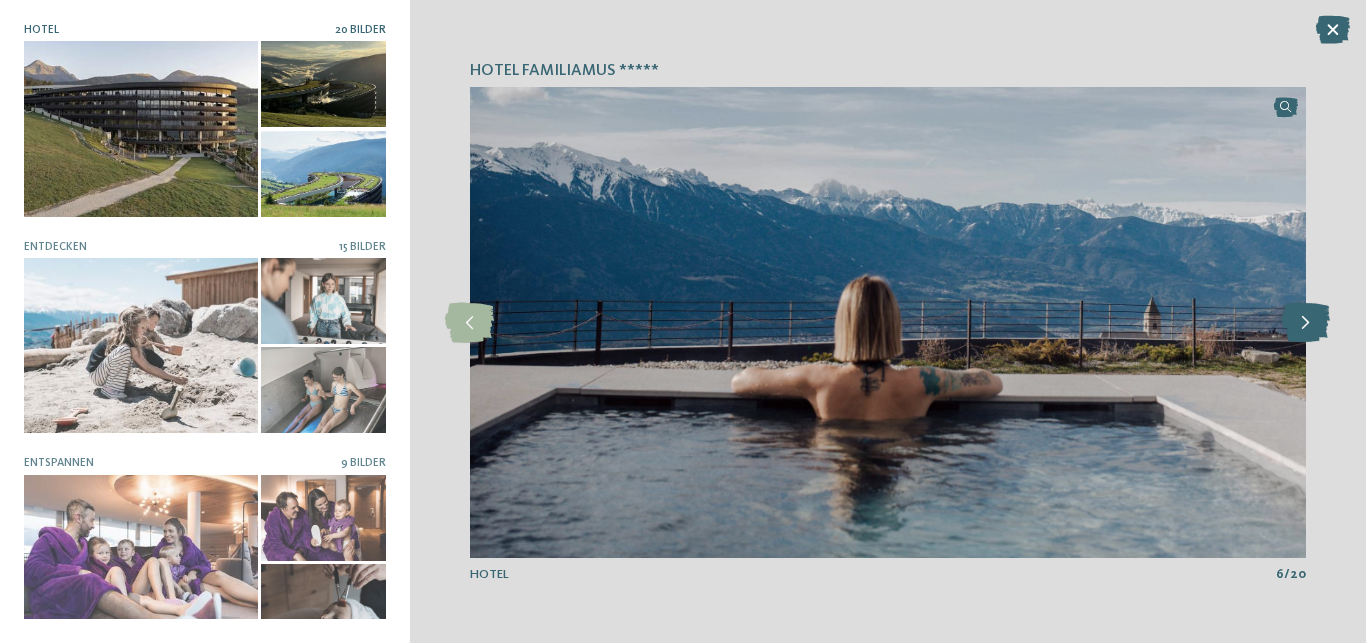 click at bounding box center [1305, 323] 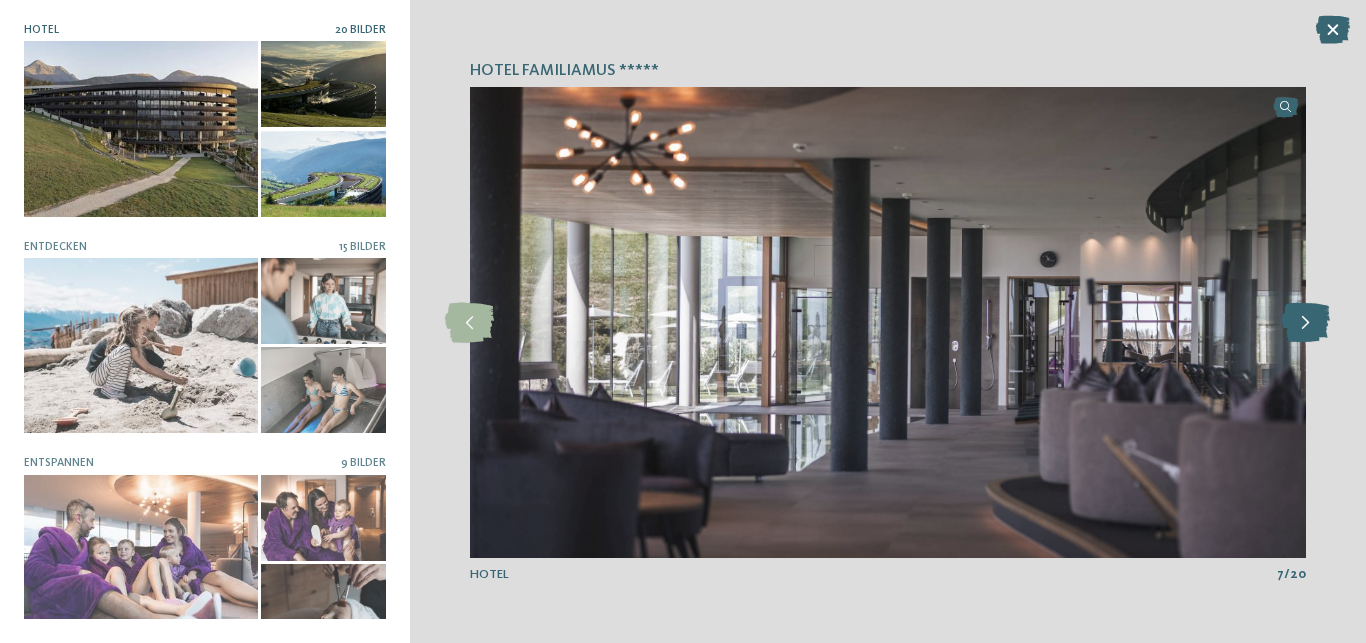click at bounding box center (1305, 323) 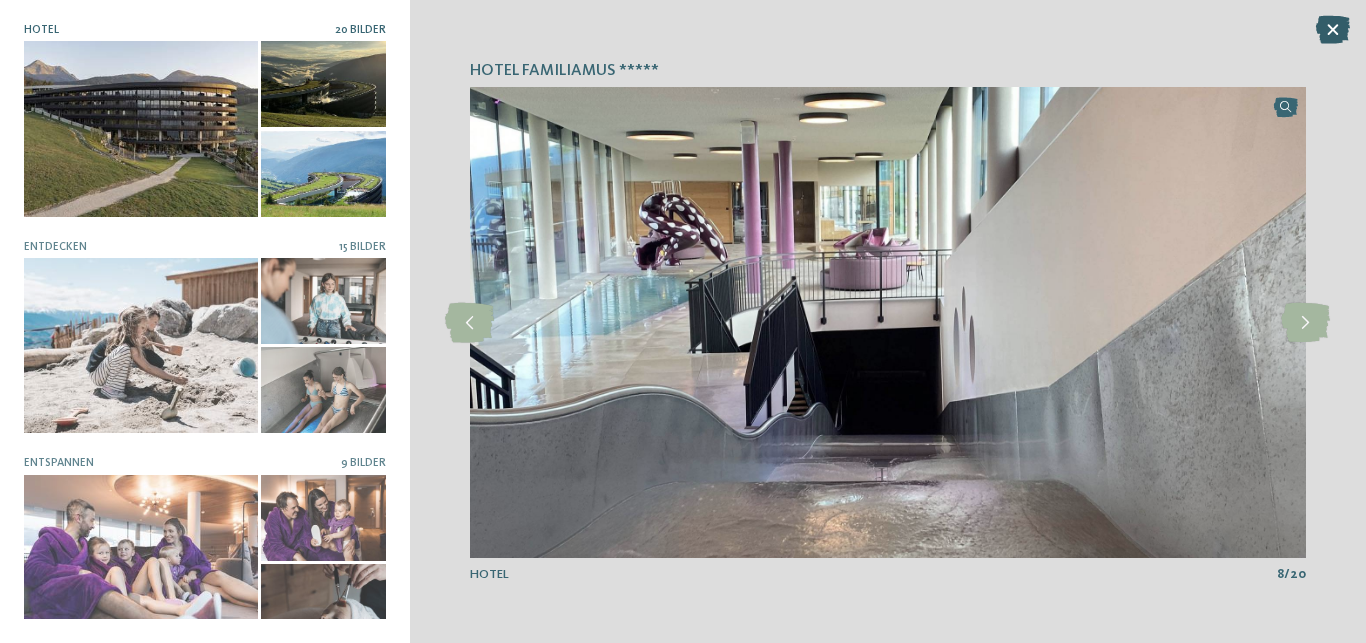 click at bounding box center [1333, 30] 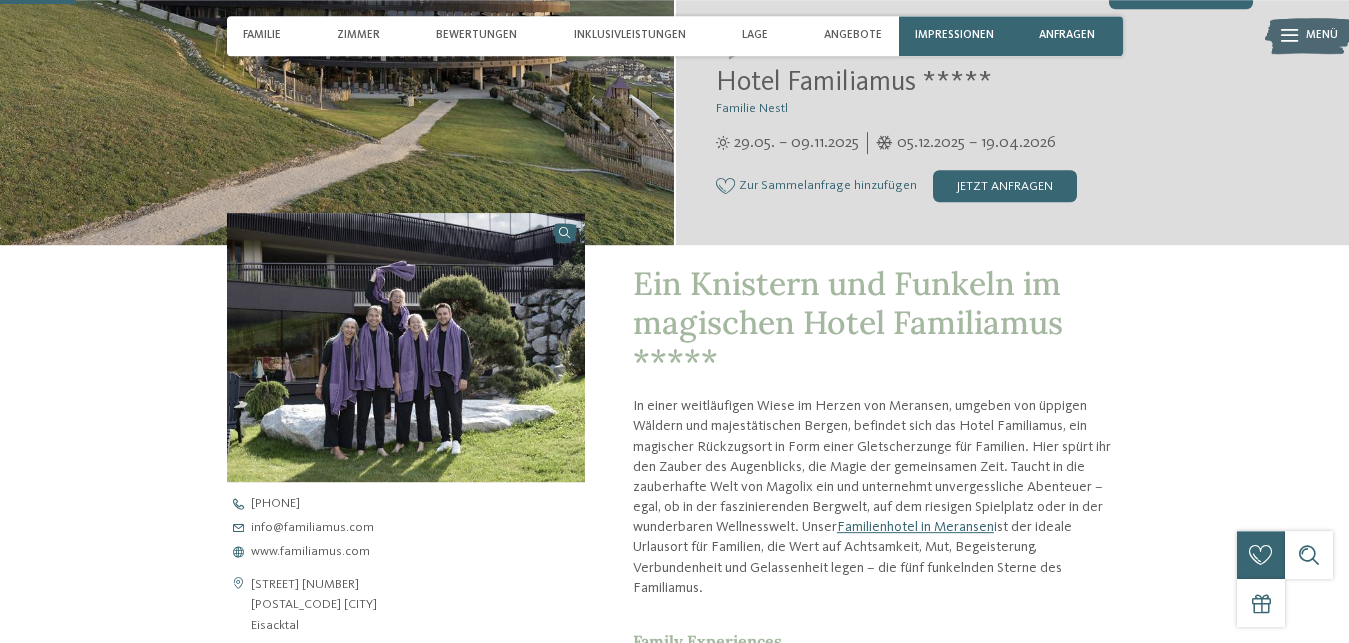 scroll, scrollTop: 510, scrollLeft: 0, axis: vertical 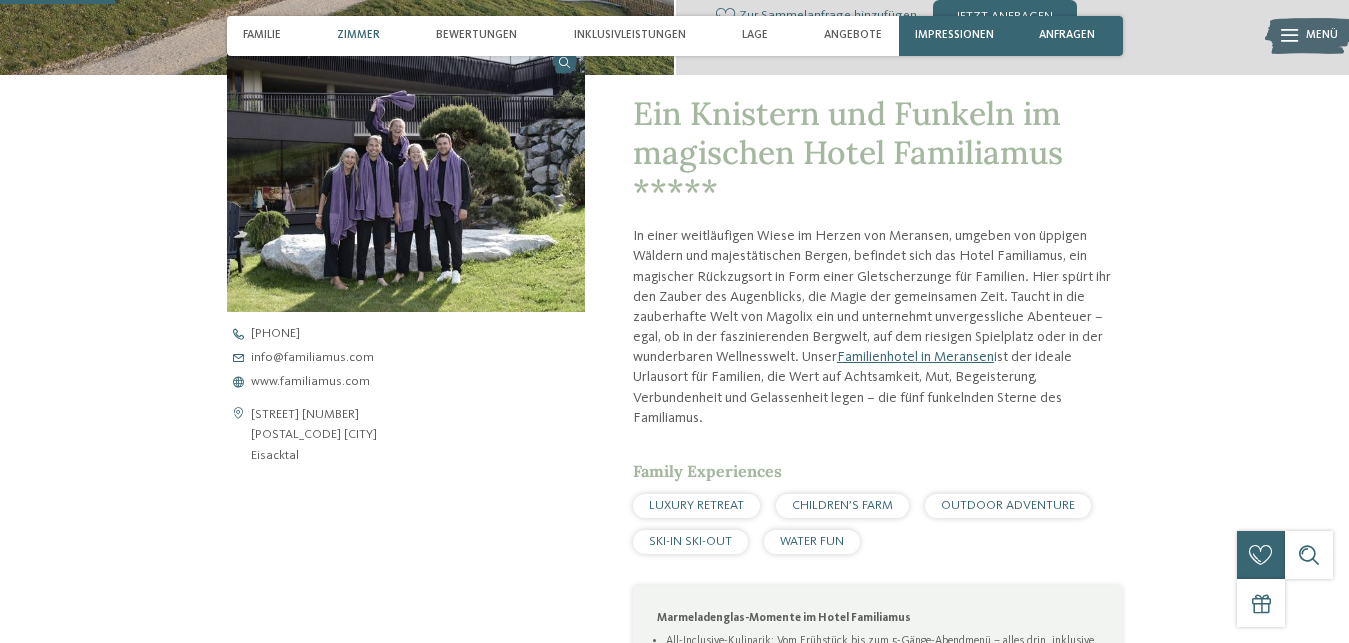 click on "Zimmer" at bounding box center (358, 35) 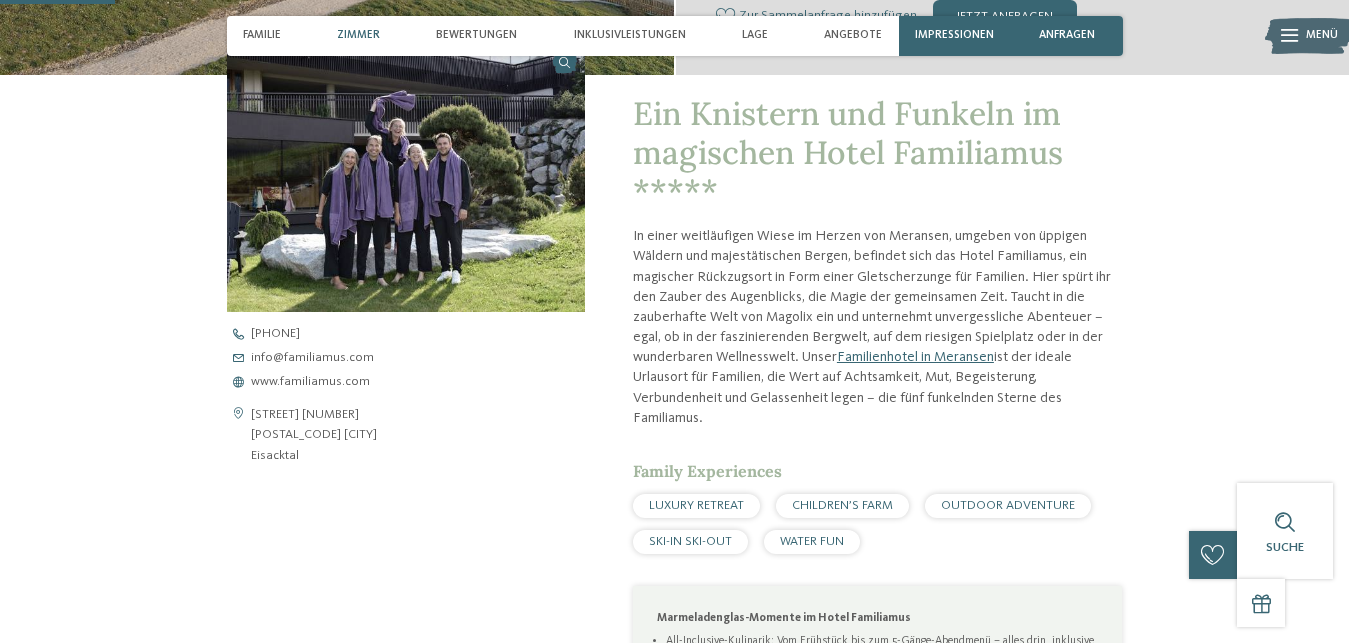 click on "Zimmer" at bounding box center (358, 35) 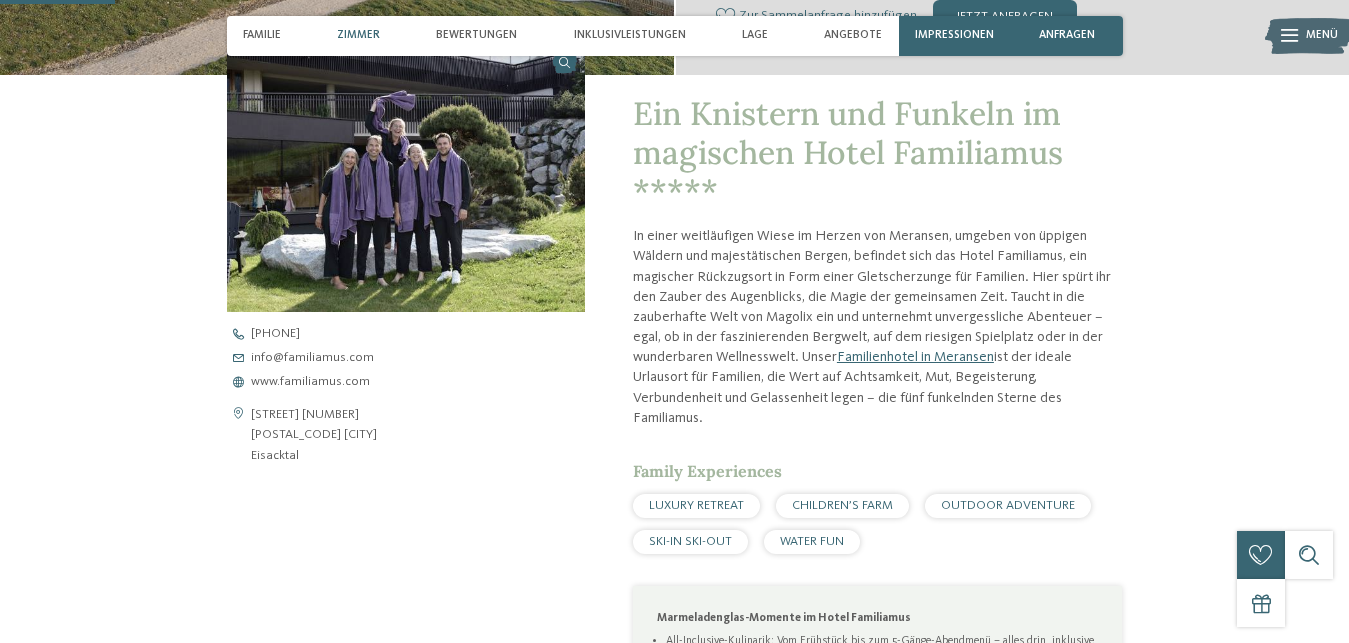 click on "Zimmer" at bounding box center (358, 35) 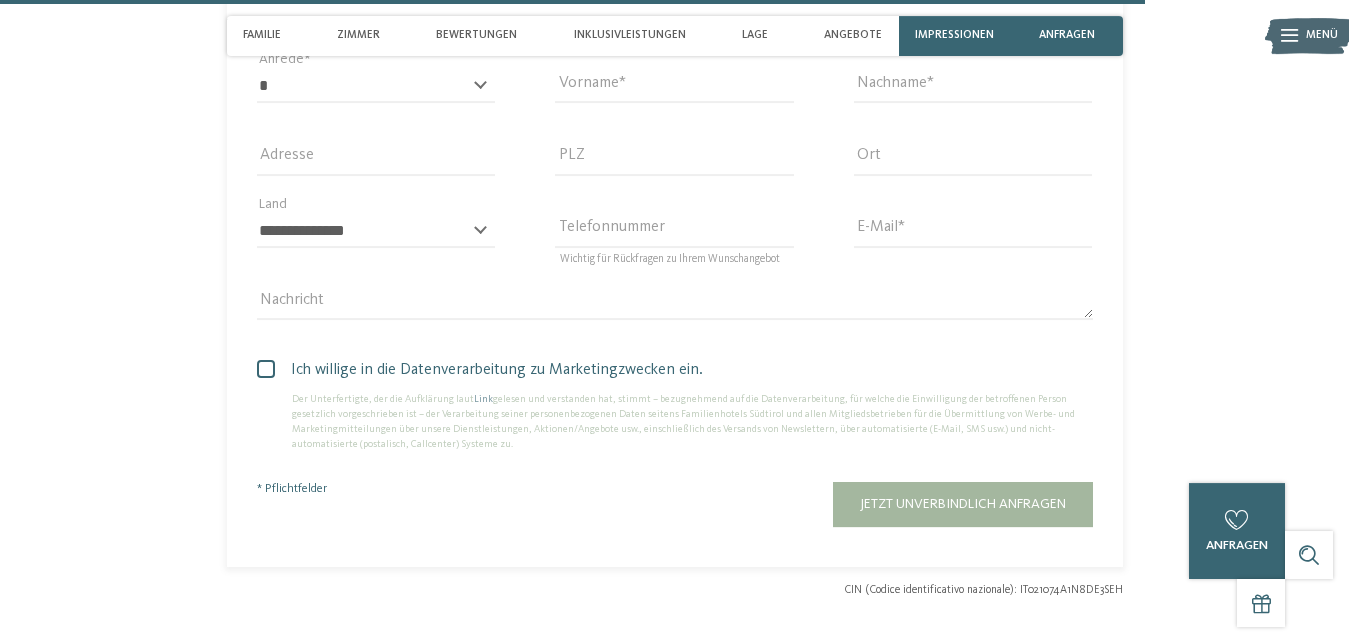 scroll, scrollTop: 5100, scrollLeft: 0, axis: vertical 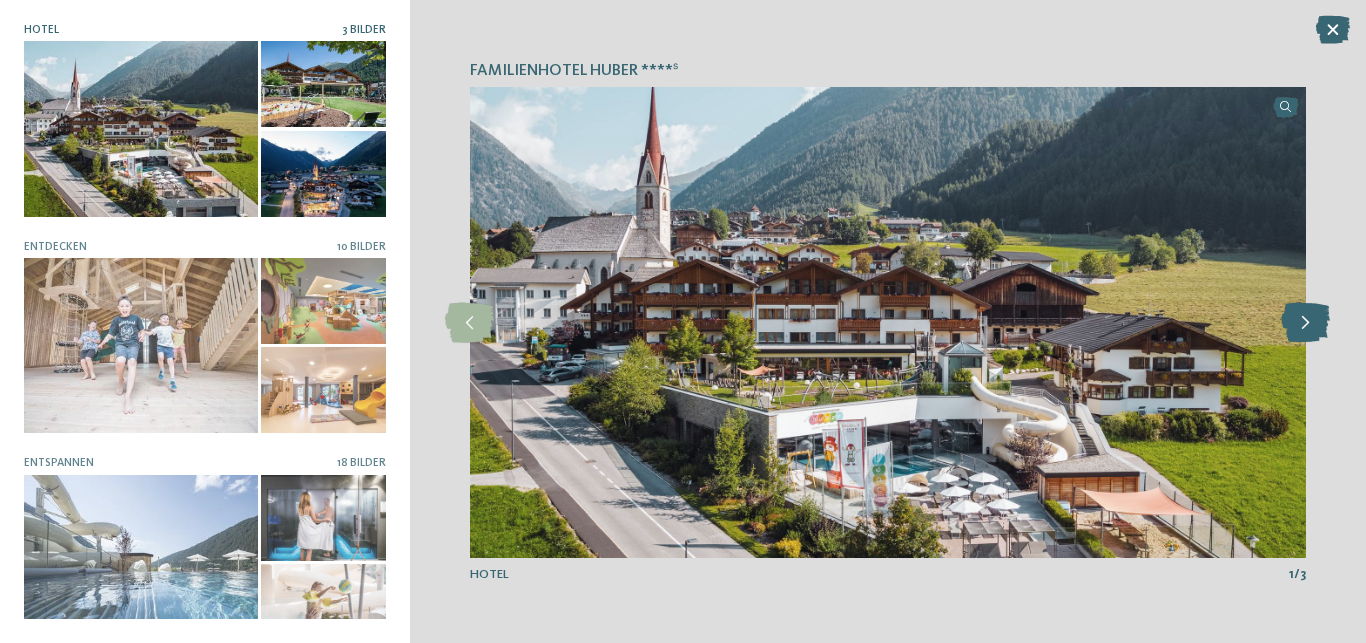 click at bounding box center (1305, 323) 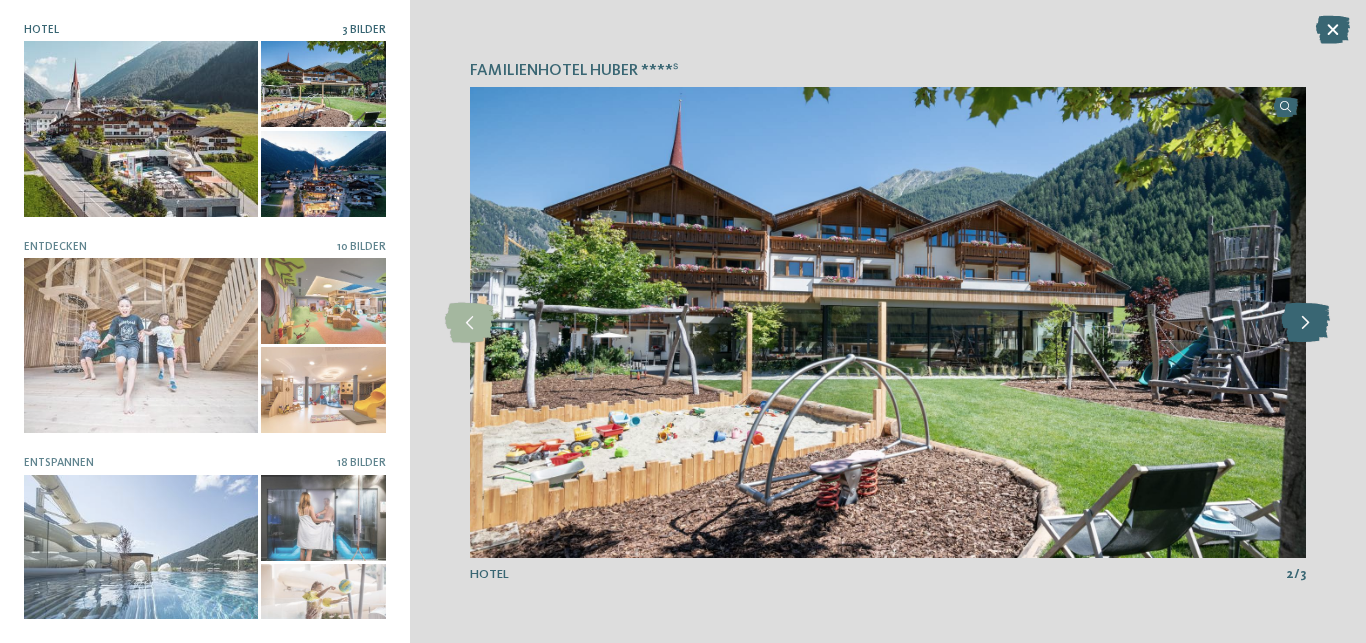 click at bounding box center [1305, 323] 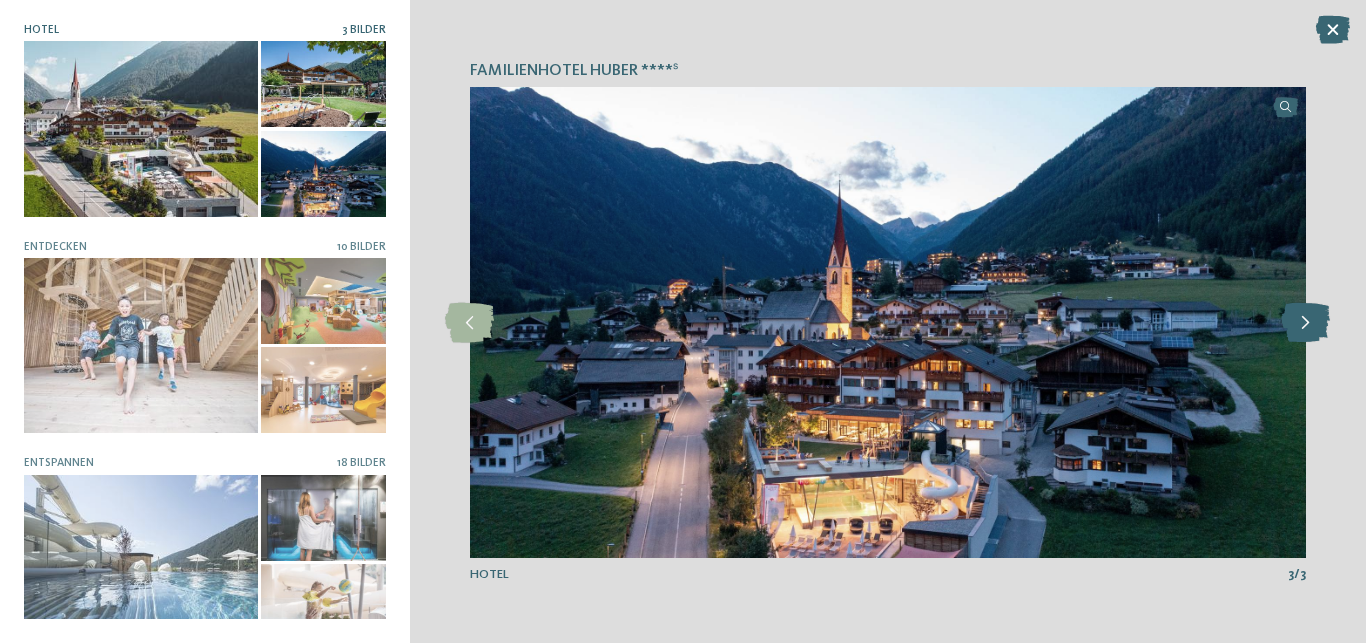 click at bounding box center (1305, 323) 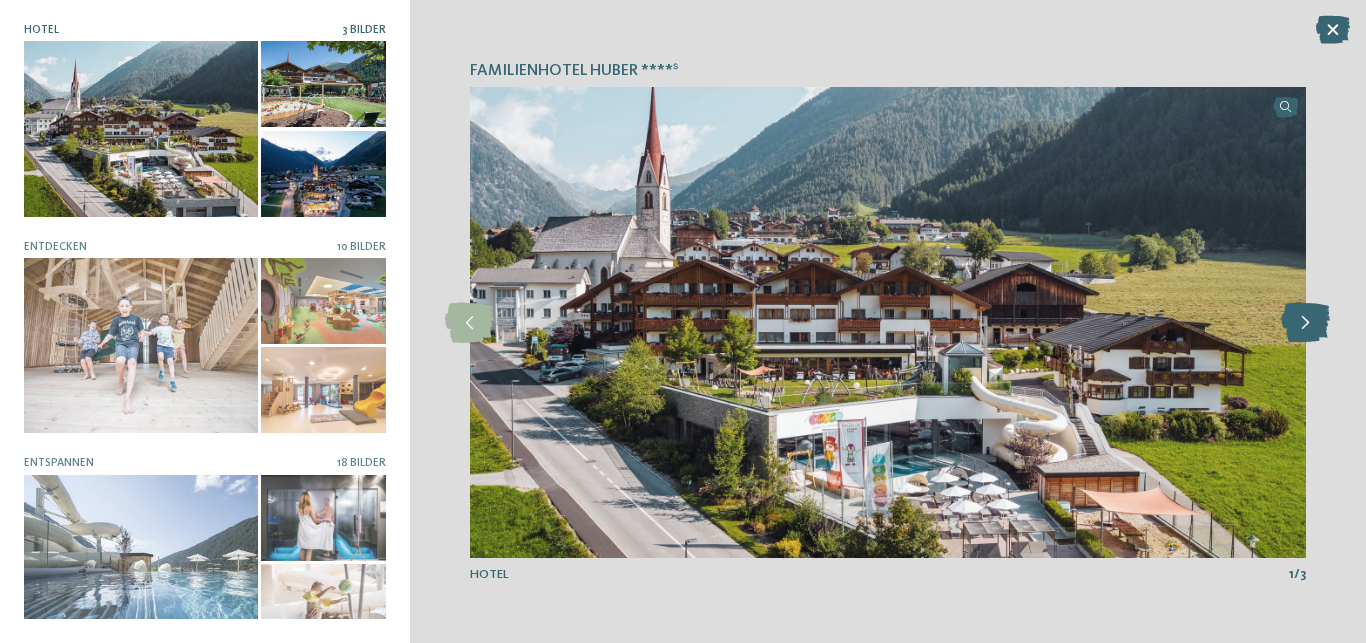 click at bounding box center (1305, 323) 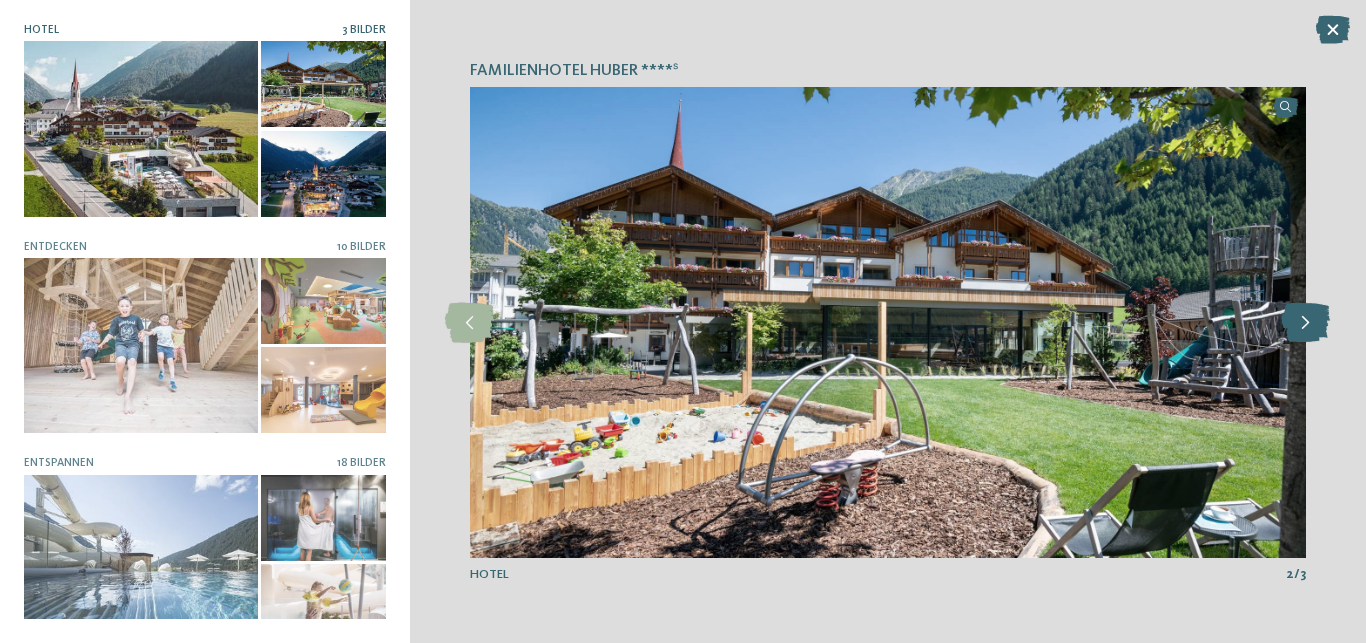 click at bounding box center [1305, 323] 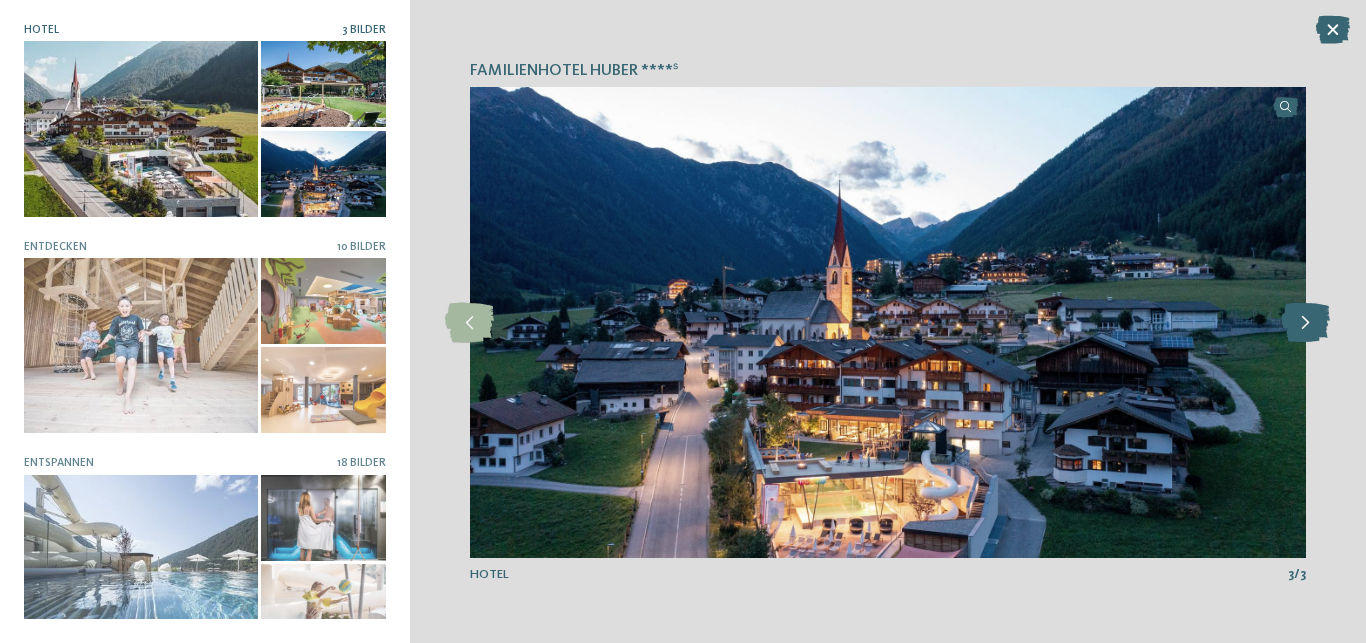 click at bounding box center [1305, 323] 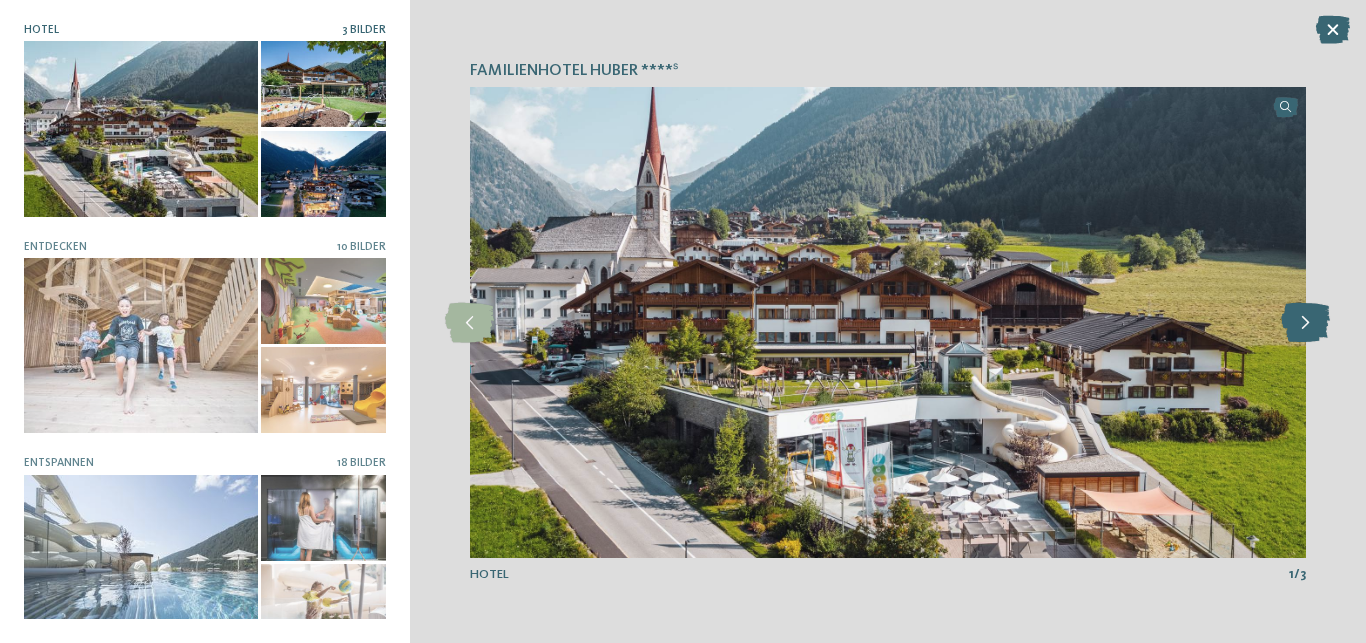 click at bounding box center [1305, 323] 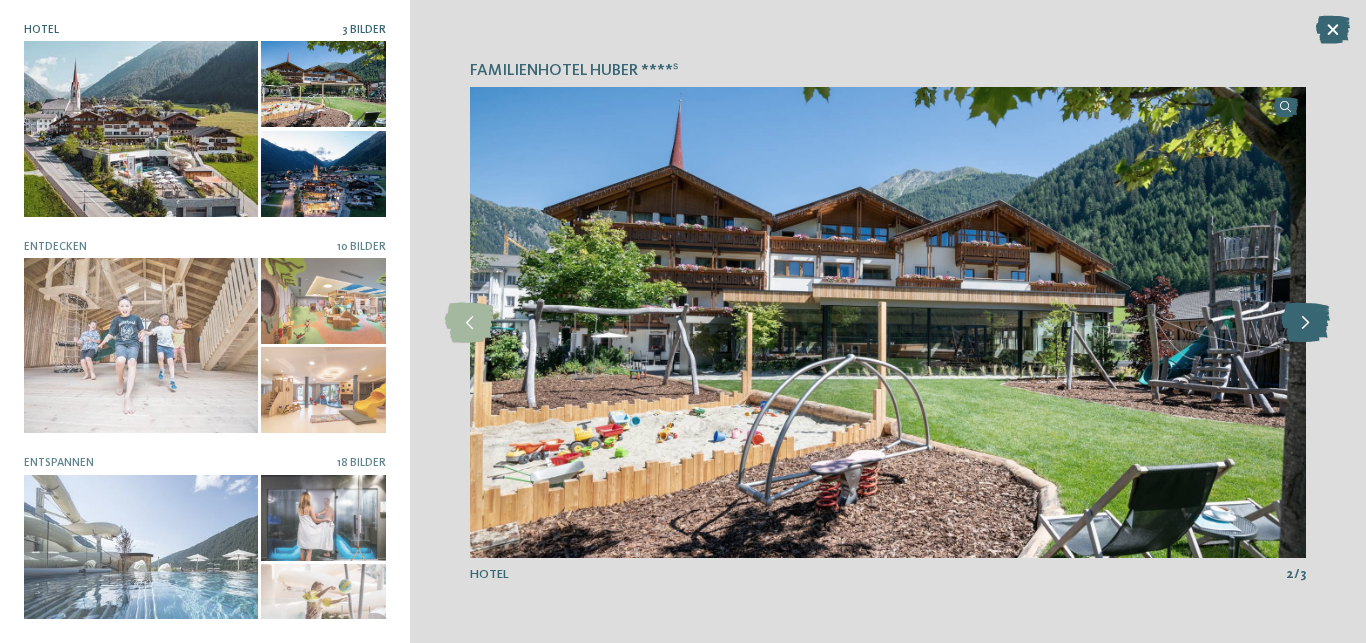 click at bounding box center (1305, 323) 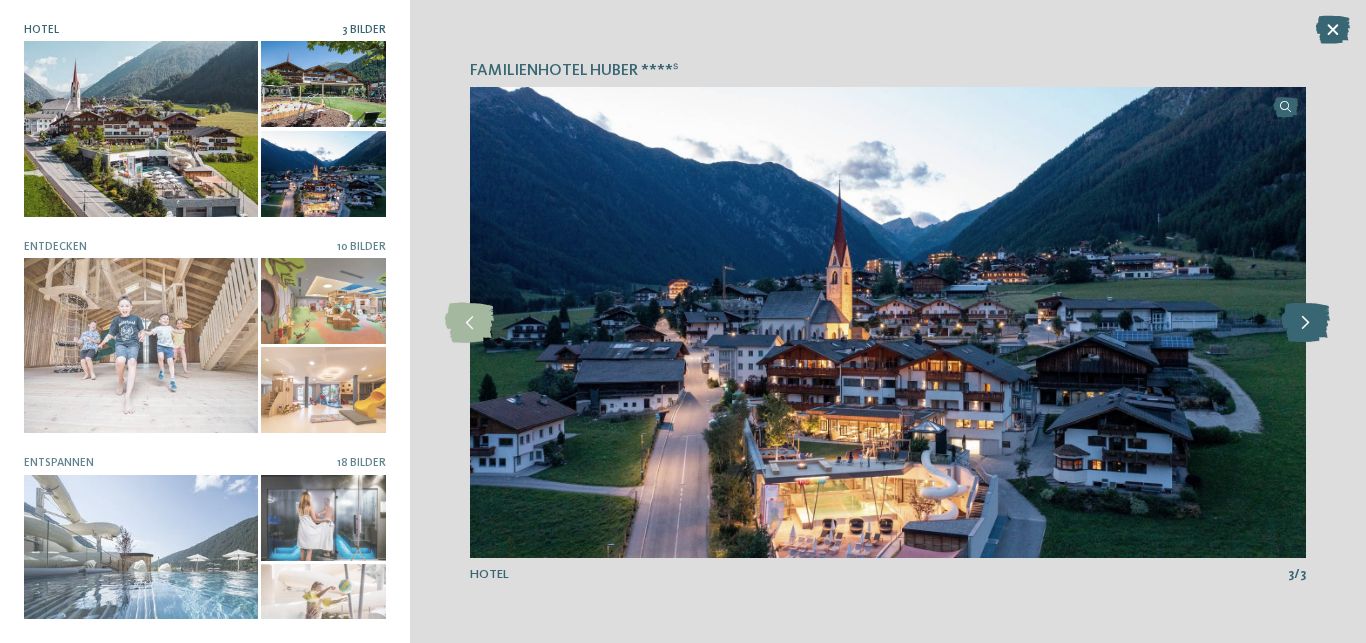 click at bounding box center (1305, 323) 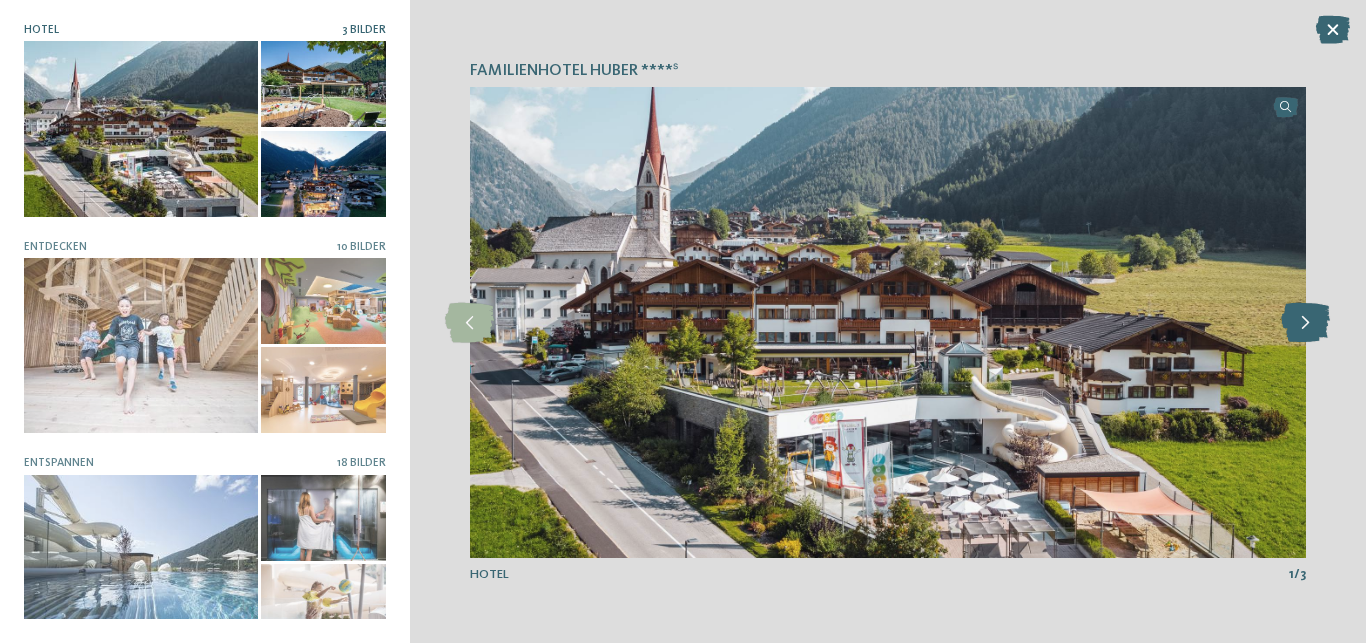 click at bounding box center [1305, 323] 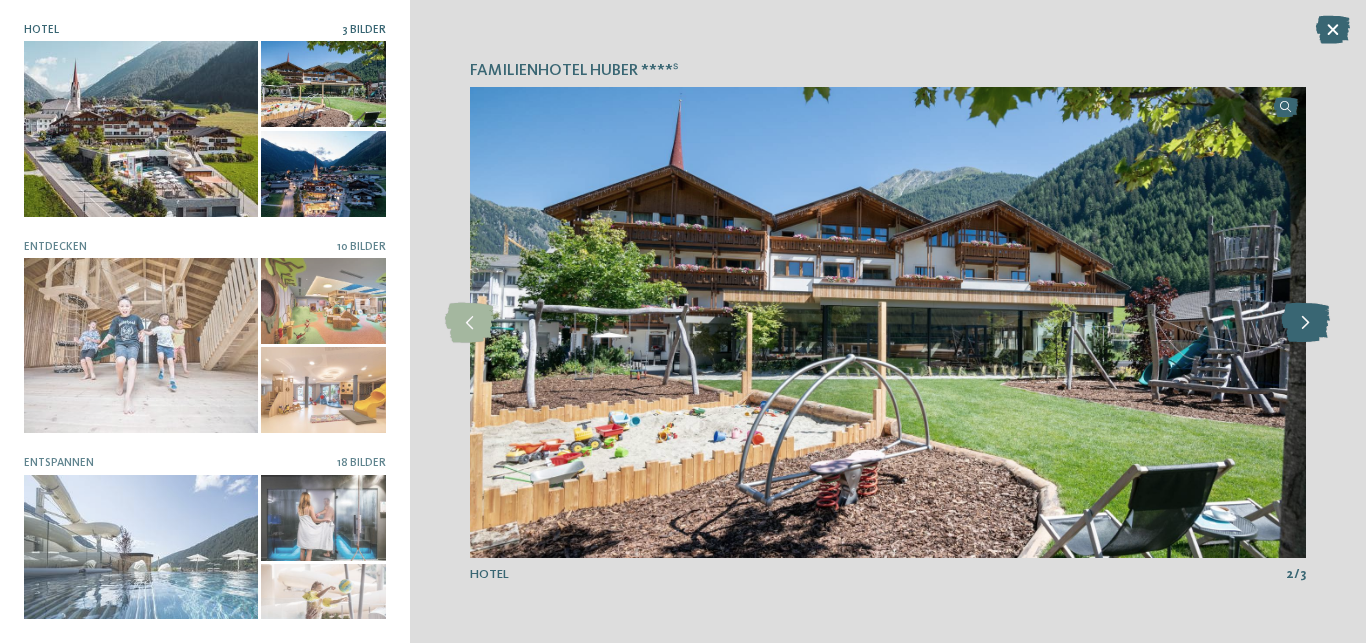 click at bounding box center (1305, 323) 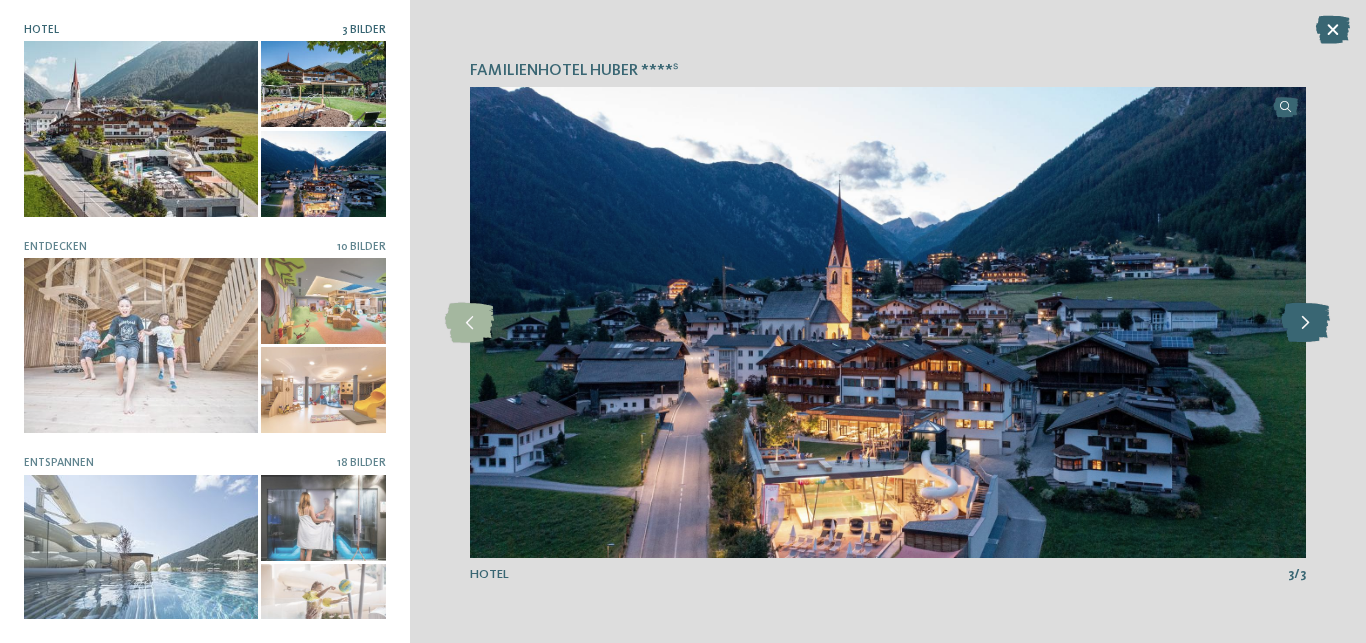 click at bounding box center [1305, 323] 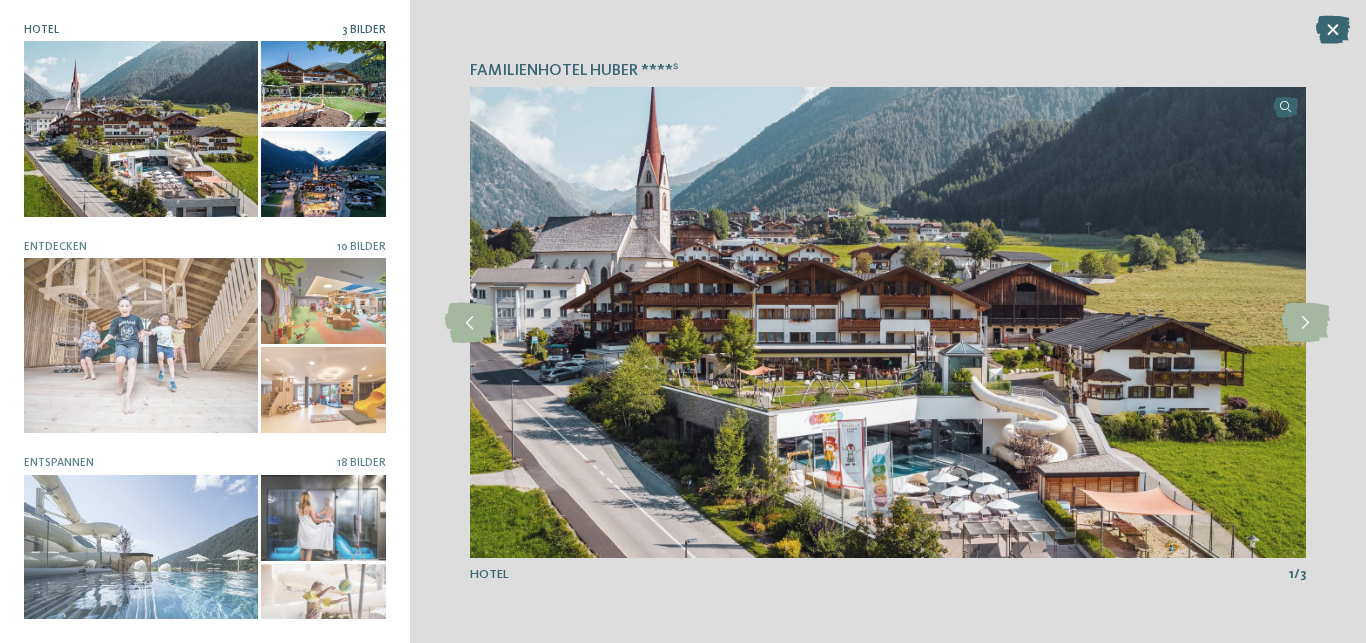 click at bounding box center [888, 322] 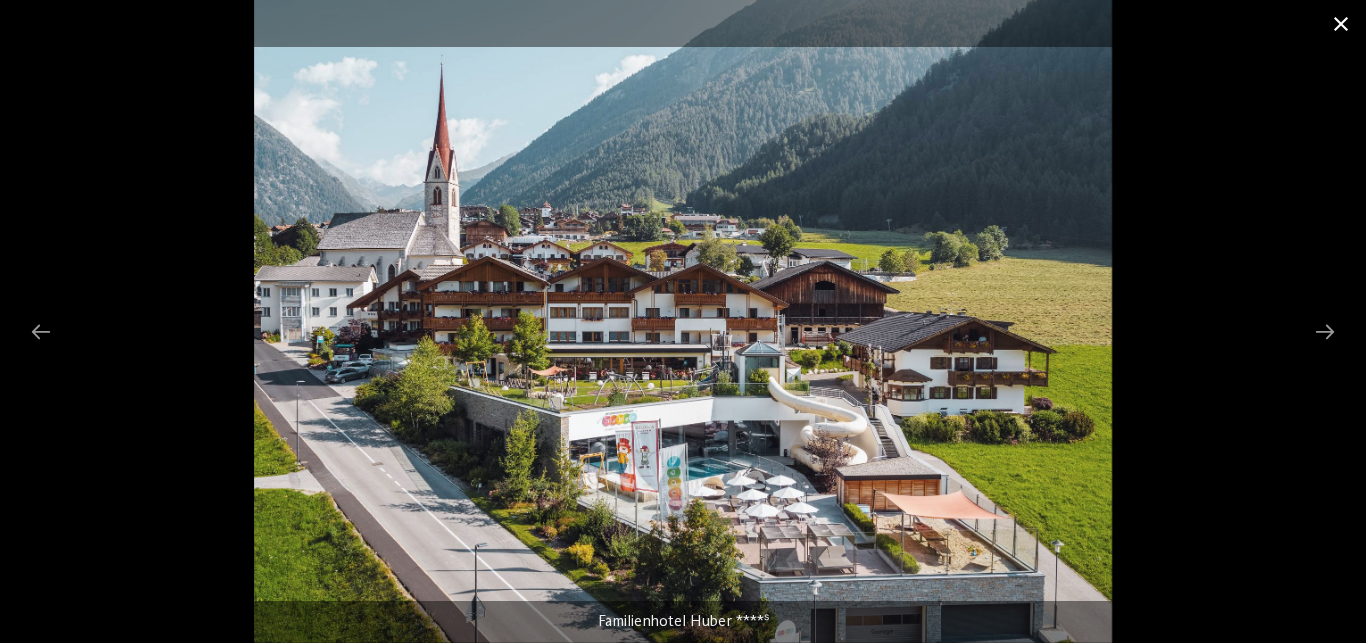 click at bounding box center (1341, 23) 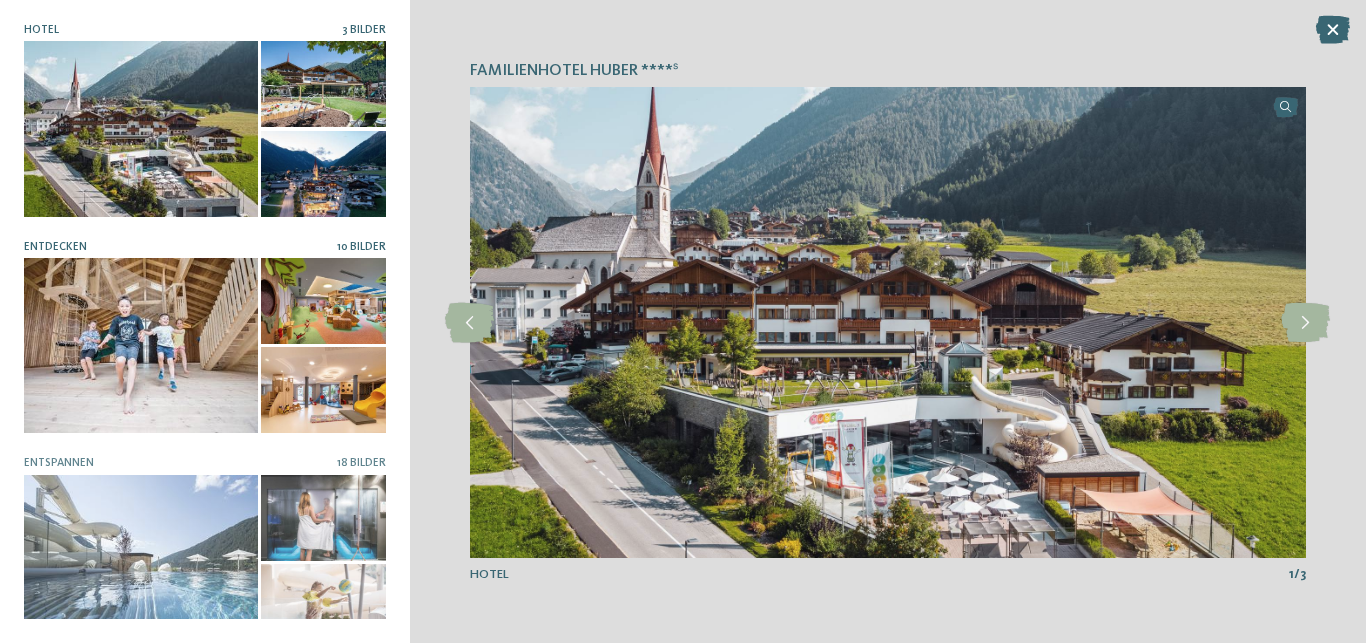 scroll, scrollTop: 96, scrollLeft: 0, axis: vertical 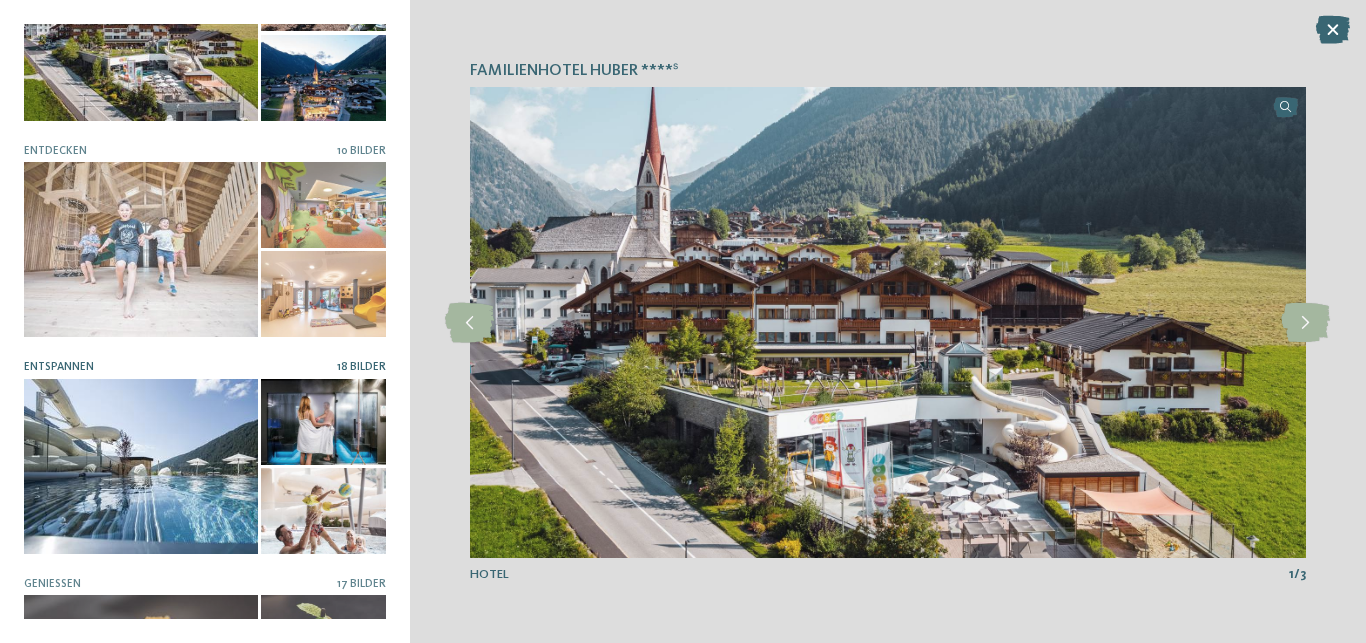 click at bounding box center (141, 466) 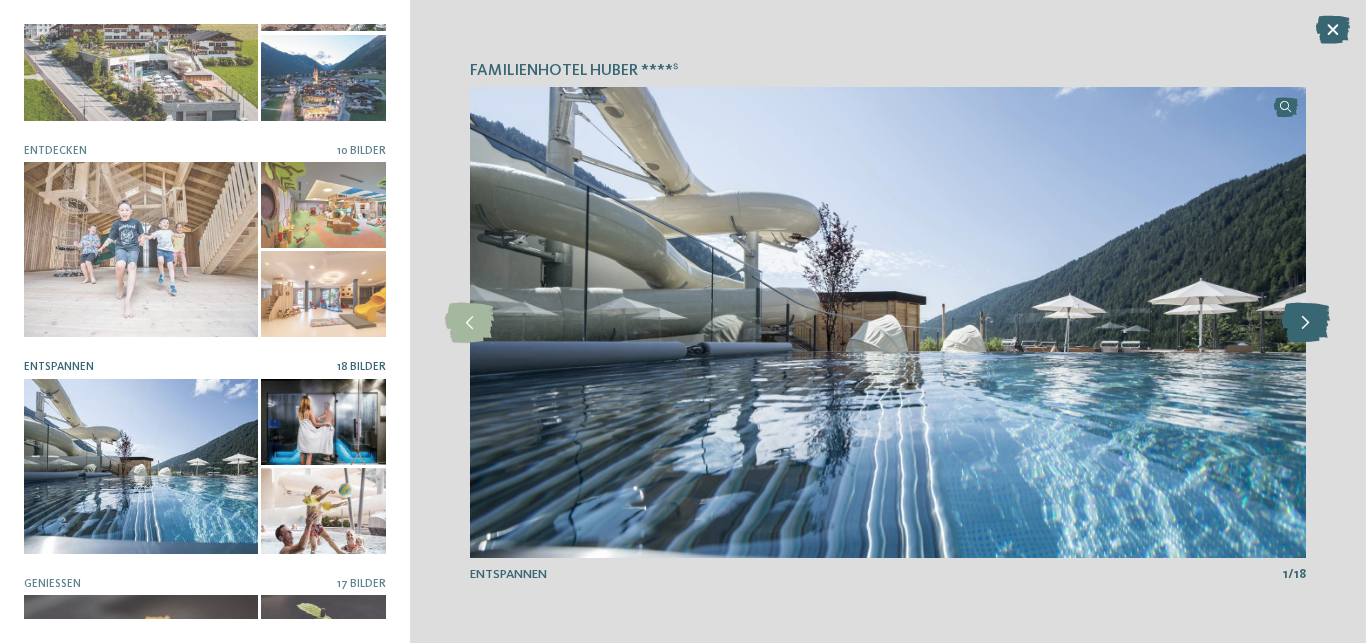 click at bounding box center [1305, 323] 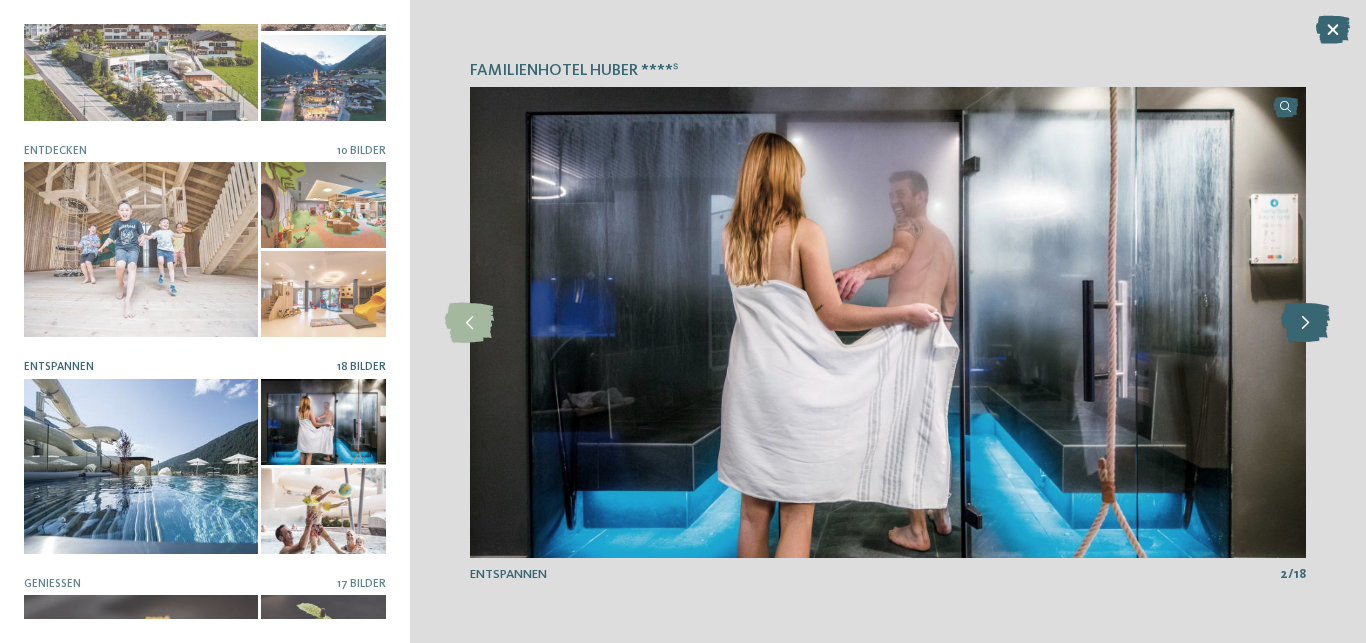 click at bounding box center [1305, 323] 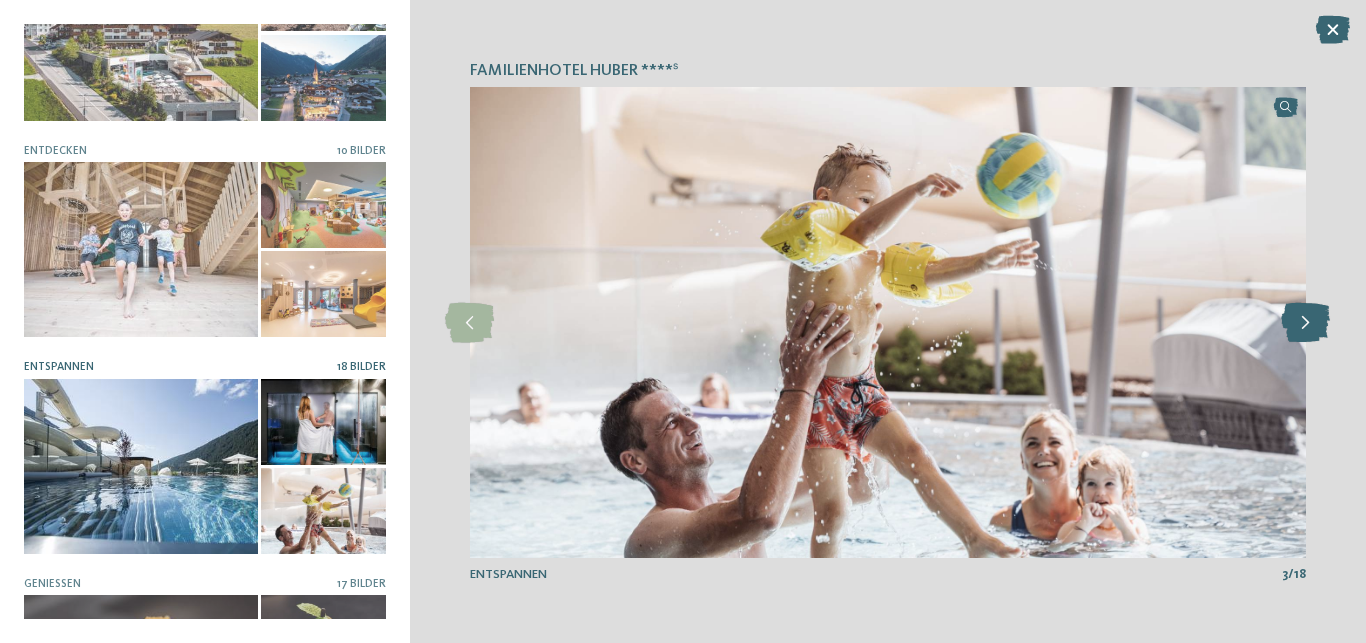 click at bounding box center (1305, 323) 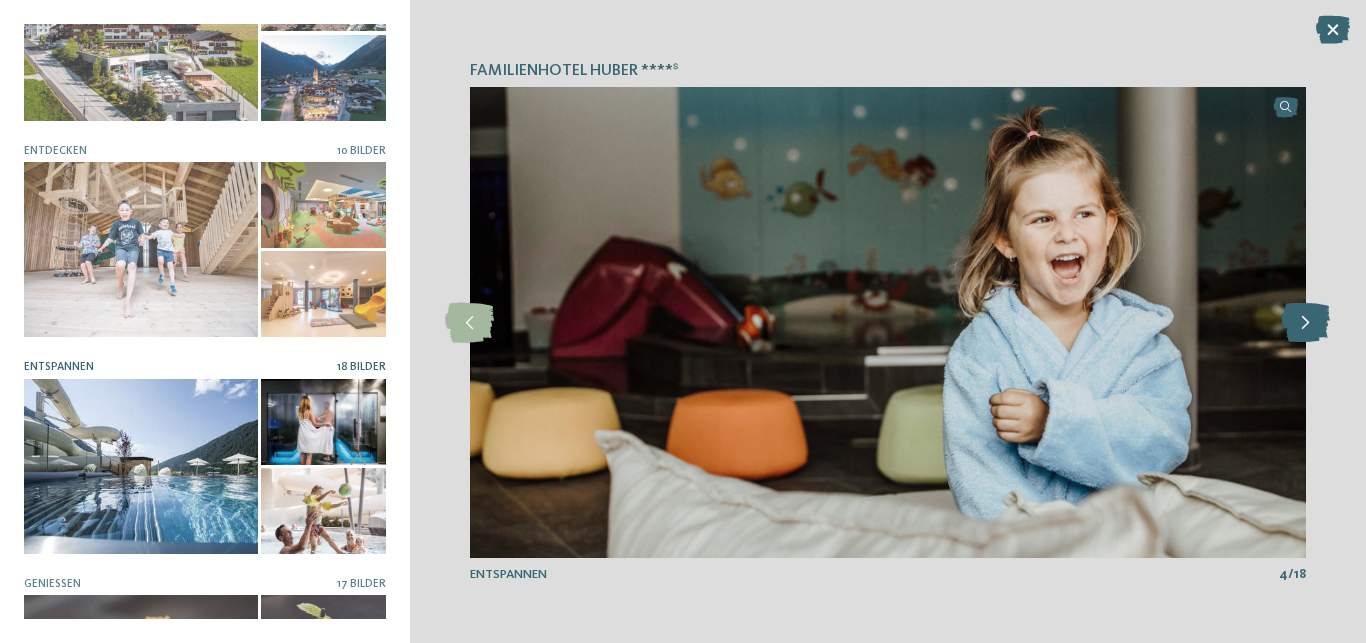 click at bounding box center (1305, 323) 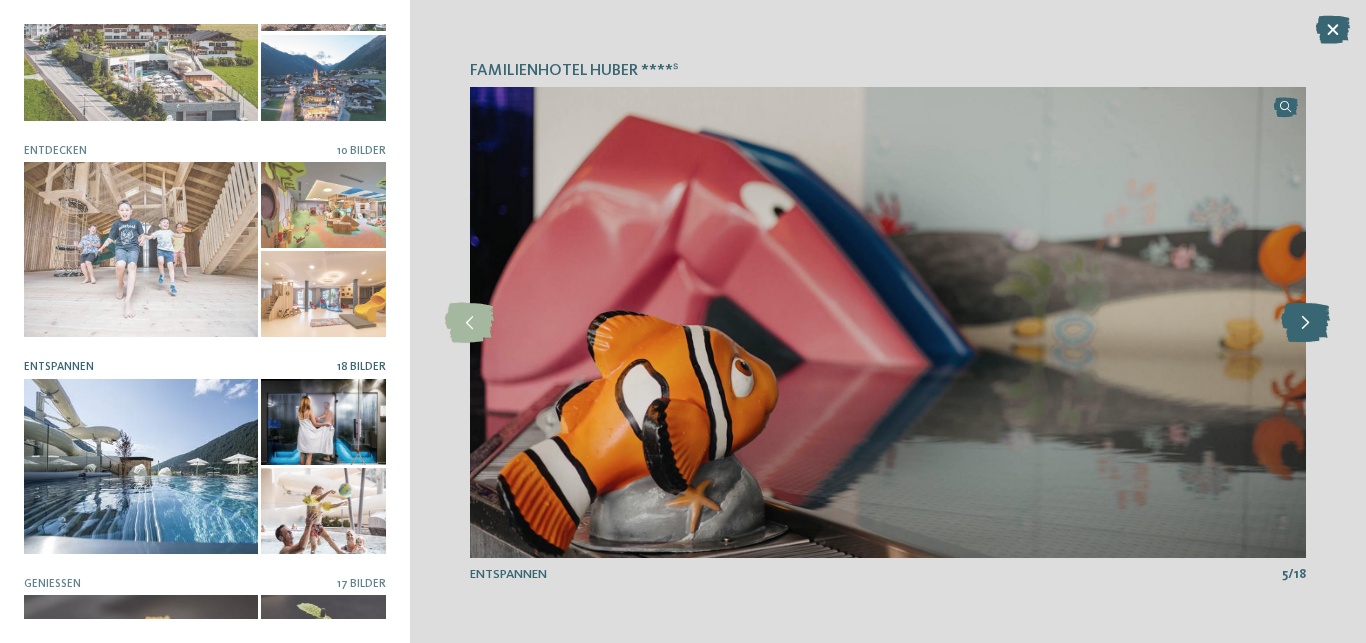 click at bounding box center [1305, 323] 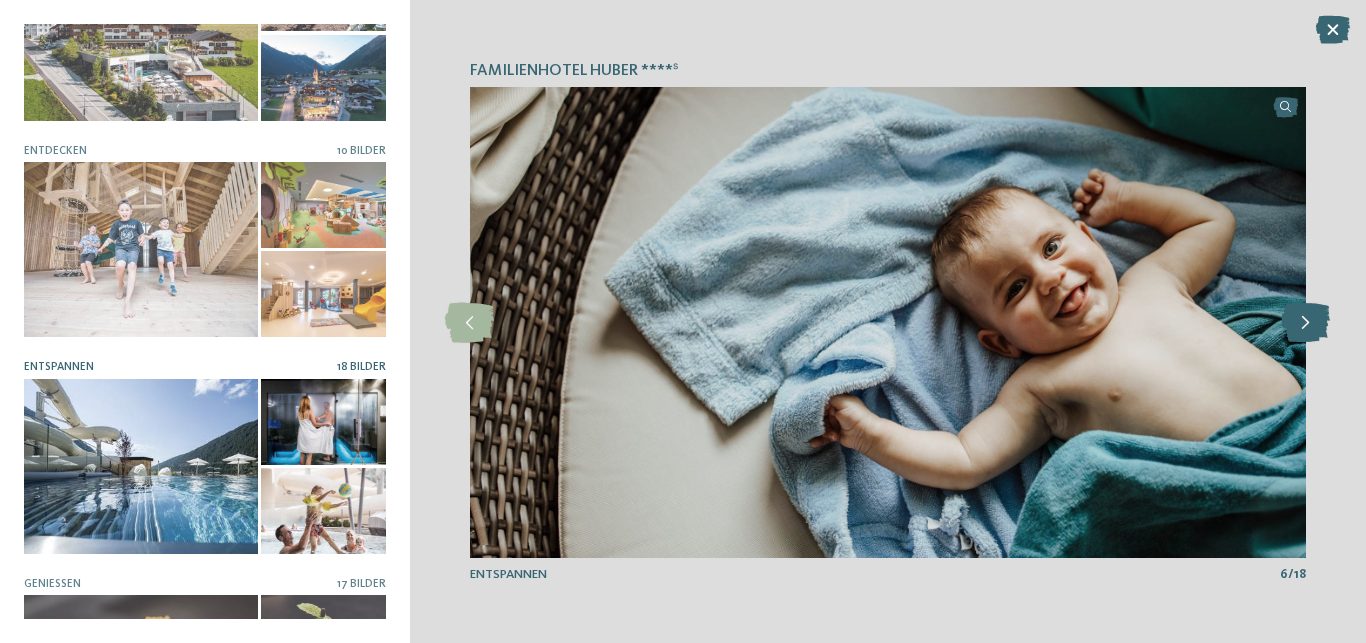 click at bounding box center (1305, 323) 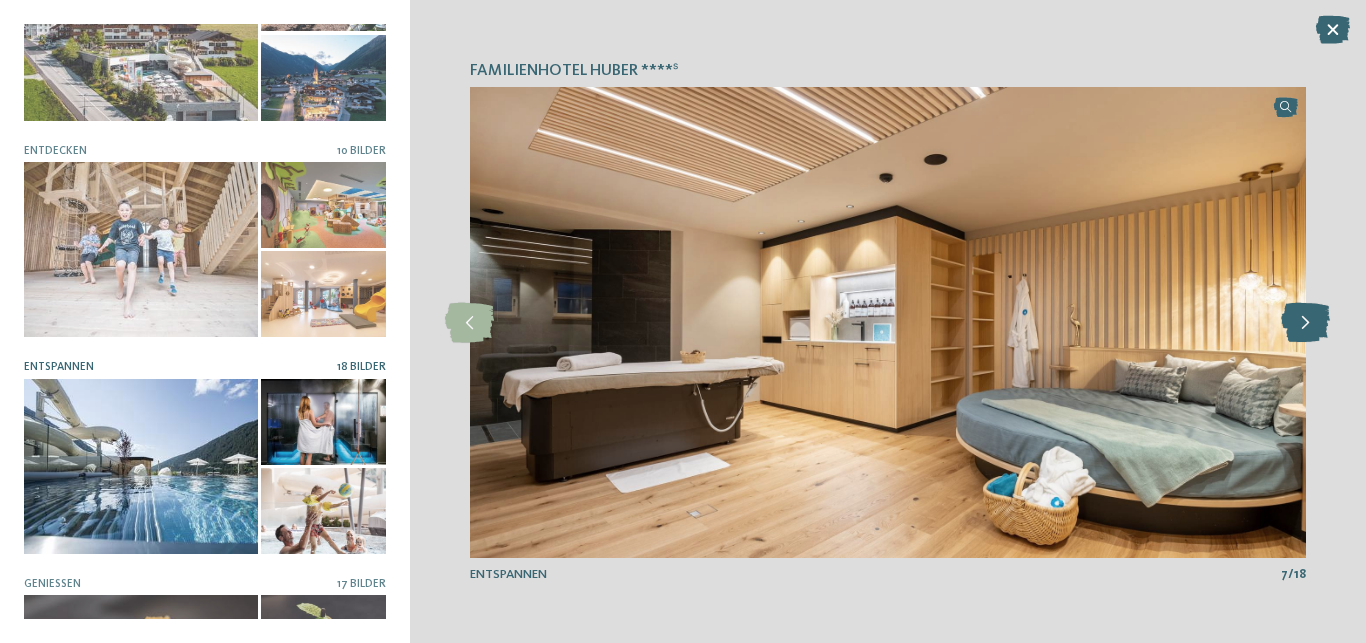 click at bounding box center [1305, 323] 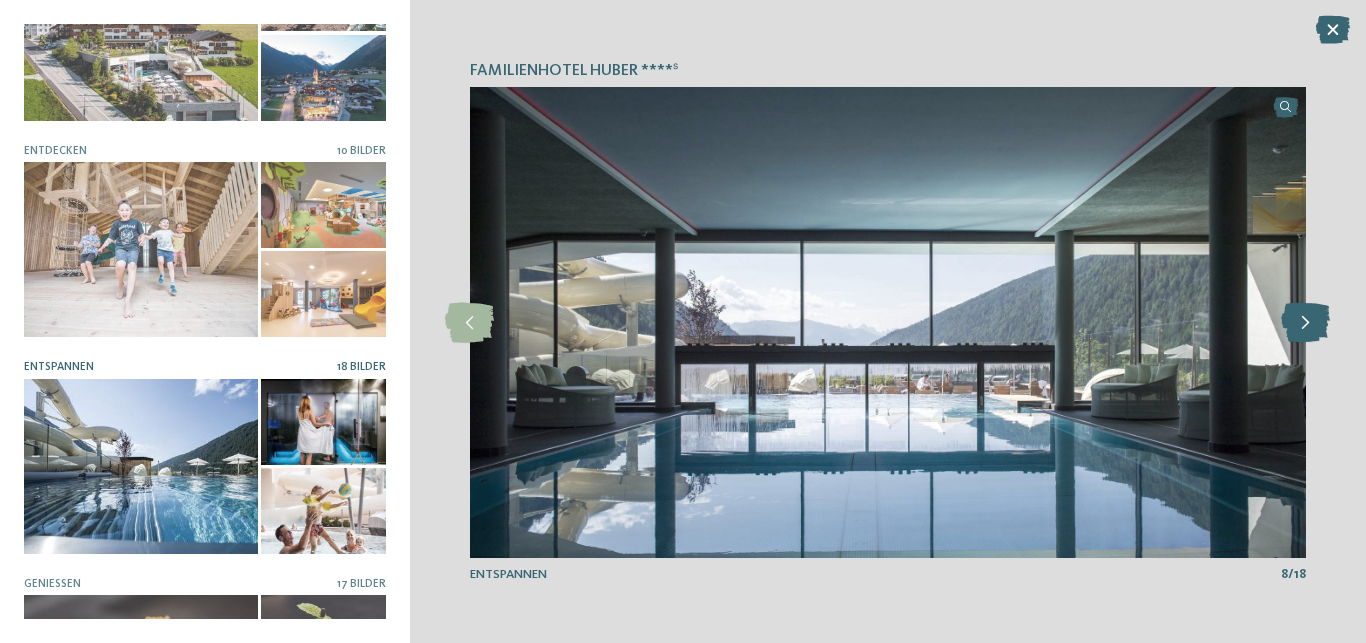 click at bounding box center [1305, 323] 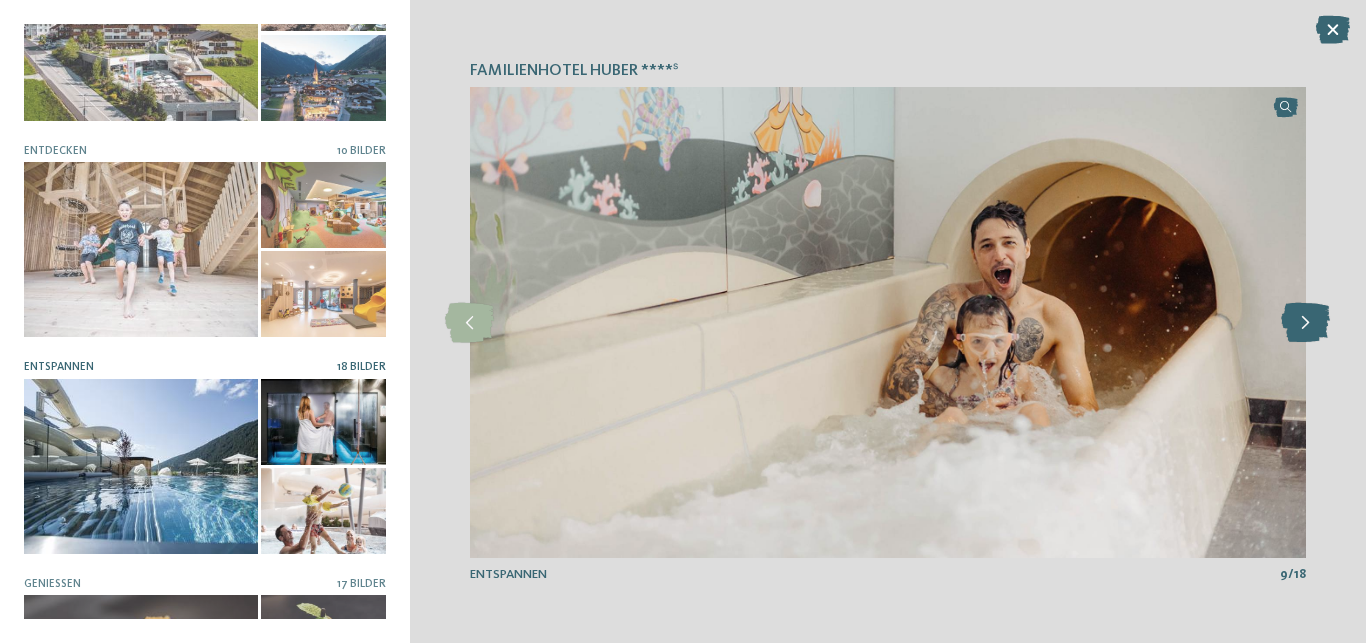 click at bounding box center [1305, 323] 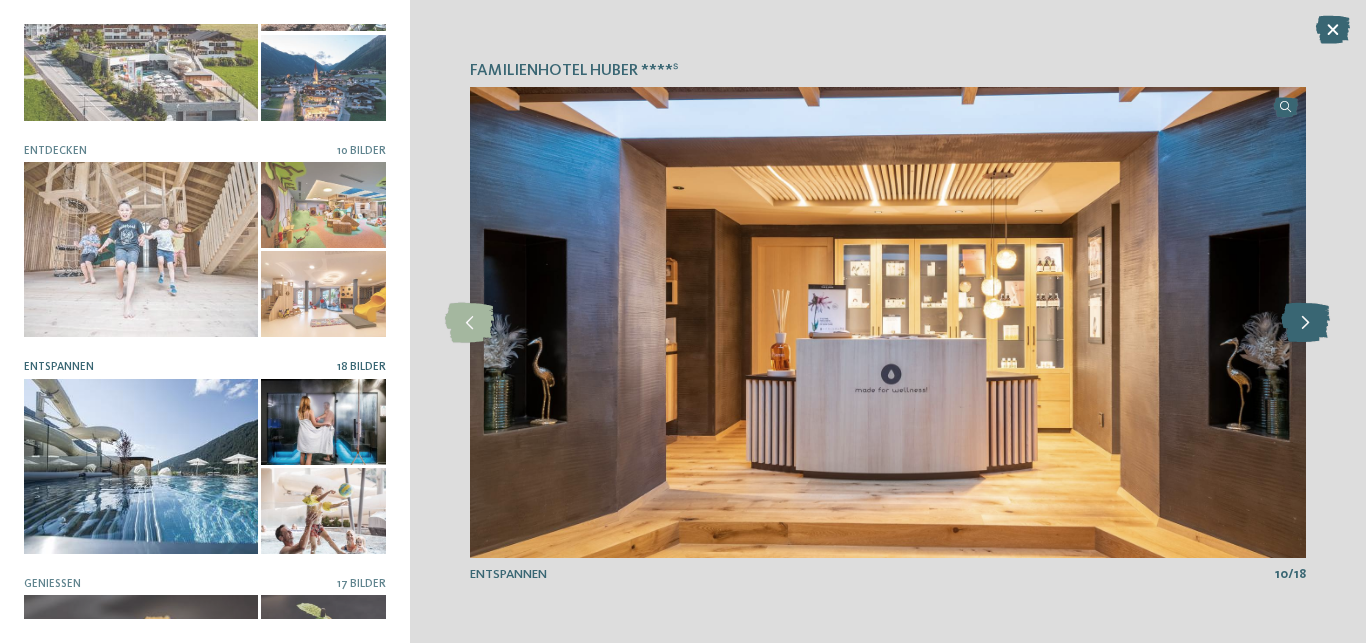 click at bounding box center [1305, 323] 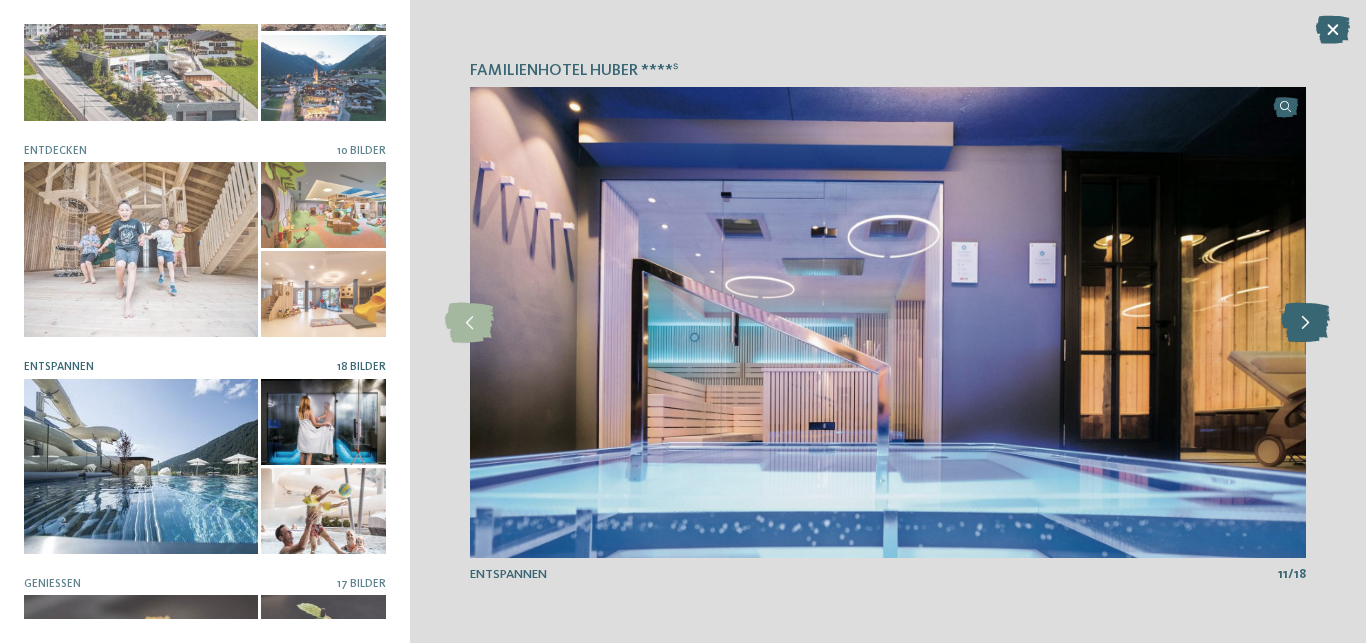click at bounding box center (1305, 323) 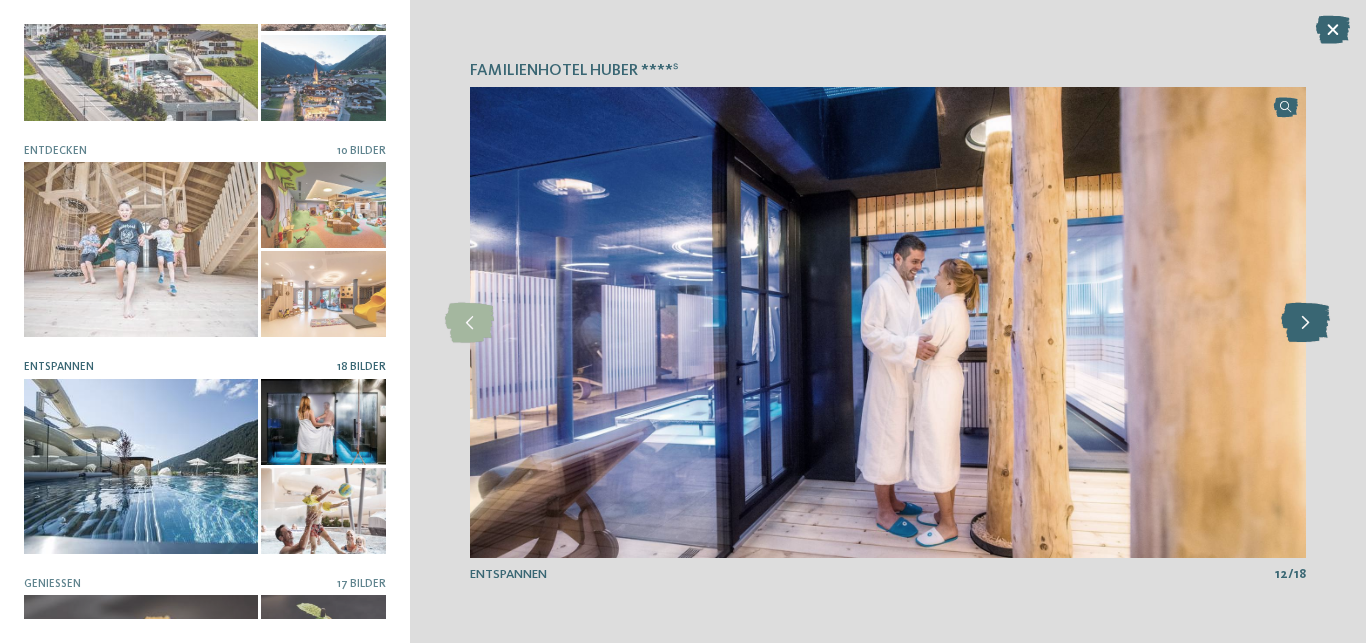 click at bounding box center [1305, 323] 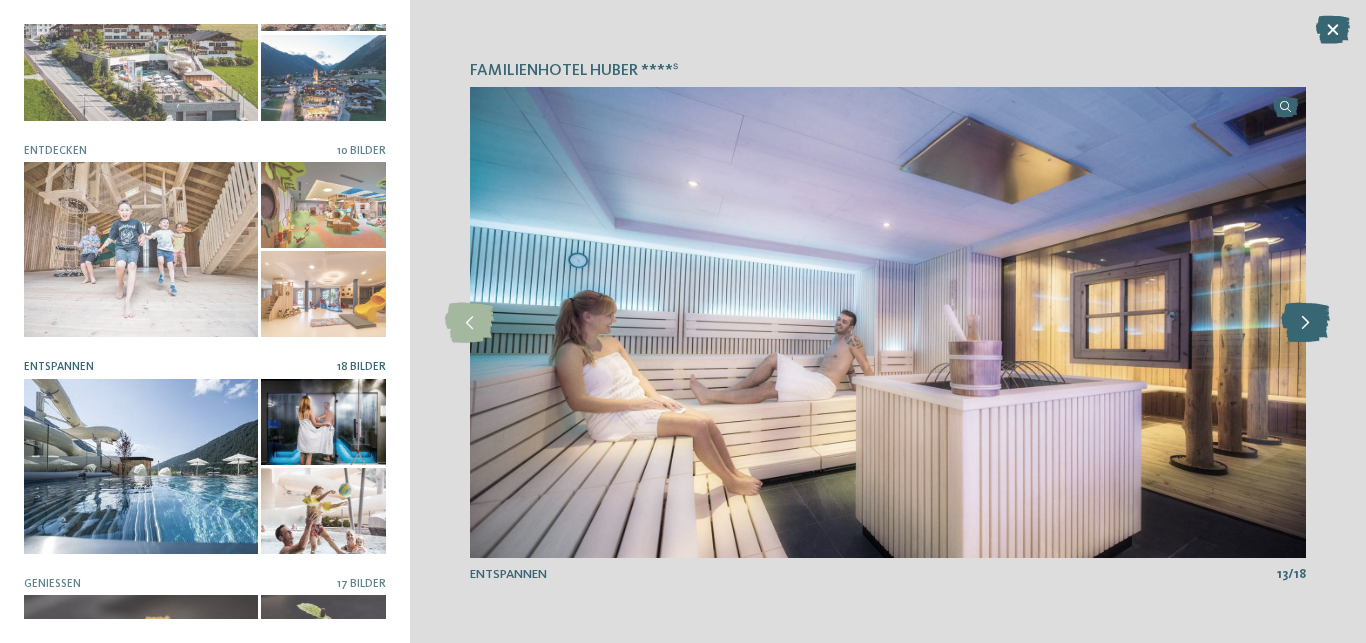 click at bounding box center (1305, 323) 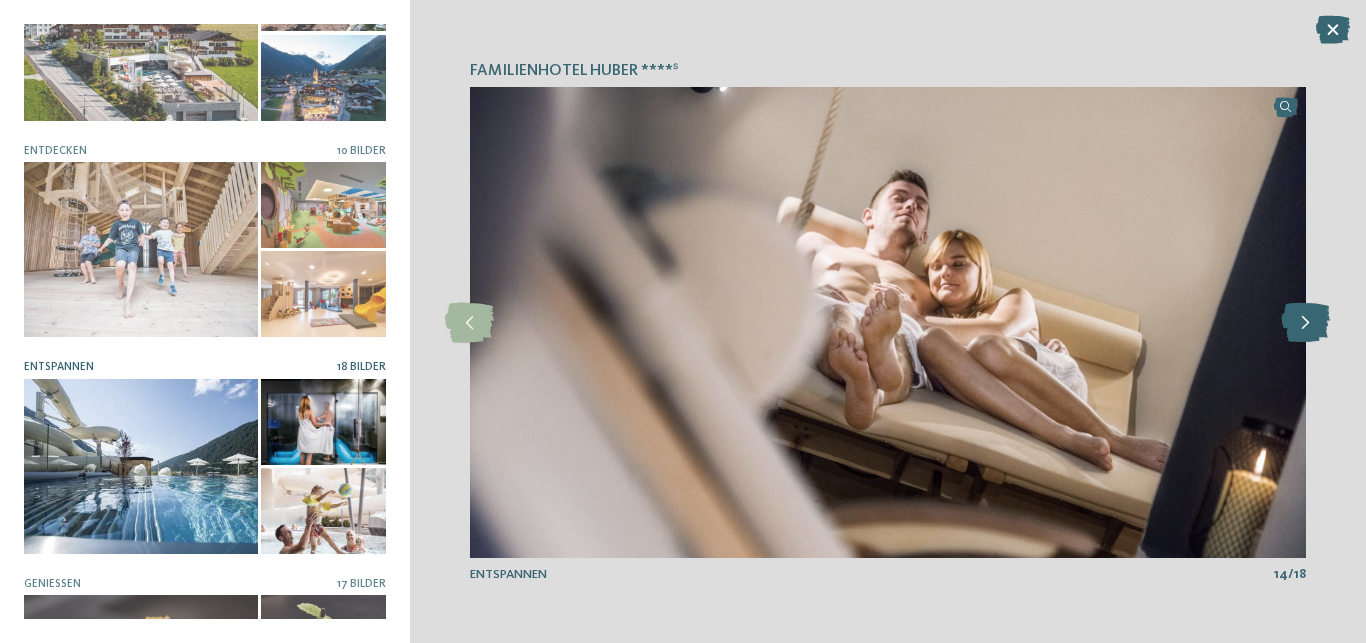 click at bounding box center [1305, 323] 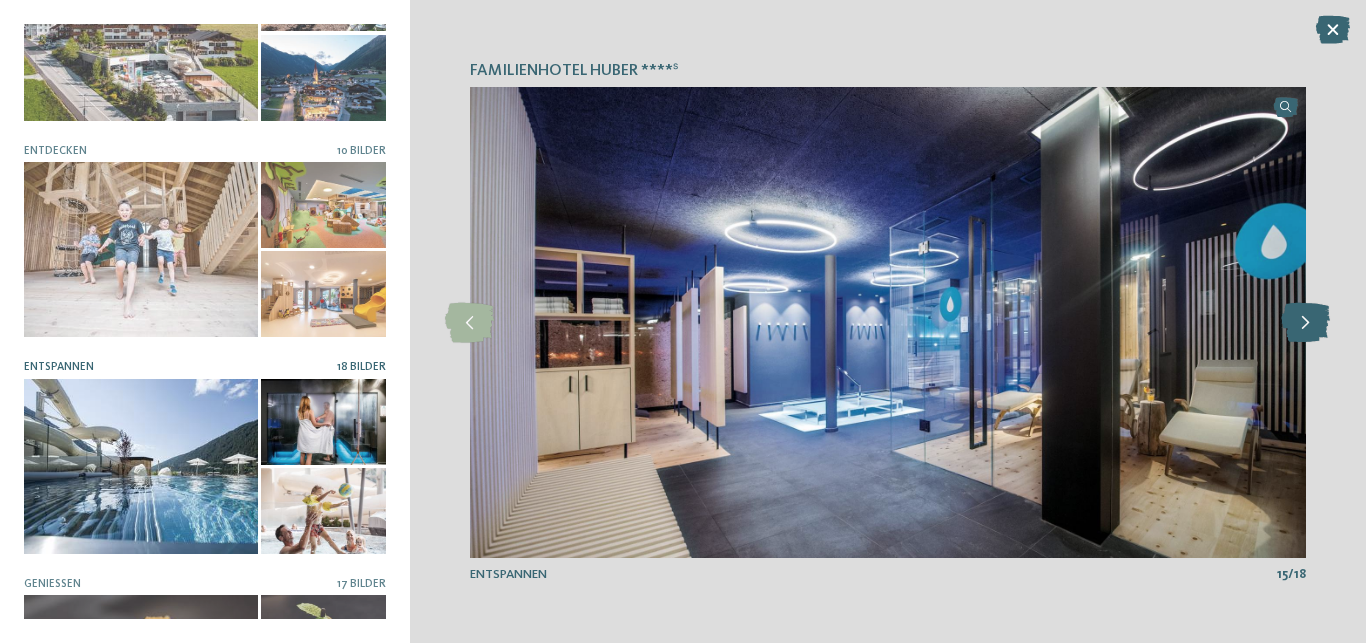 click at bounding box center [1305, 323] 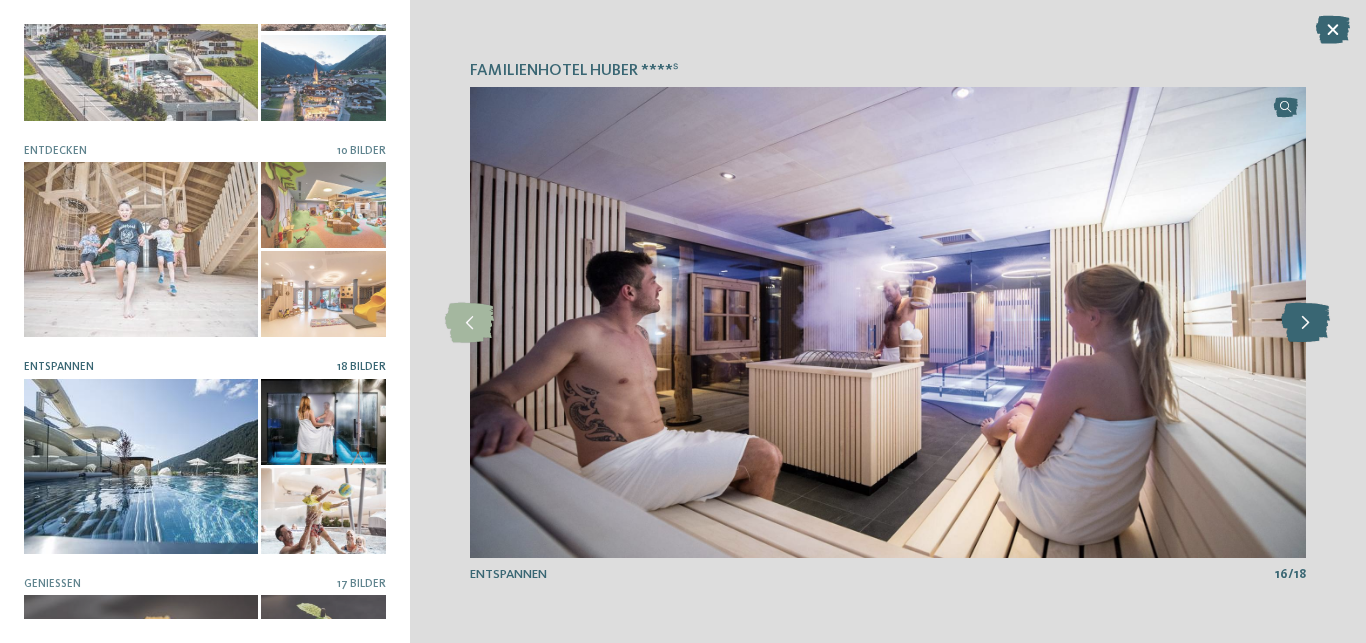 click at bounding box center (1305, 323) 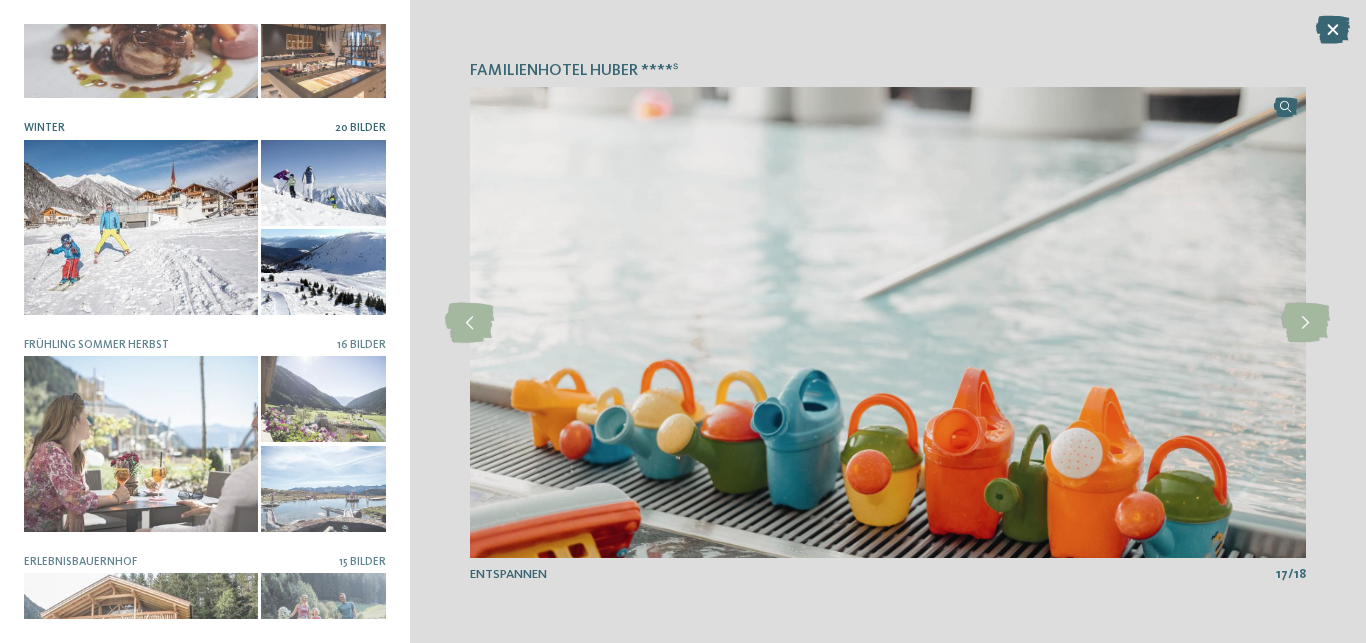 scroll, scrollTop: 864, scrollLeft: 0, axis: vertical 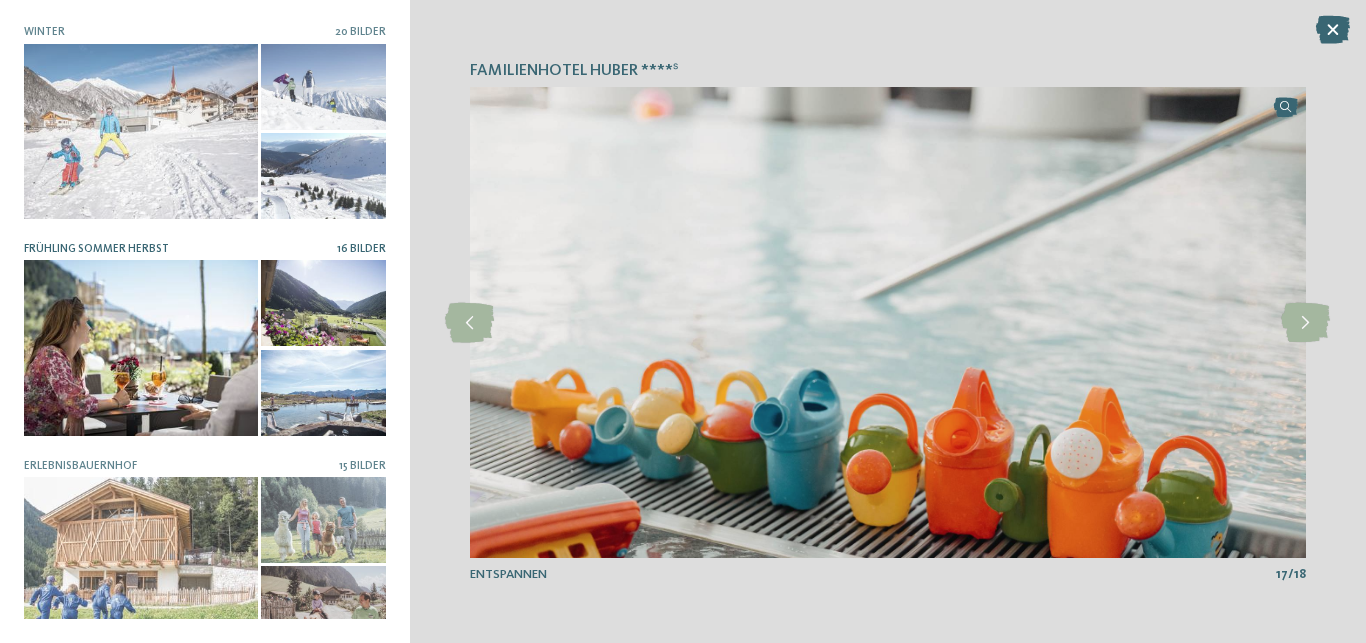 click at bounding box center (141, 347) 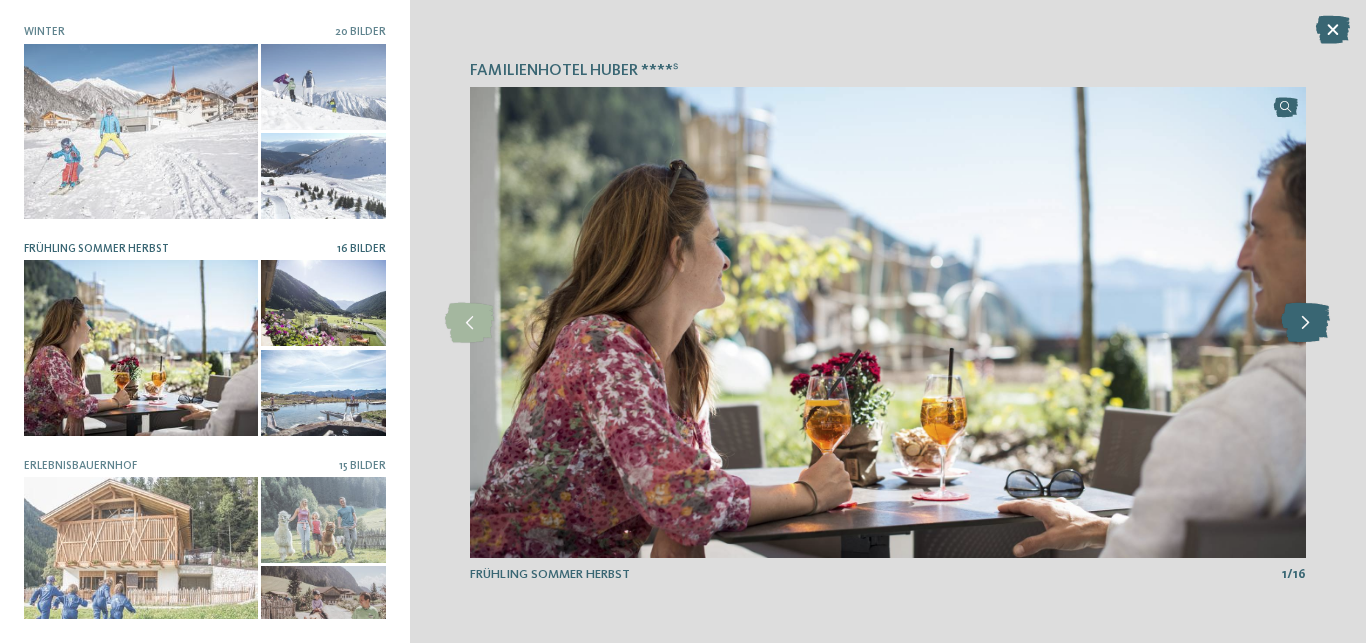 click at bounding box center (1305, 323) 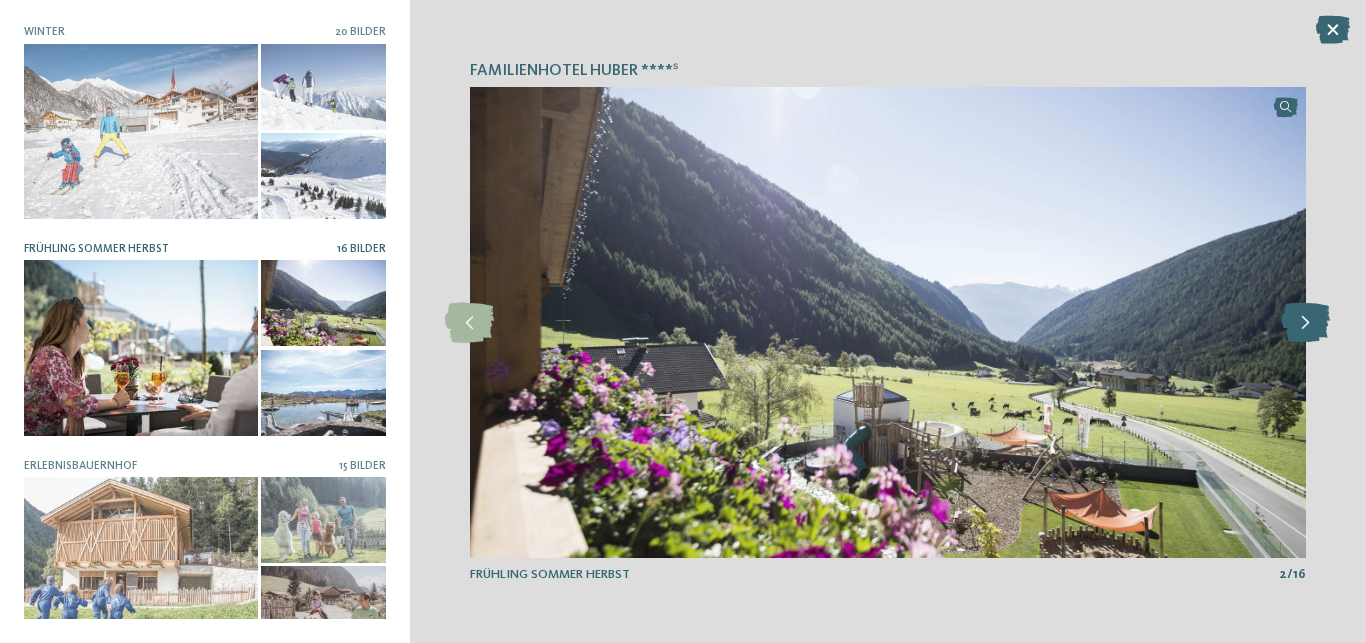 click at bounding box center (1305, 323) 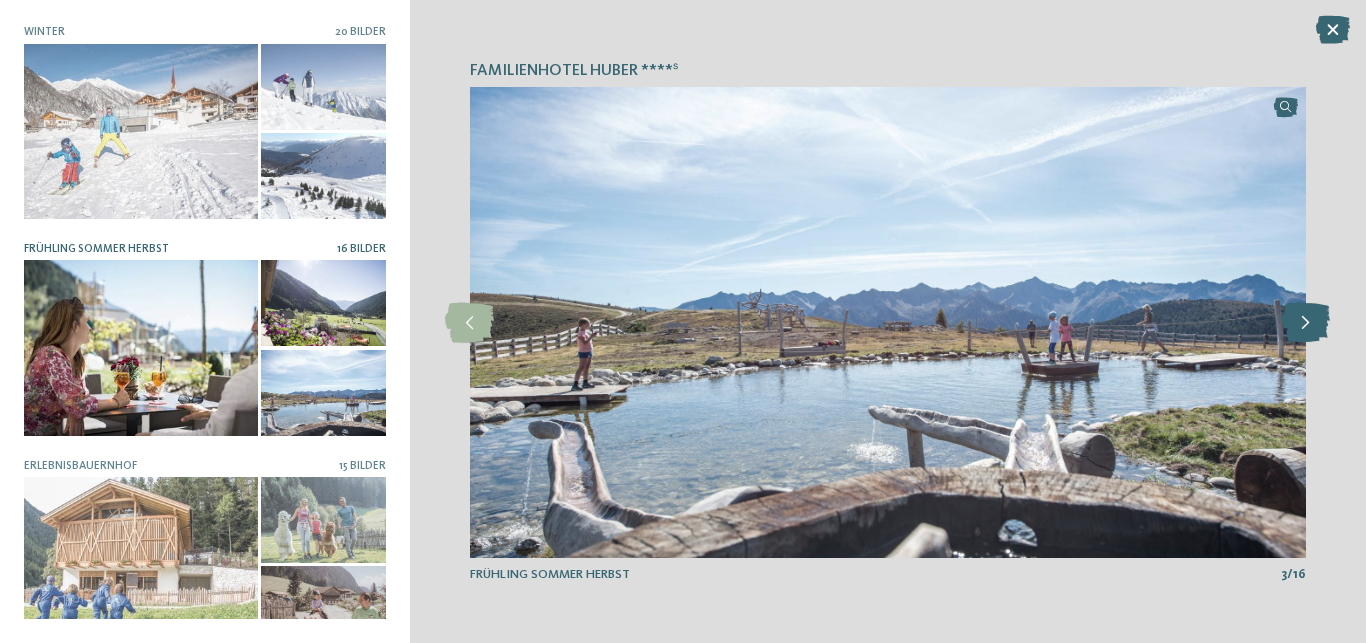 click at bounding box center [1305, 323] 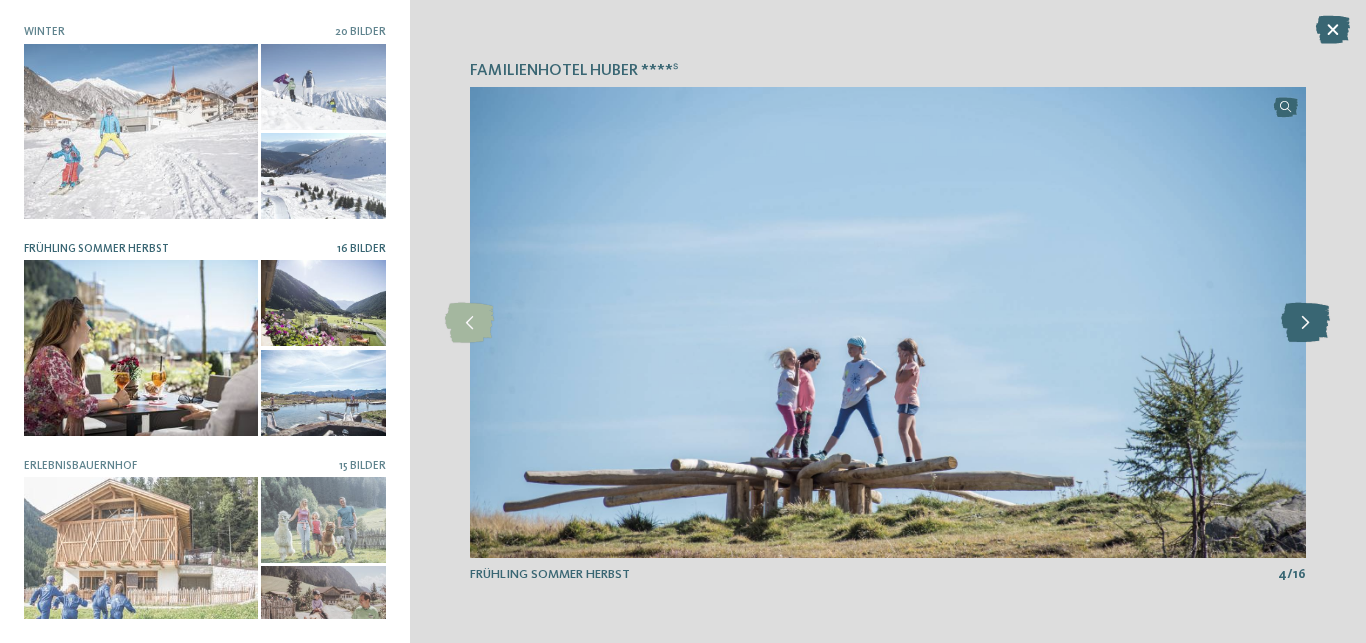 click at bounding box center (1305, 323) 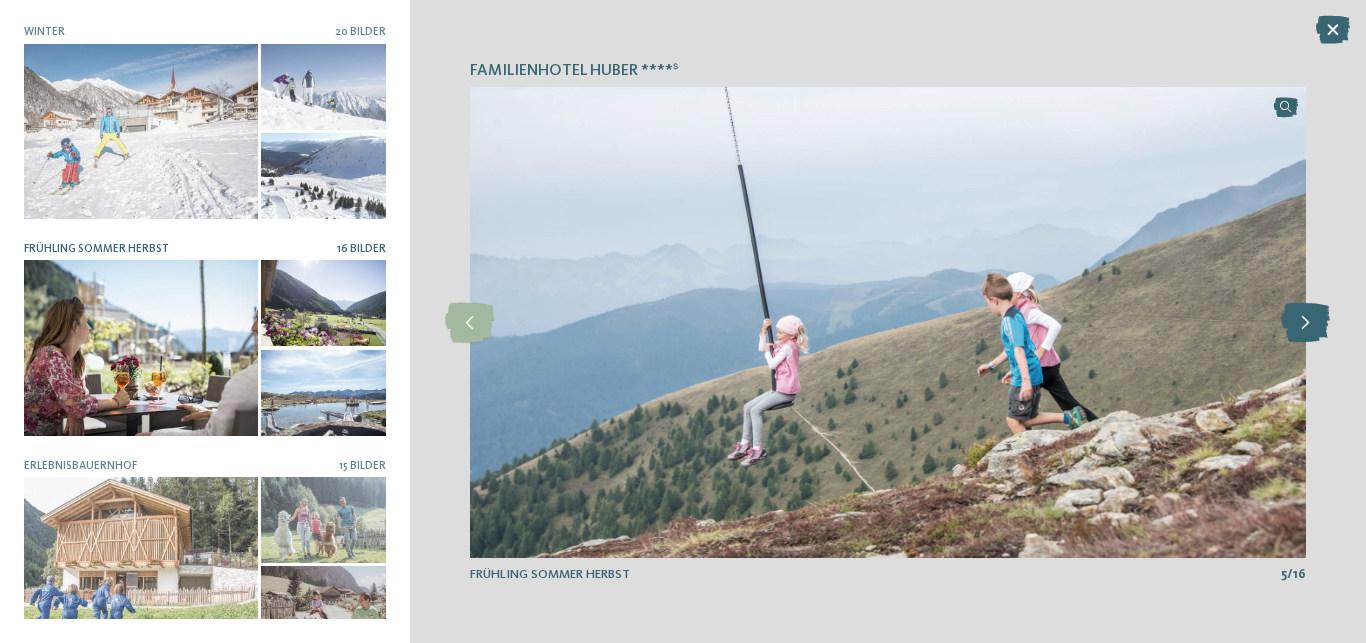 click at bounding box center [1305, 323] 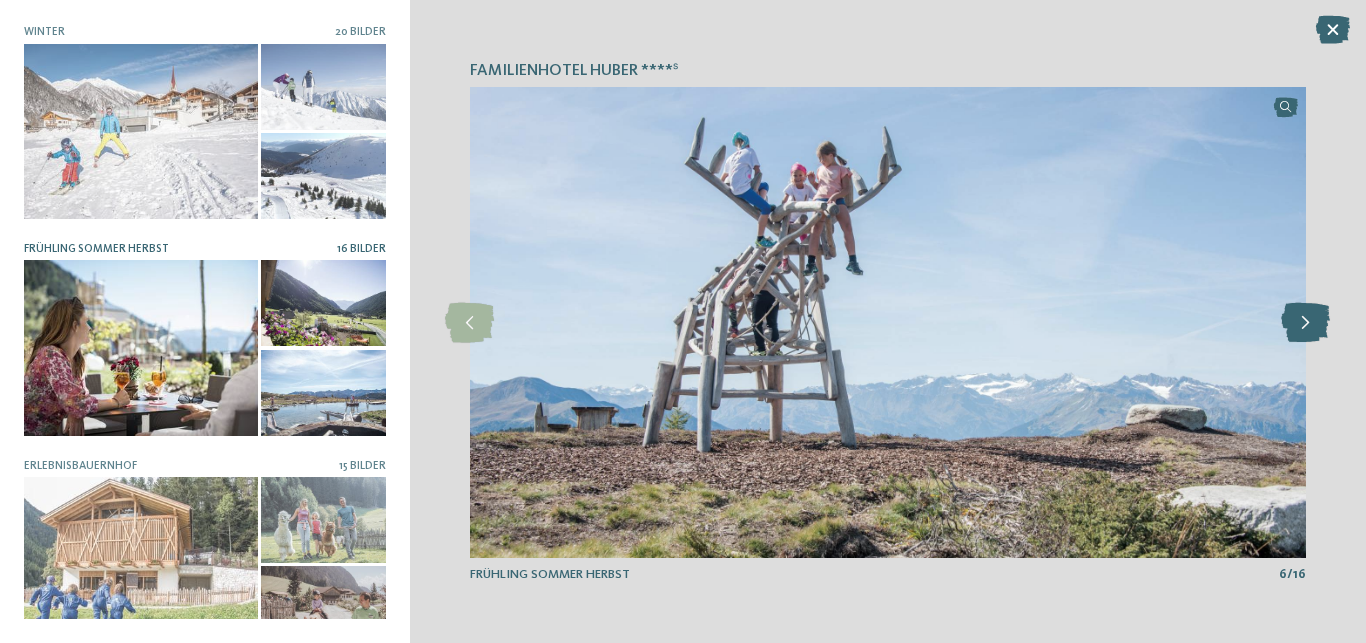 click at bounding box center [1305, 323] 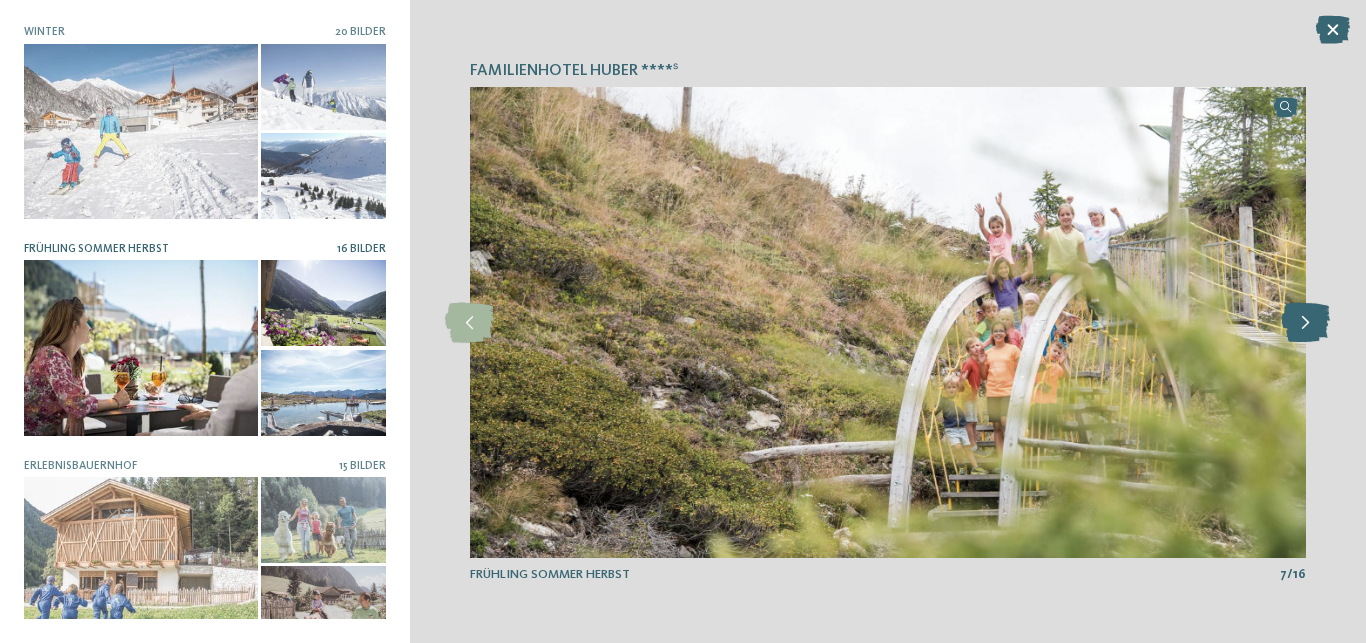 click at bounding box center (1305, 323) 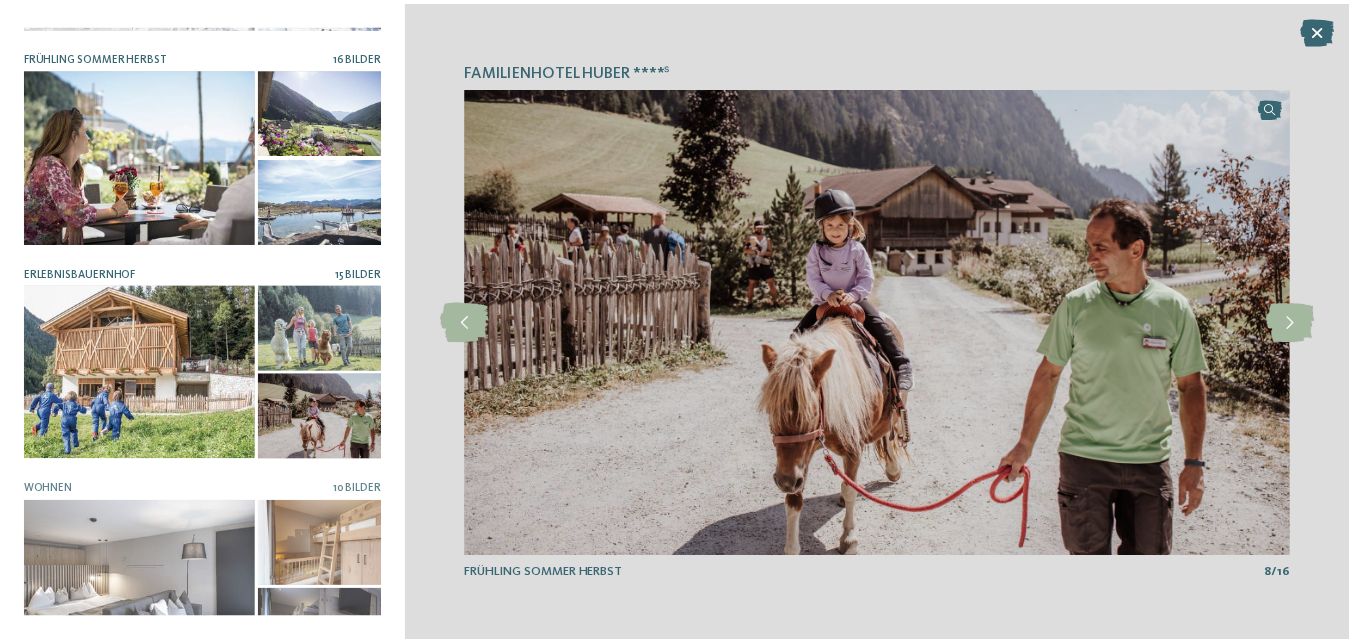 scroll, scrollTop: 1083, scrollLeft: 0, axis: vertical 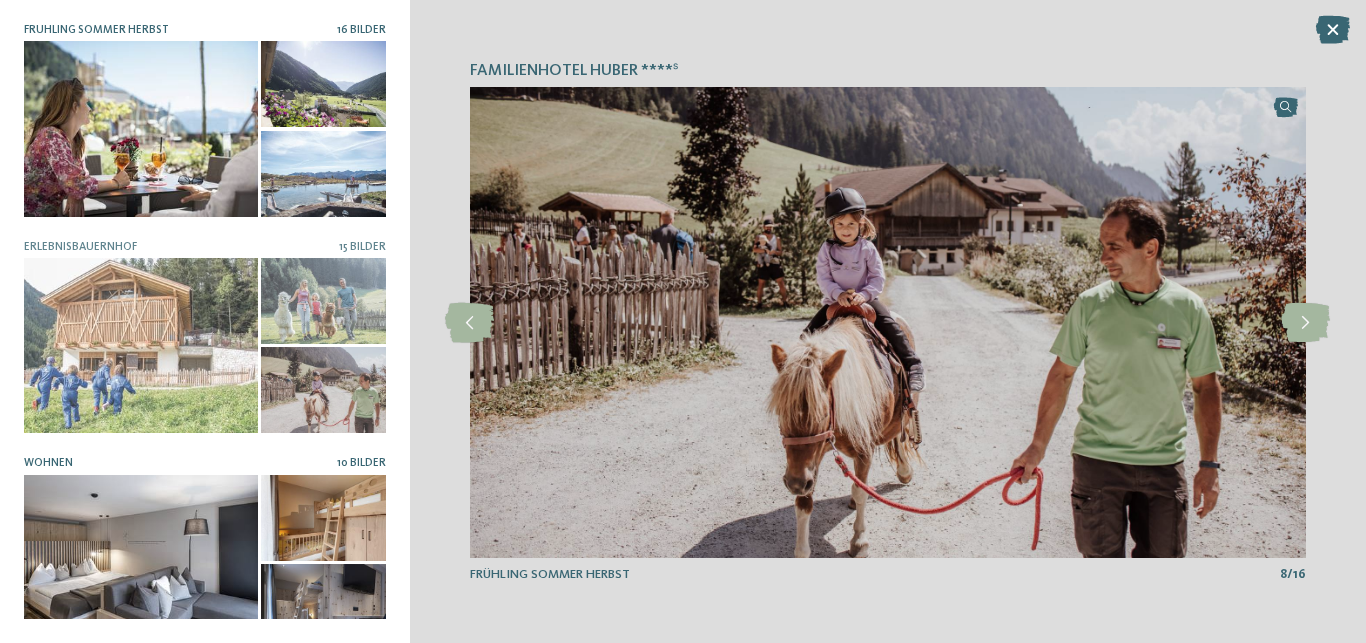 click at bounding box center (141, 562) 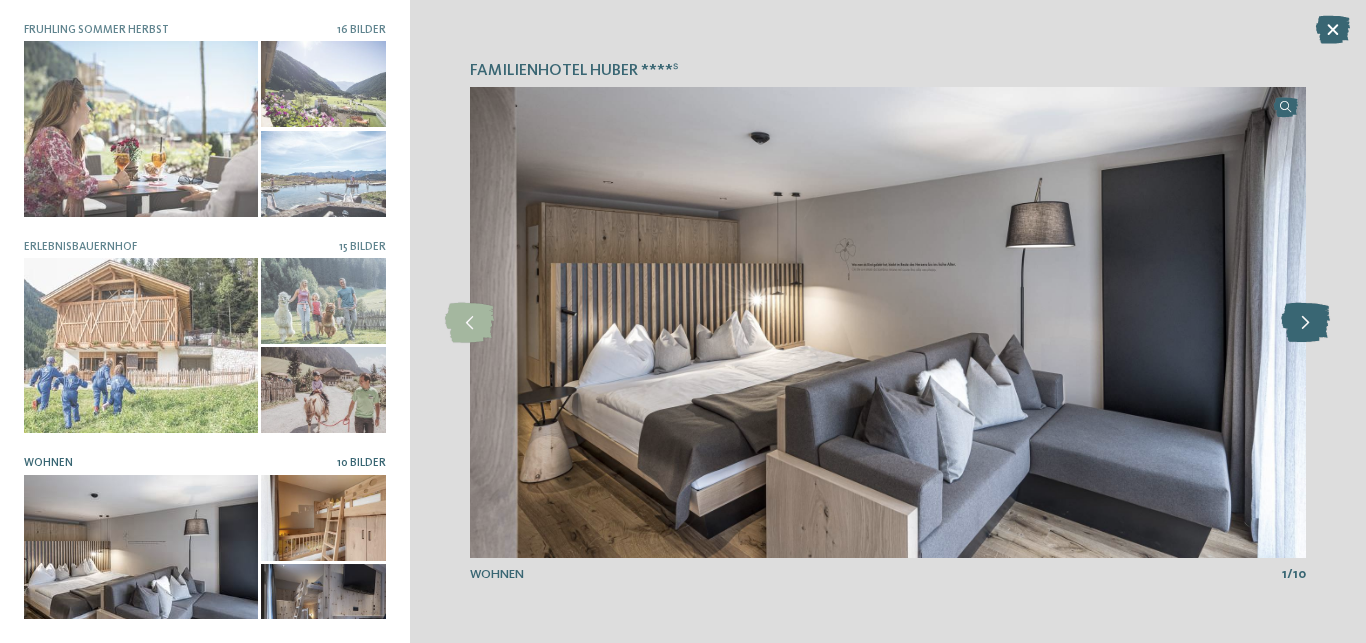 click at bounding box center [1305, 323] 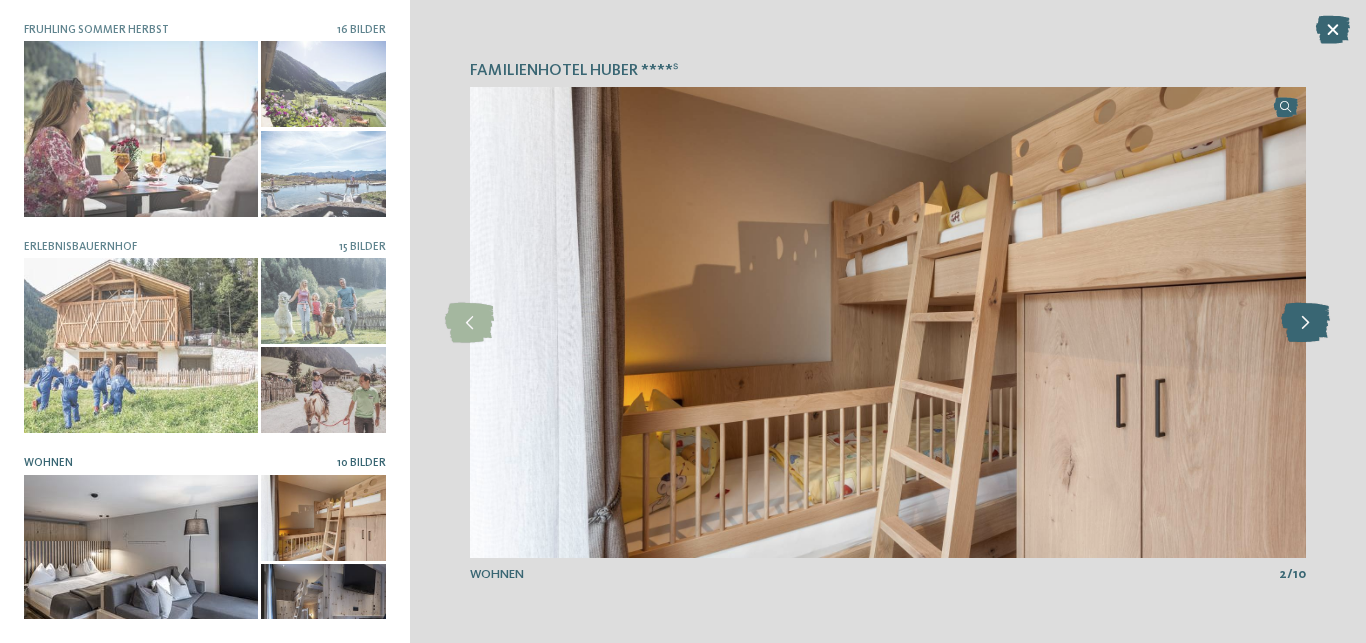 click at bounding box center (1305, 323) 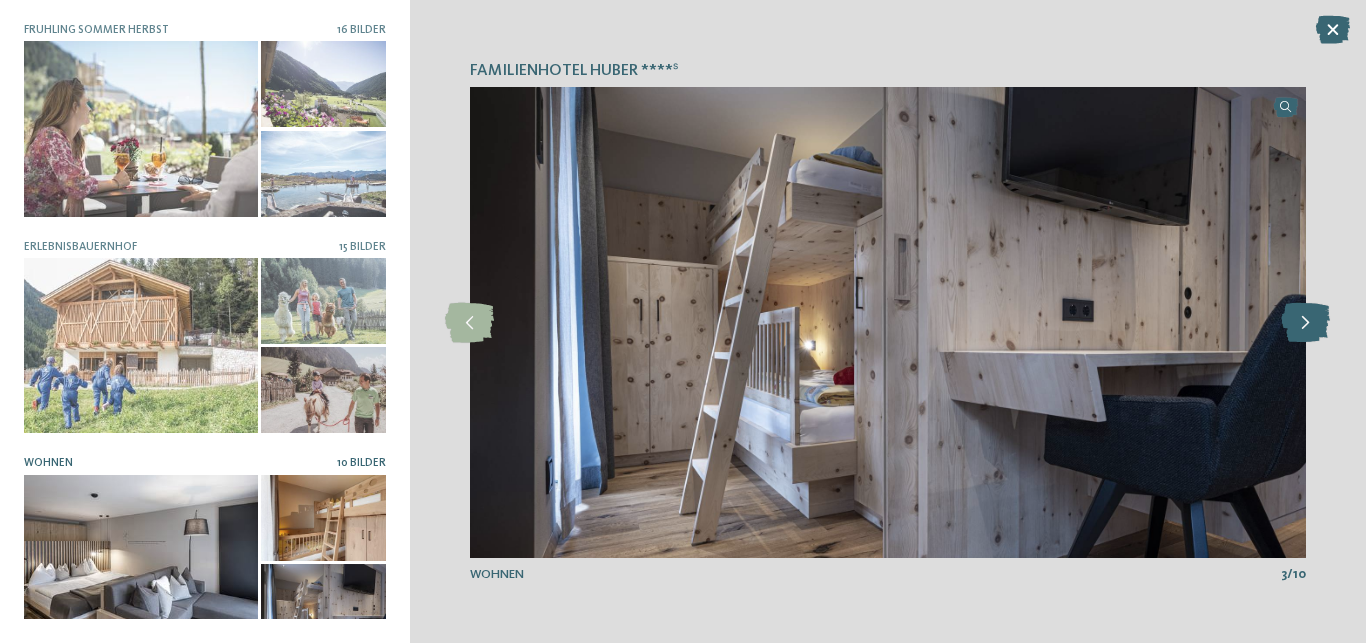 click at bounding box center (1305, 323) 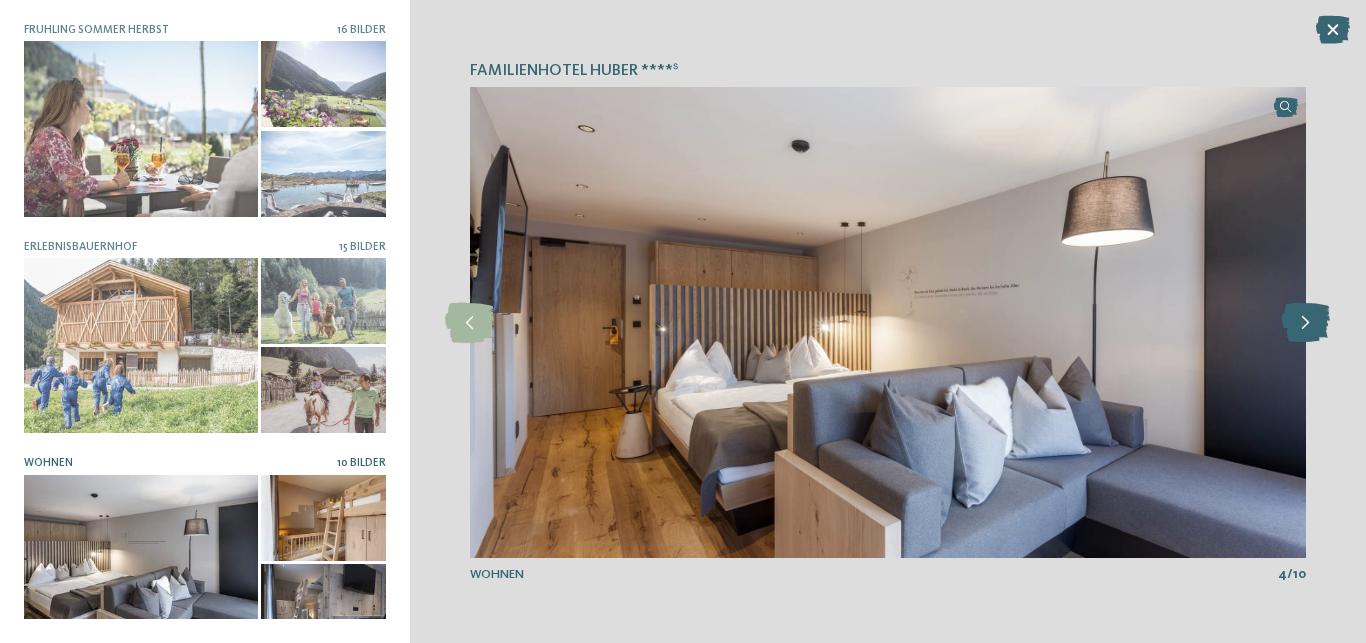 click at bounding box center [1305, 323] 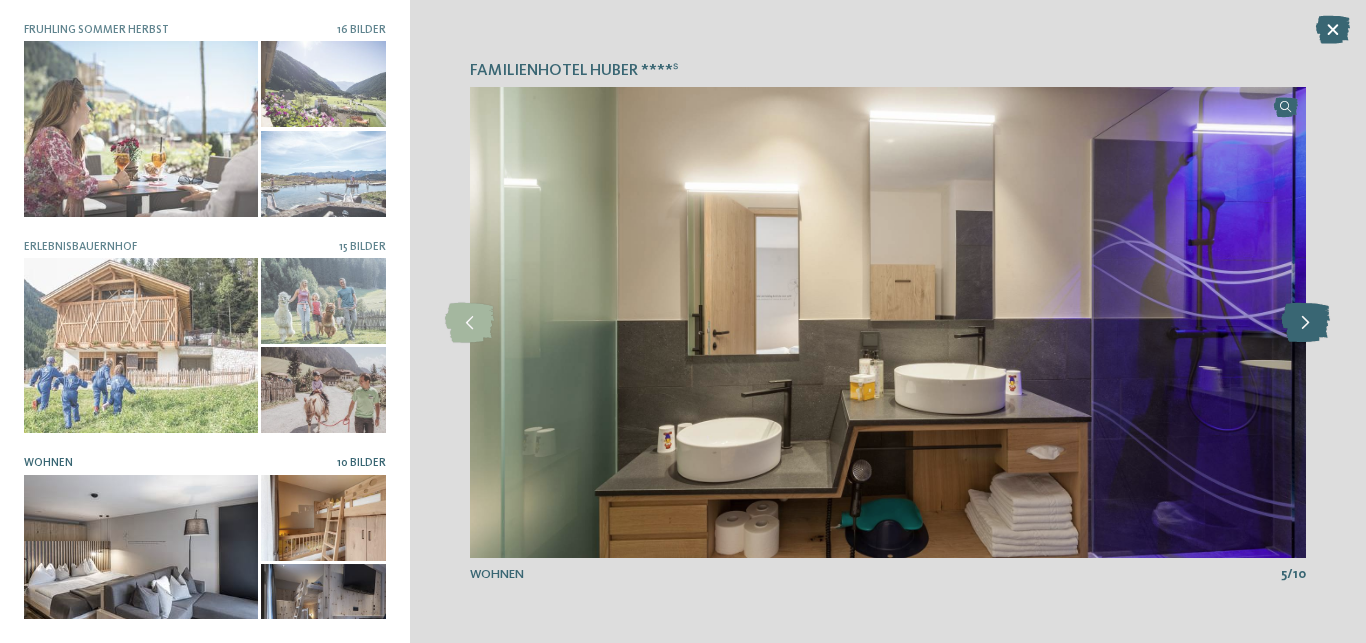 click at bounding box center [1305, 323] 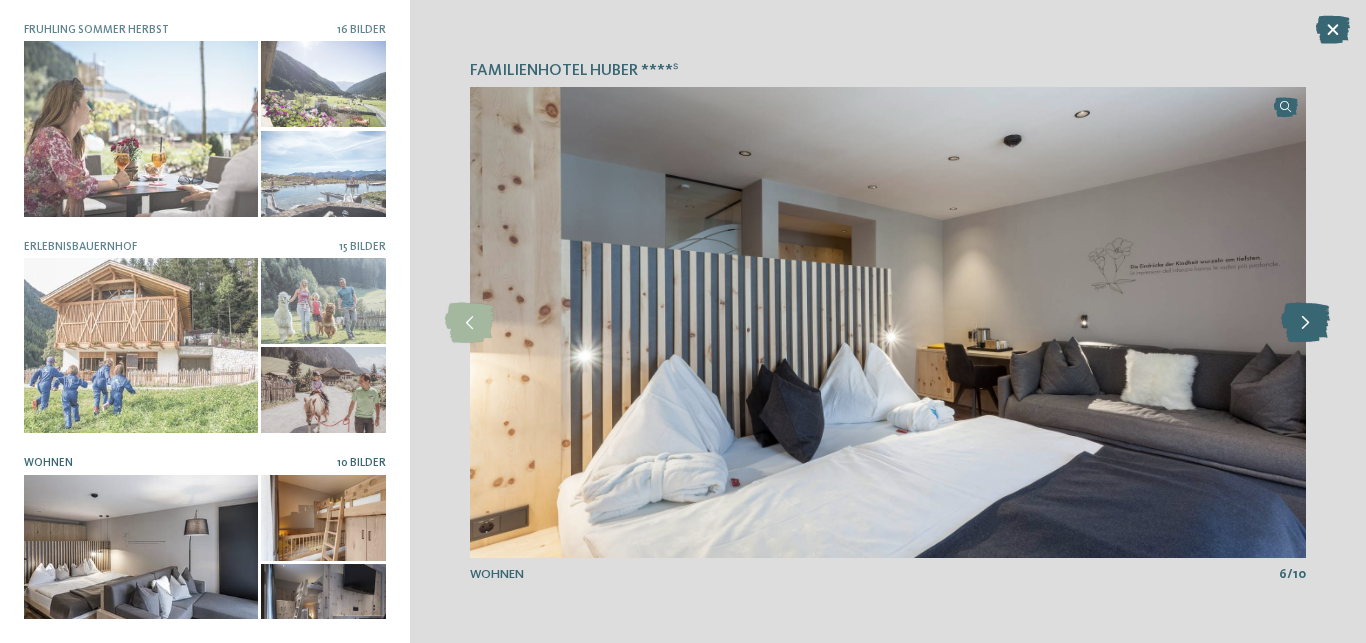 click at bounding box center [1305, 323] 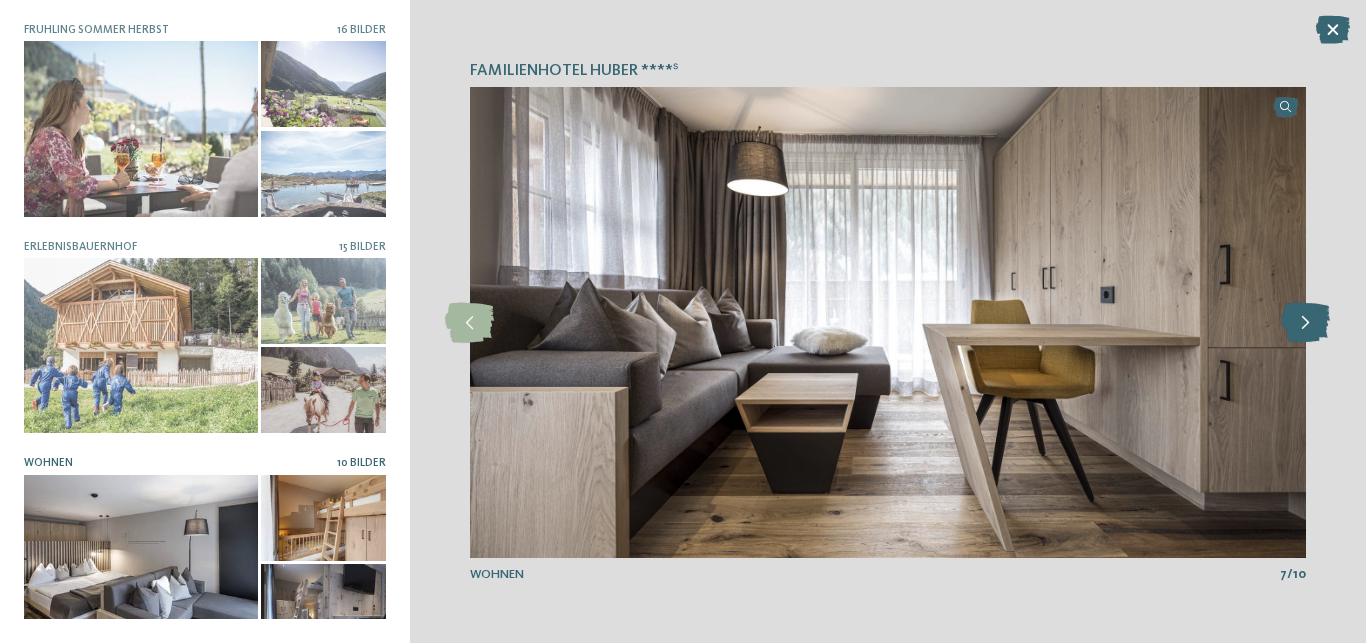 click at bounding box center [1305, 323] 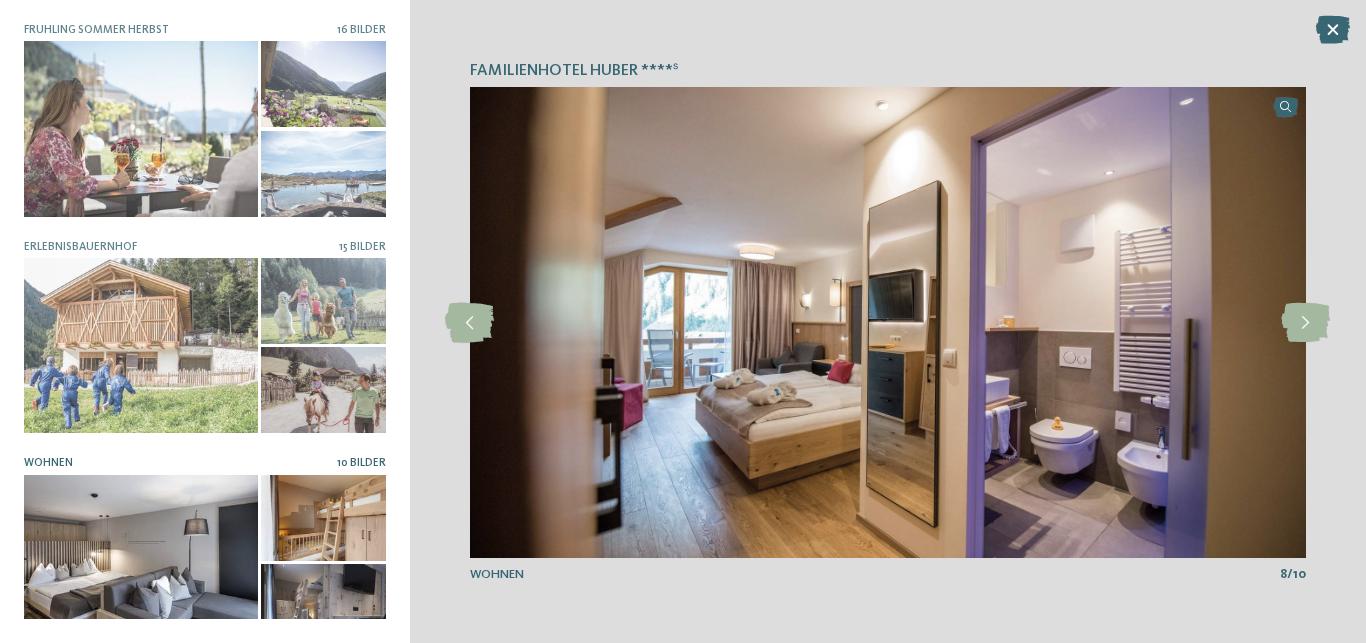 click on "Familienhotel Huber ****ˢ
slide  1   of 3" at bounding box center (888, 321) 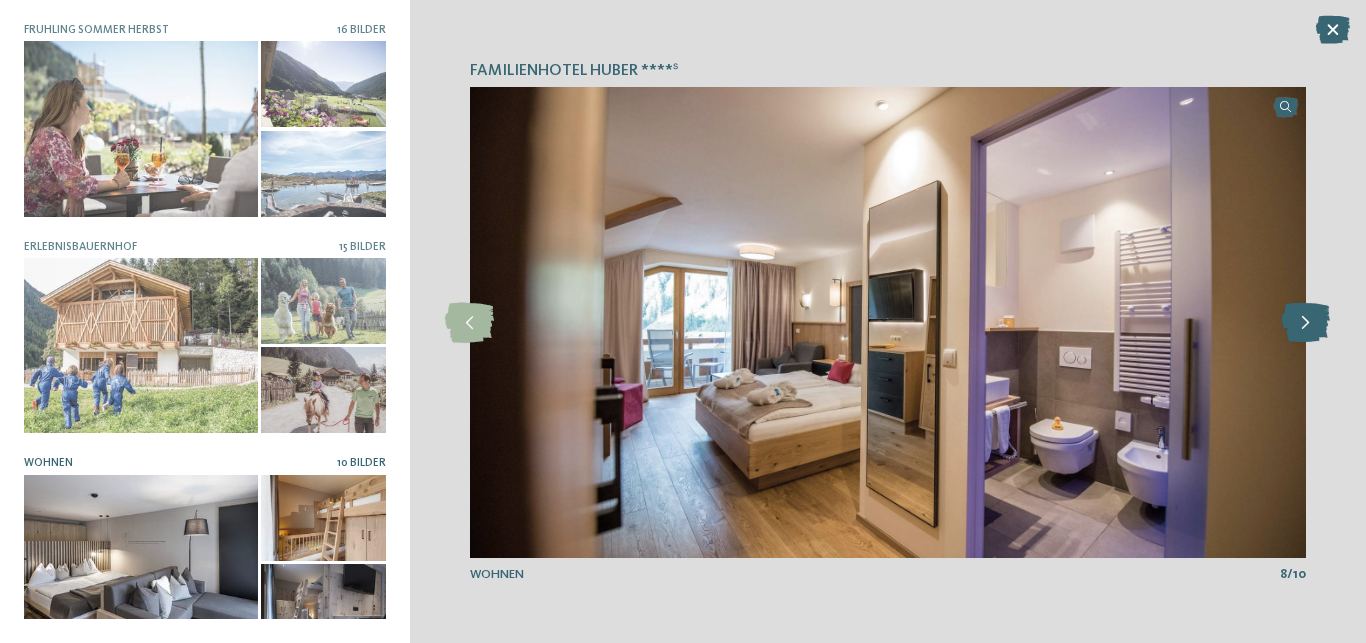 click at bounding box center [1305, 323] 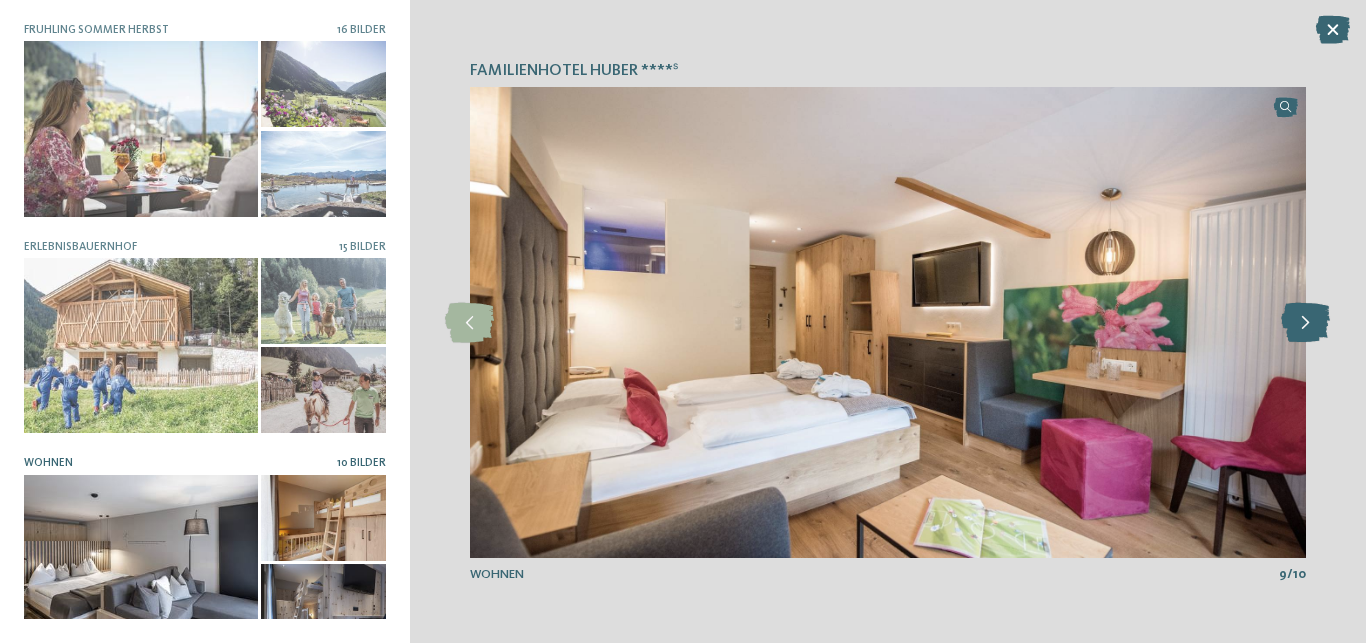 click at bounding box center (1305, 323) 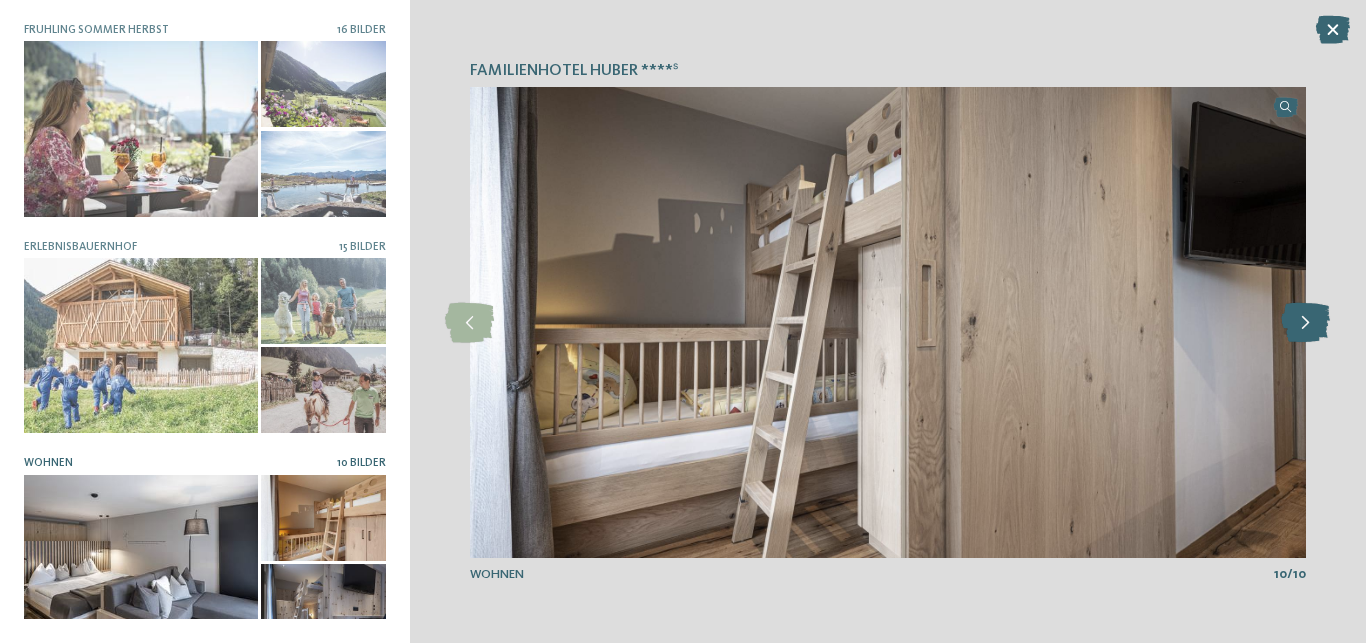 click at bounding box center [1305, 323] 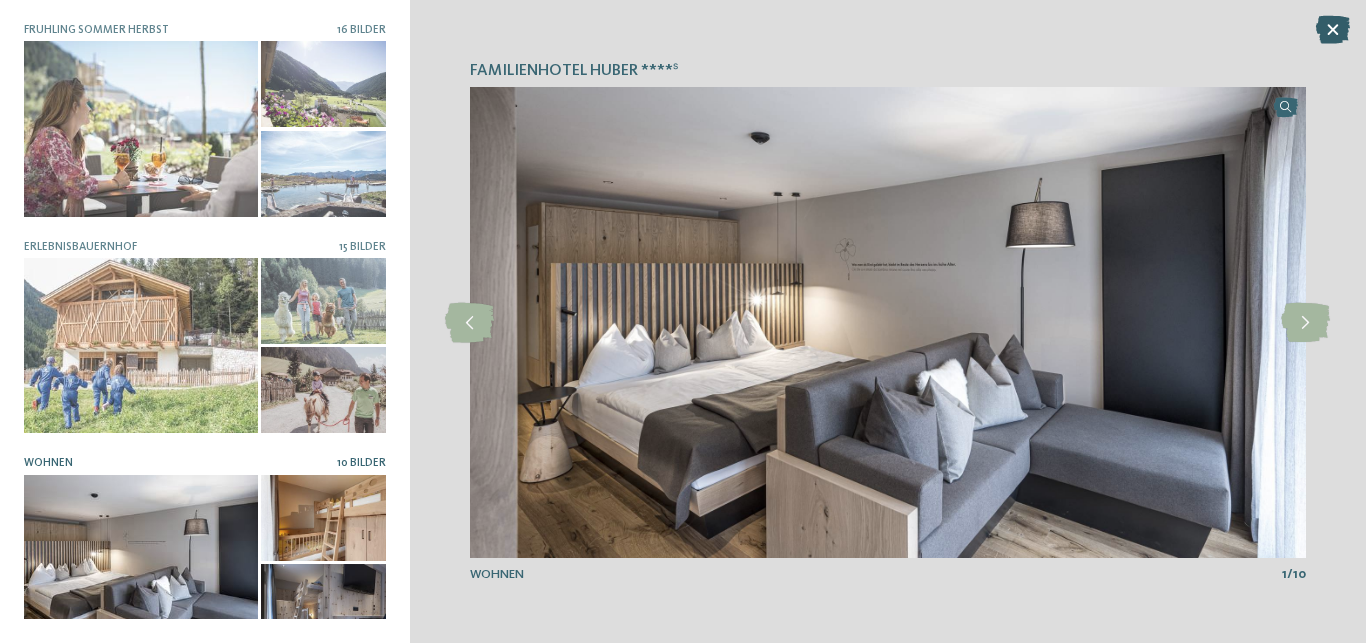 click at bounding box center (1333, 30) 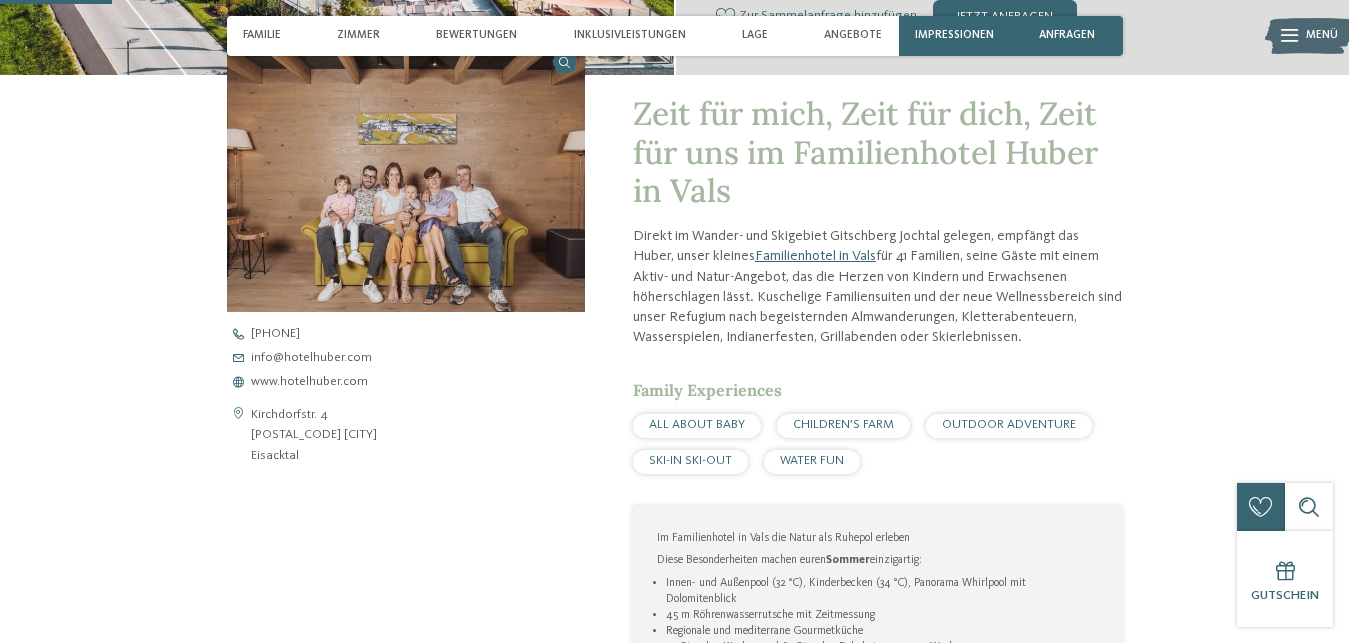 scroll, scrollTop: 0, scrollLeft: 0, axis: both 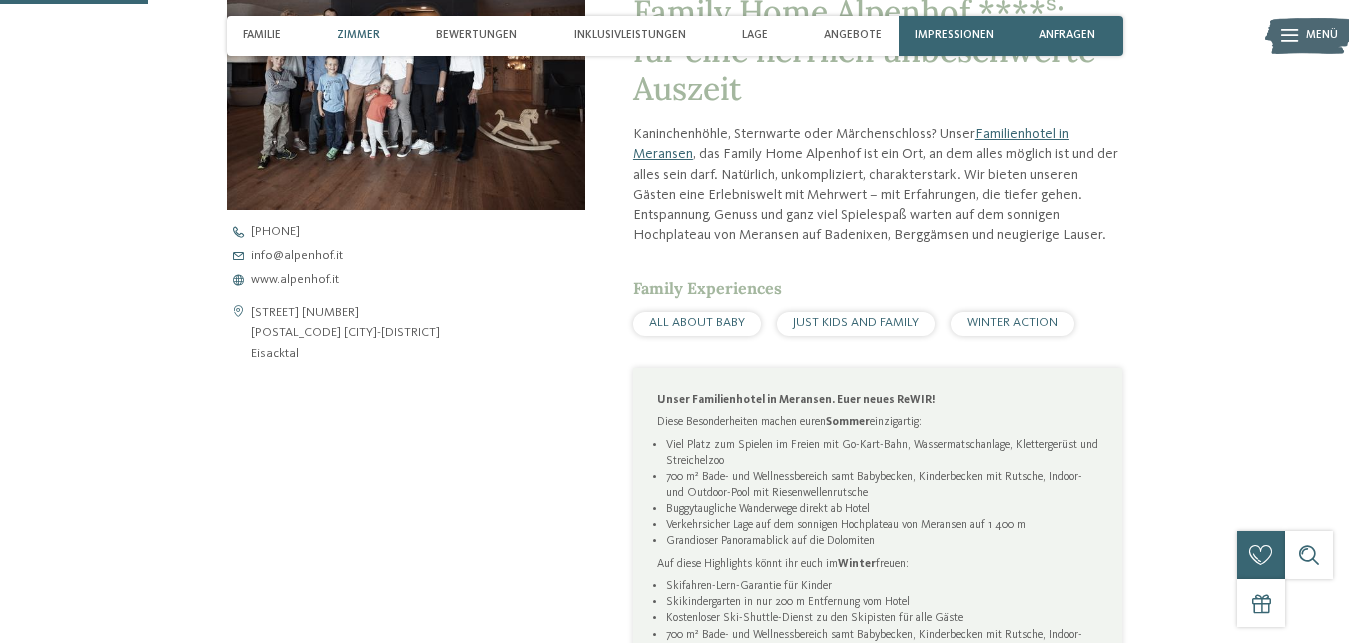 click on "Zimmer" at bounding box center [358, 35] 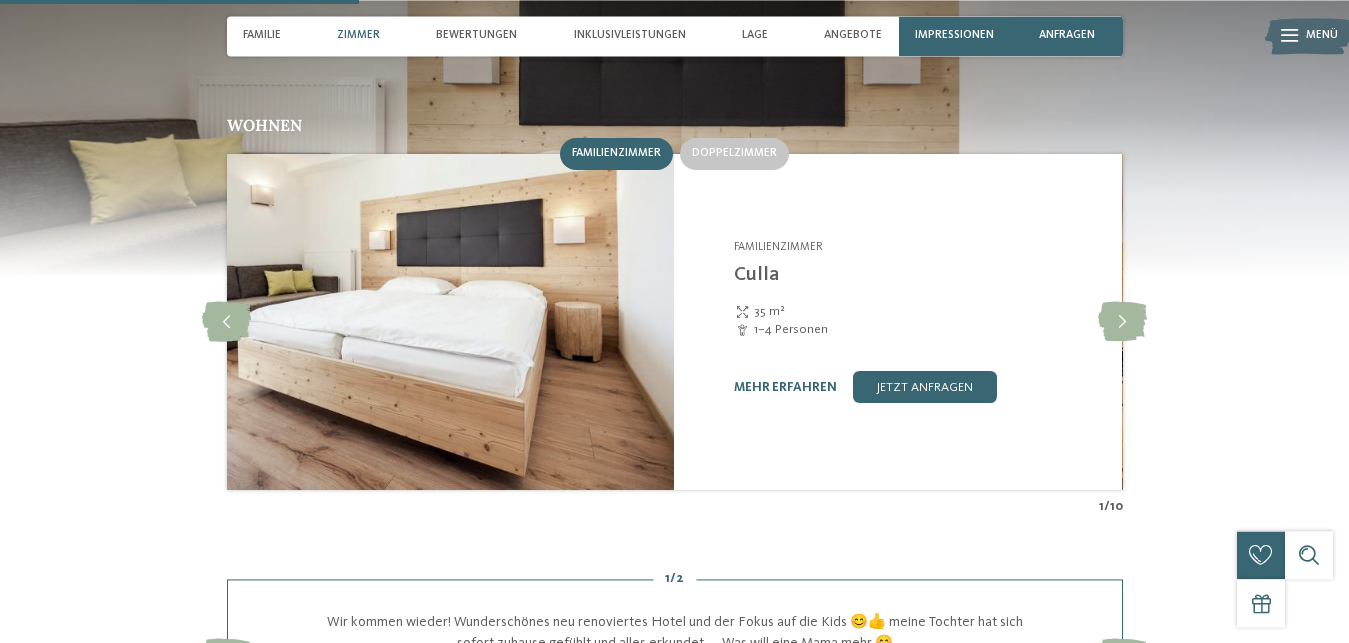 scroll, scrollTop: 1530, scrollLeft: 0, axis: vertical 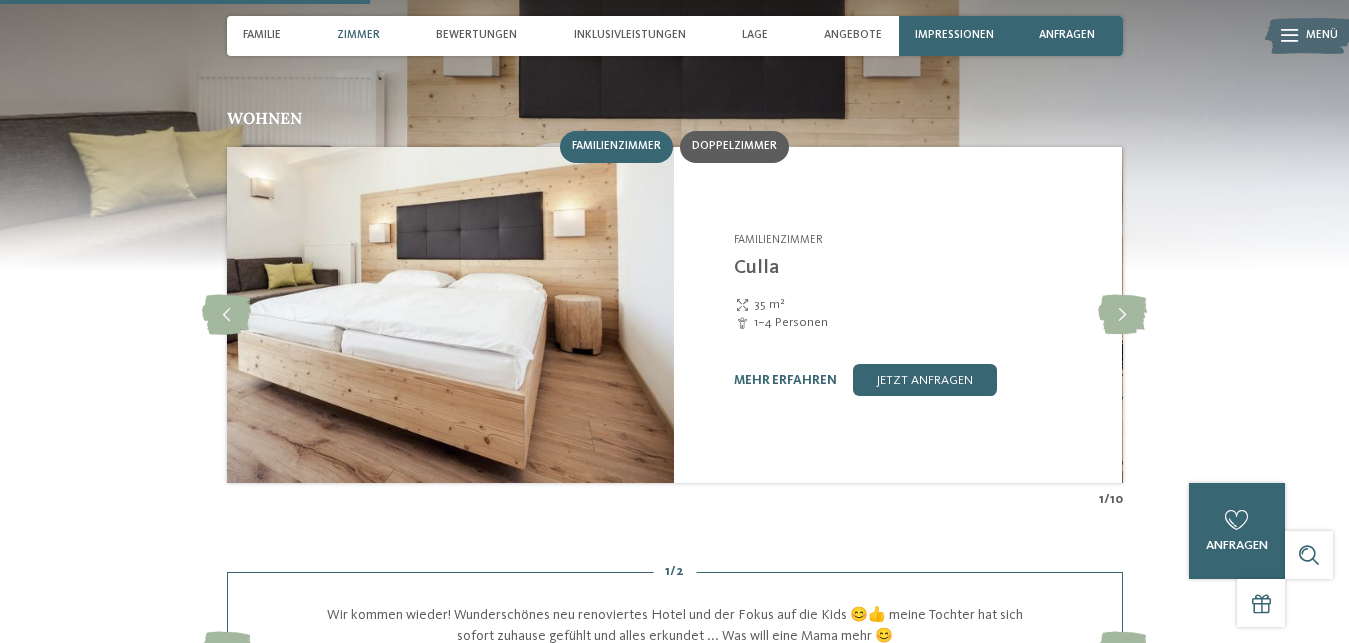 click on "Doppelzimmer" at bounding box center [734, 146] 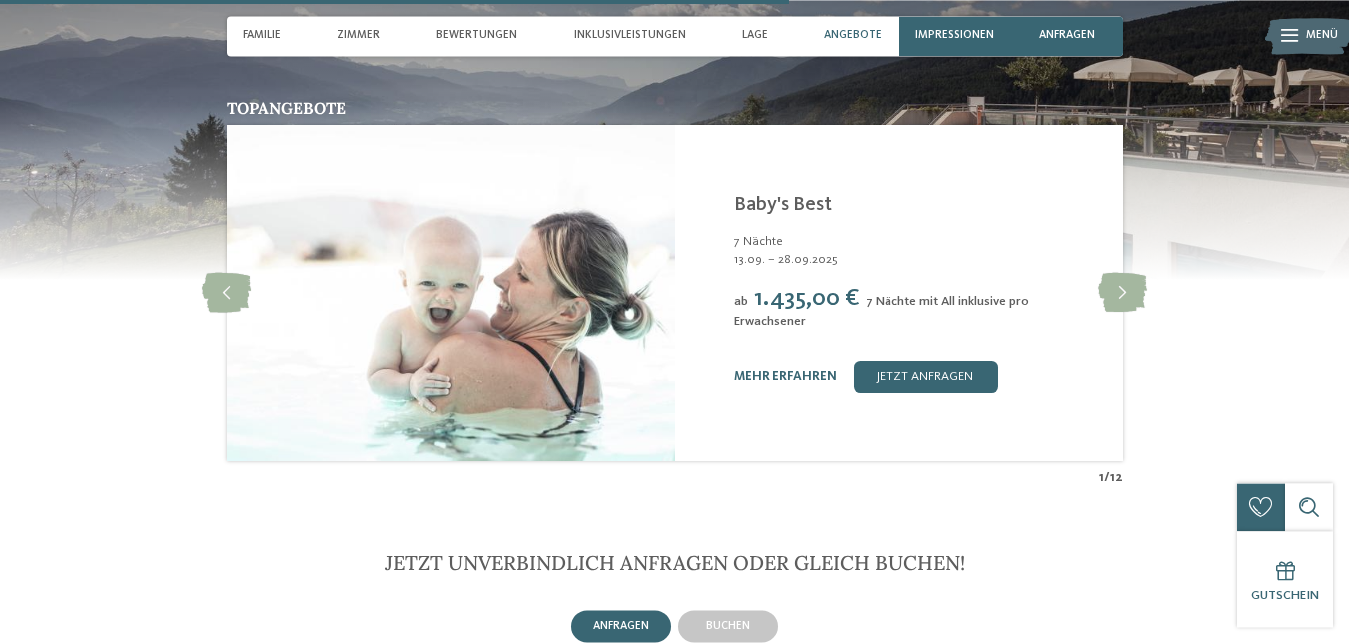 scroll, scrollTop: 3264, scrollLeft: 0, axis: vertical 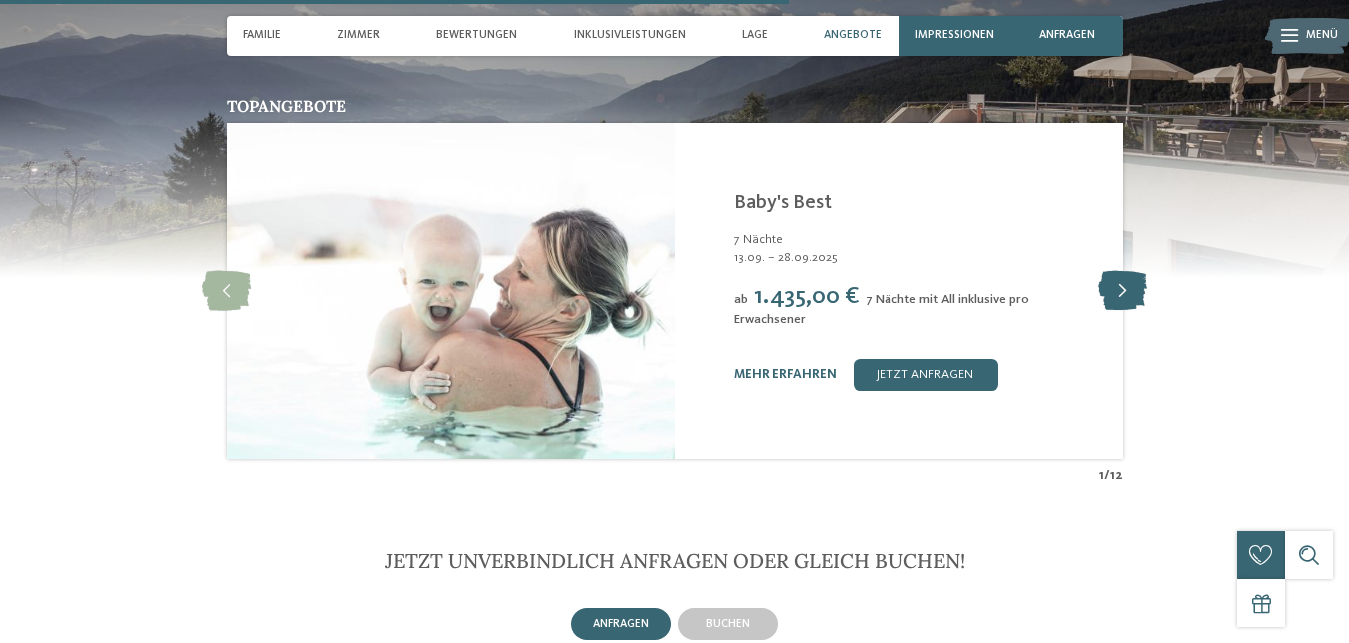 click at bounding box center (1122, 291) 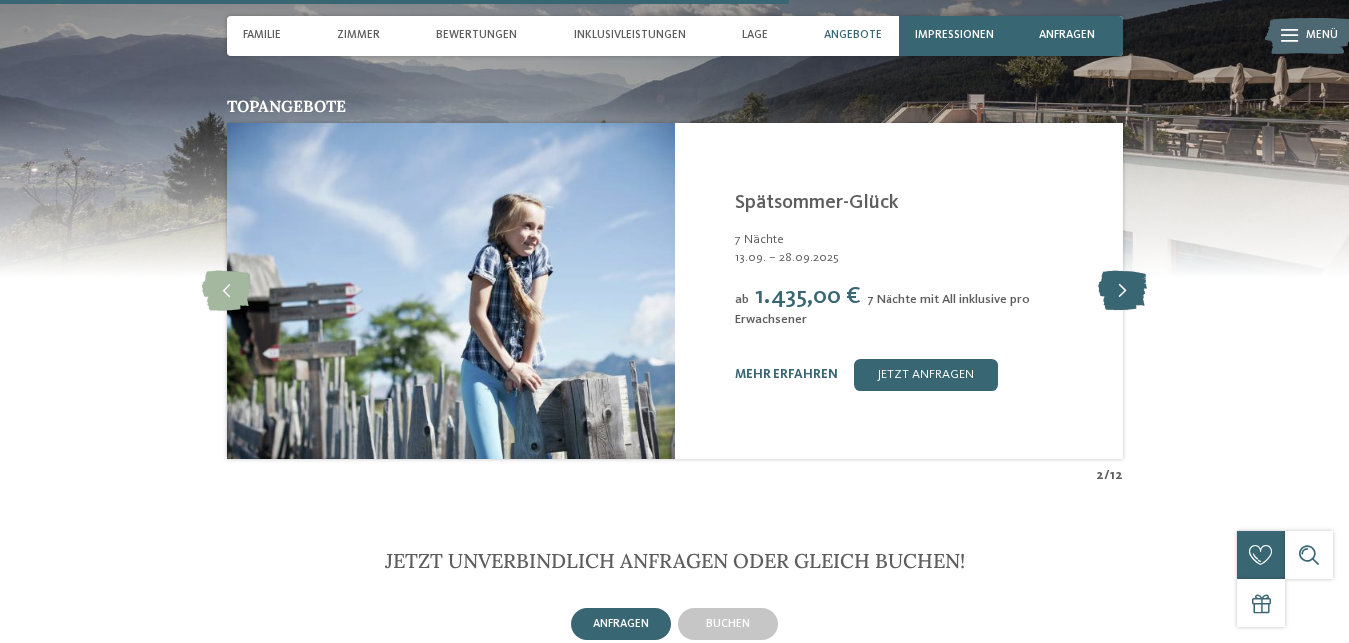 click at bounding box center [1122, 291] 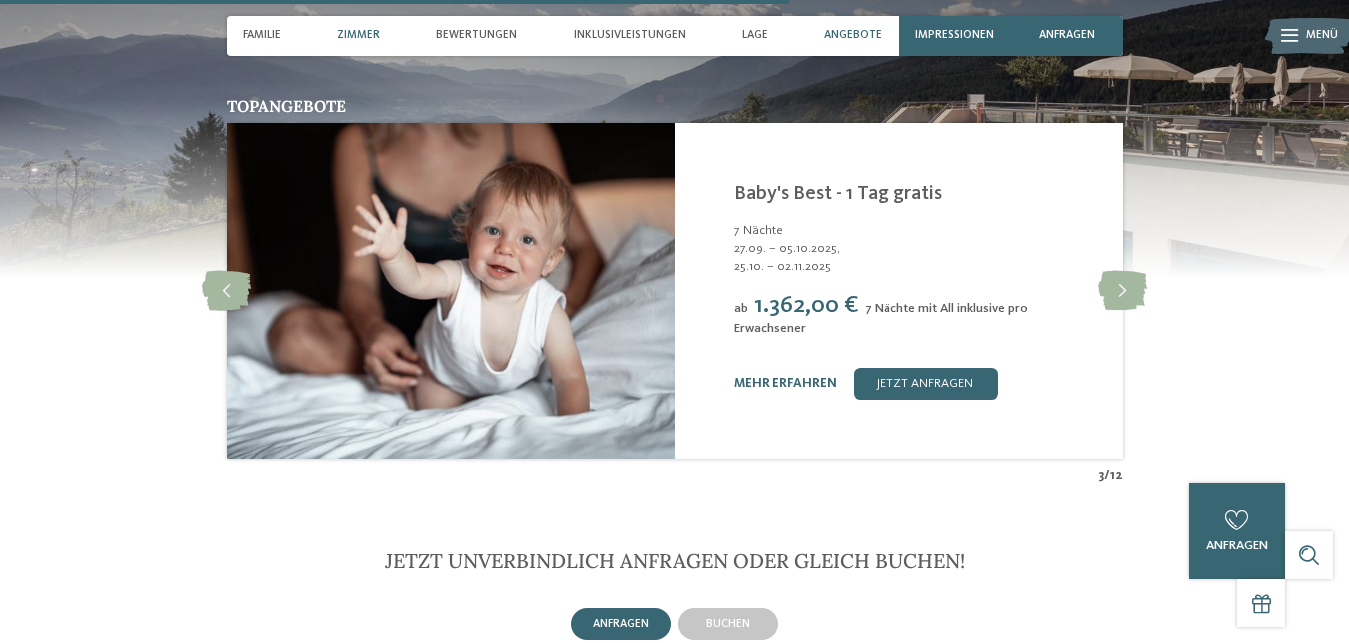 click on "Zimmer" at bounding box center (358, 35) 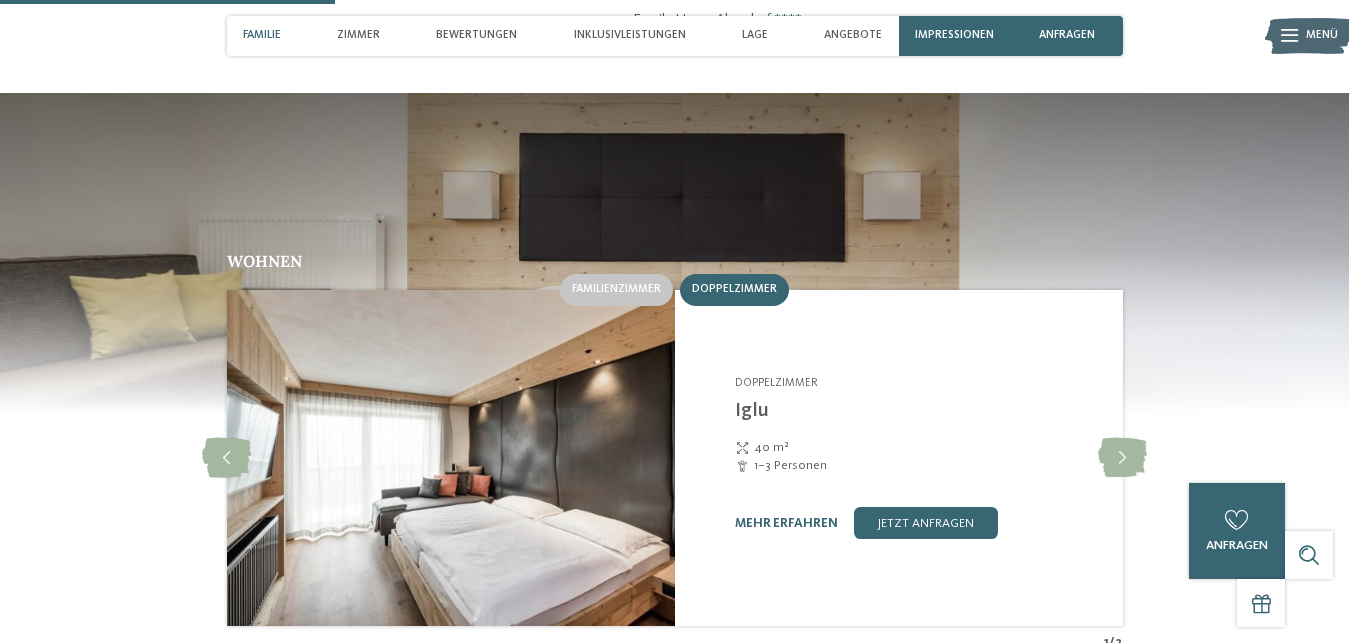 click on "Familie" at bounding box center (262, 35) 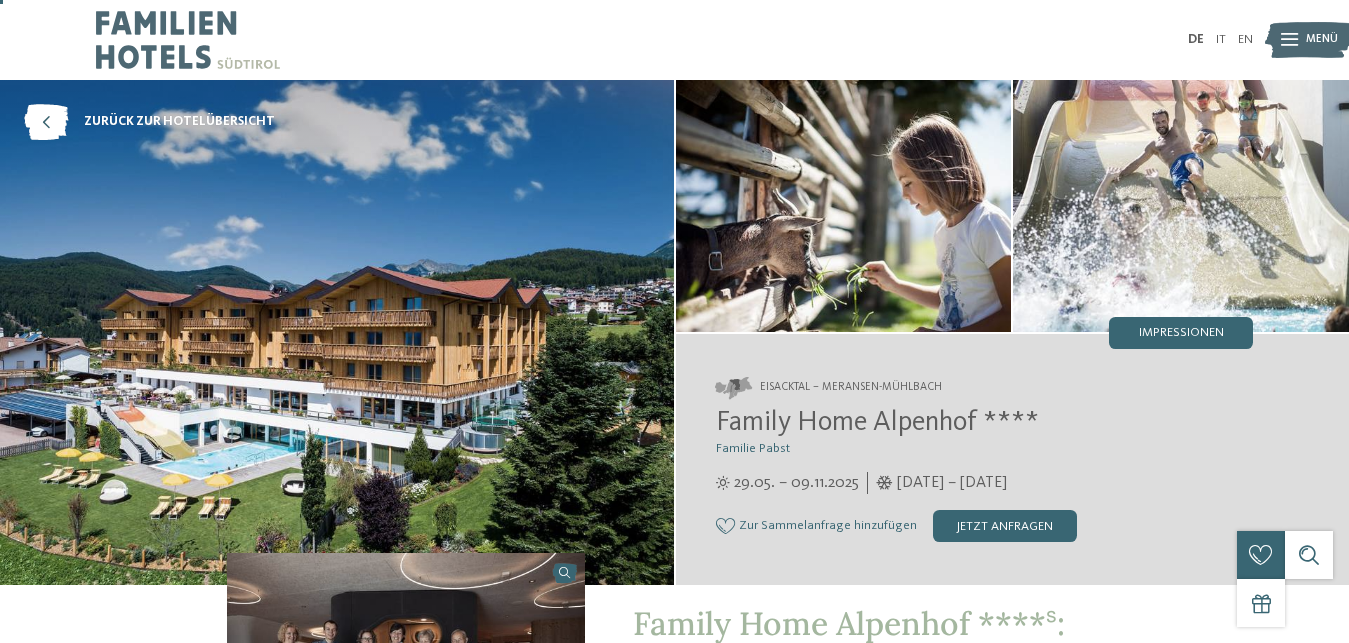 scroll, scrollTop: 102, scrollLeft: 0, axis: vertical 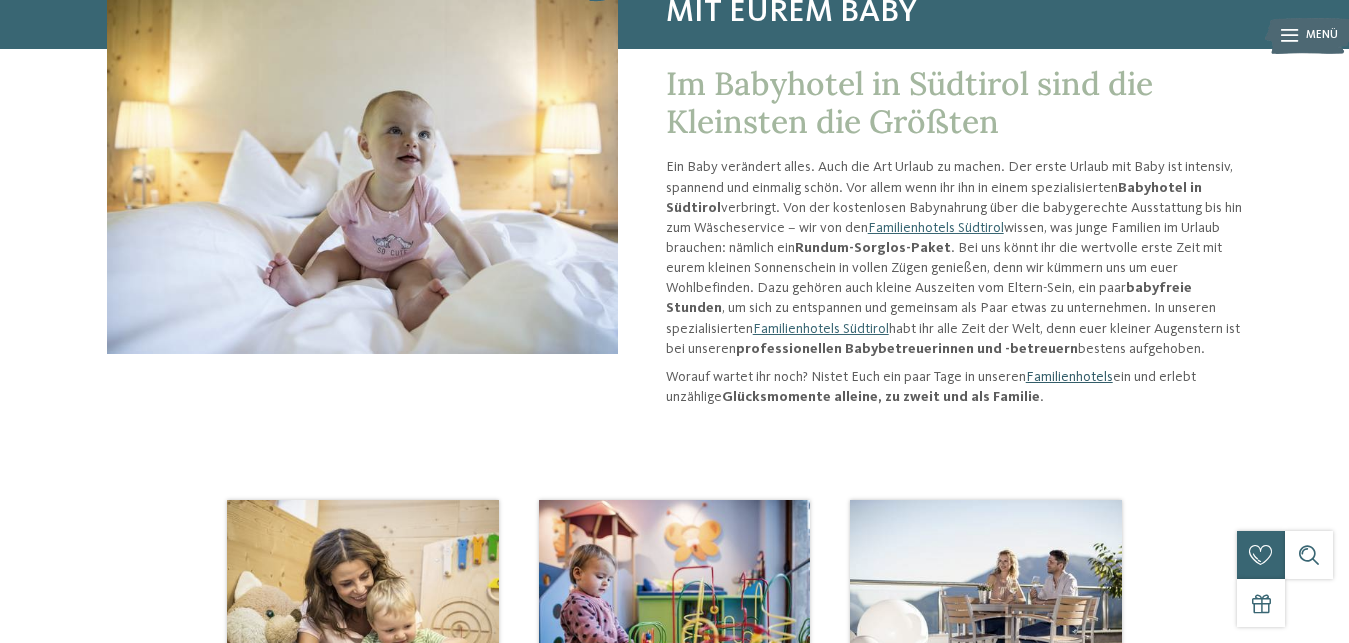 click on "Familienhotels" at bounding box center (1069, 377) 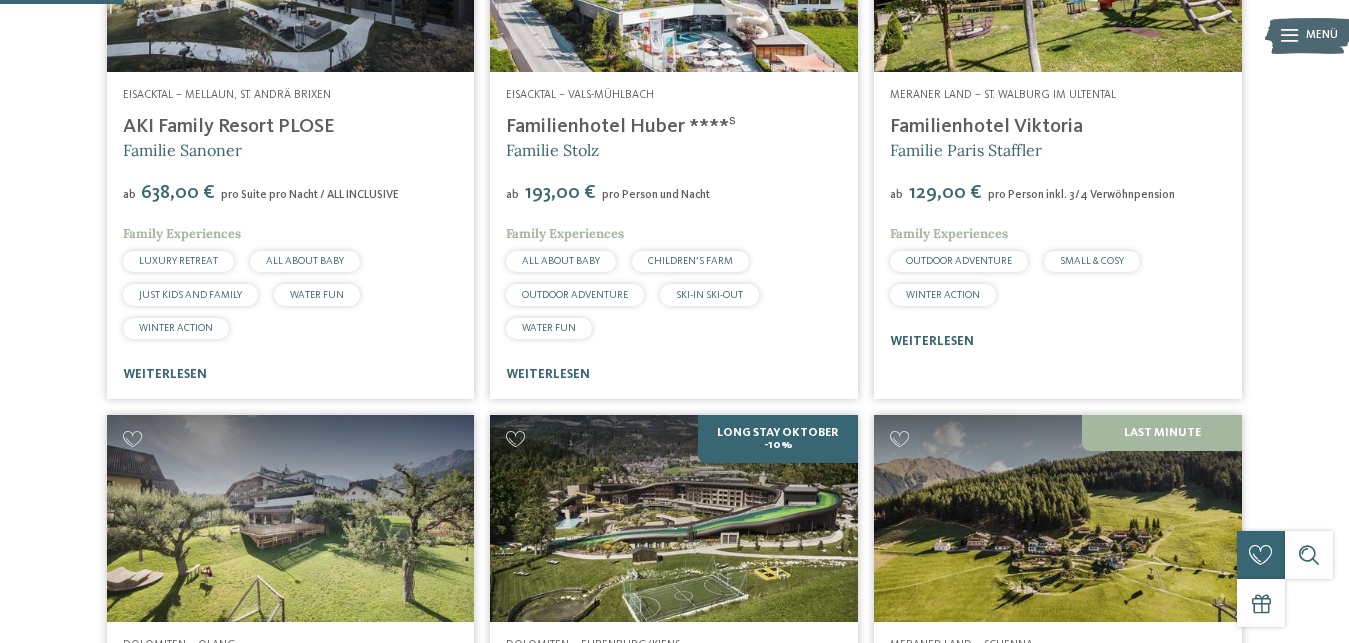 scroll, scrollTop: 306, scrollLeft: 0, axis: vertical 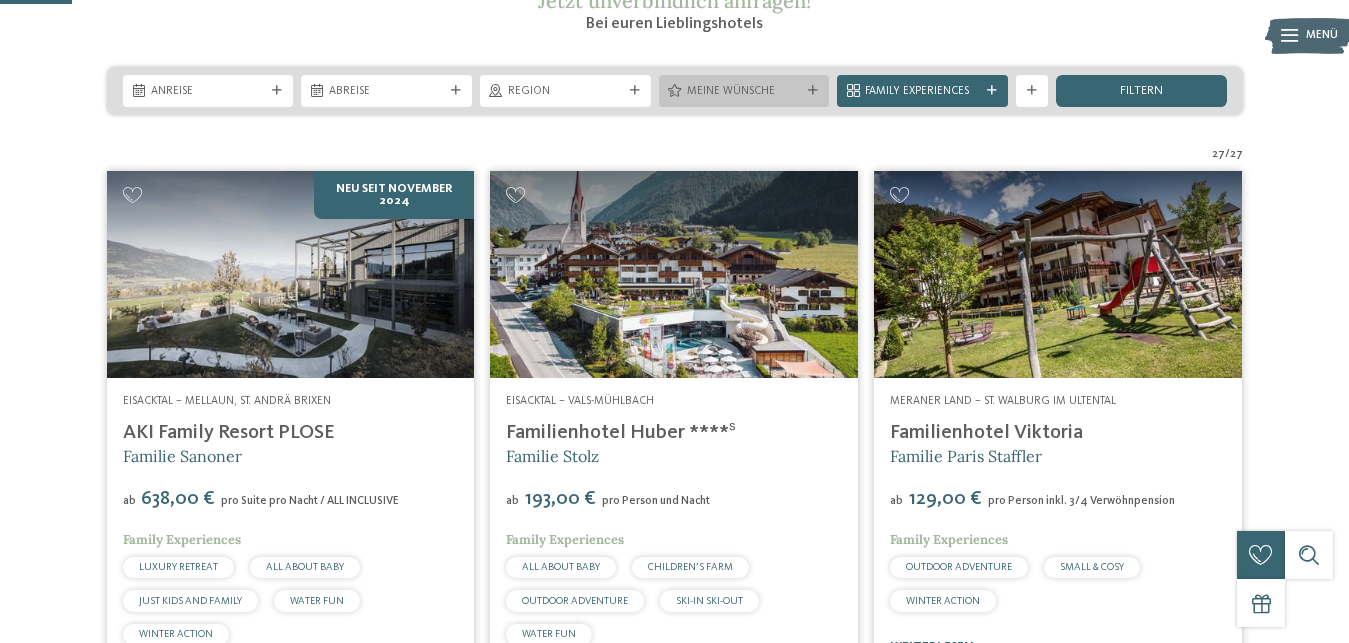 click on "Meine Wünsche" at bounding box center [744, 92] 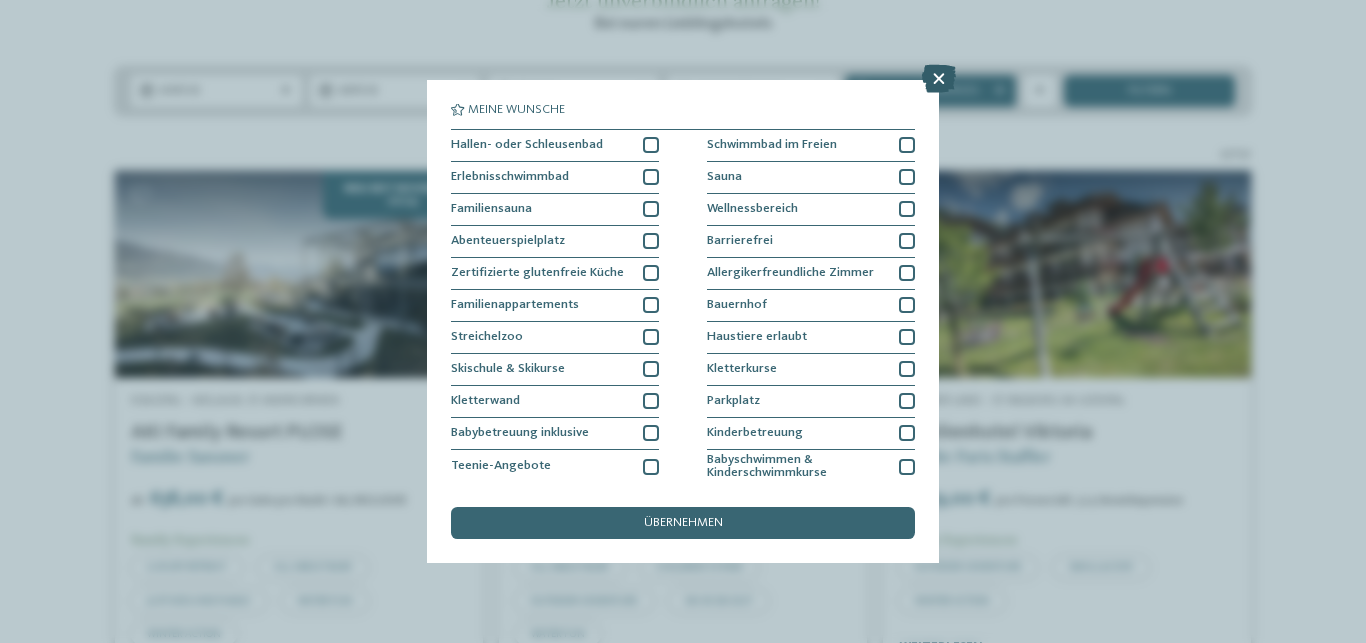 click at bounding box center (939, 79) 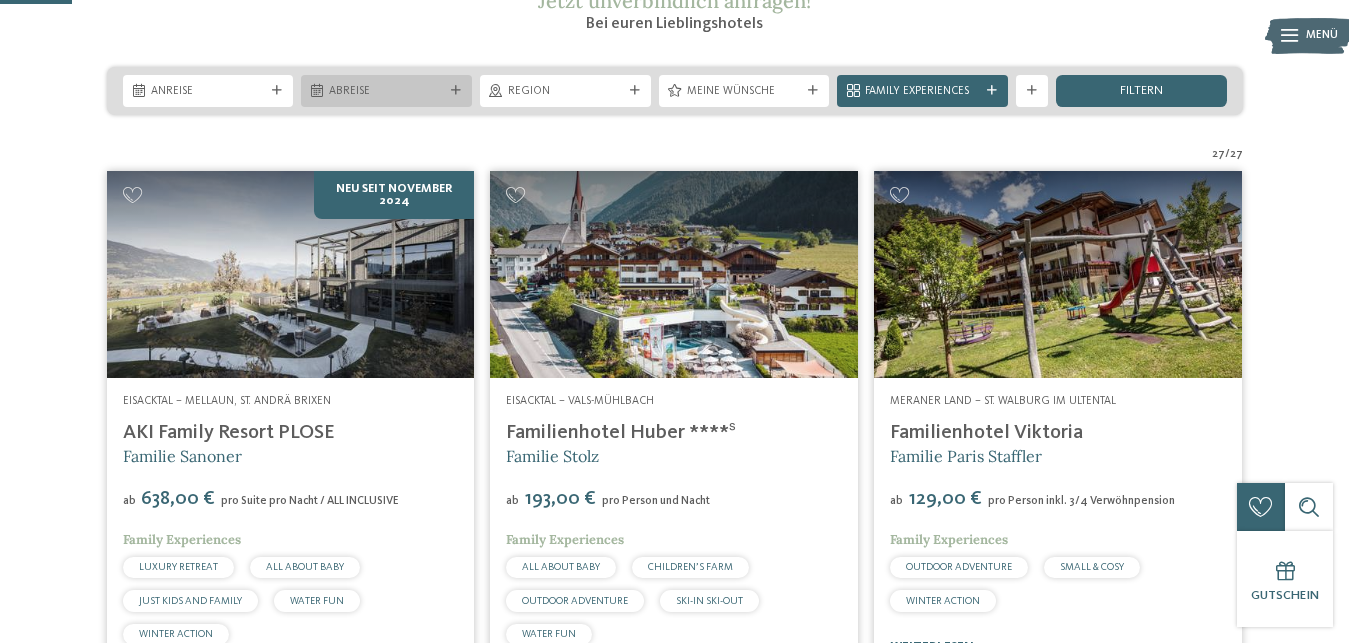 click on "Abreise" at bounding box center (386, 91) 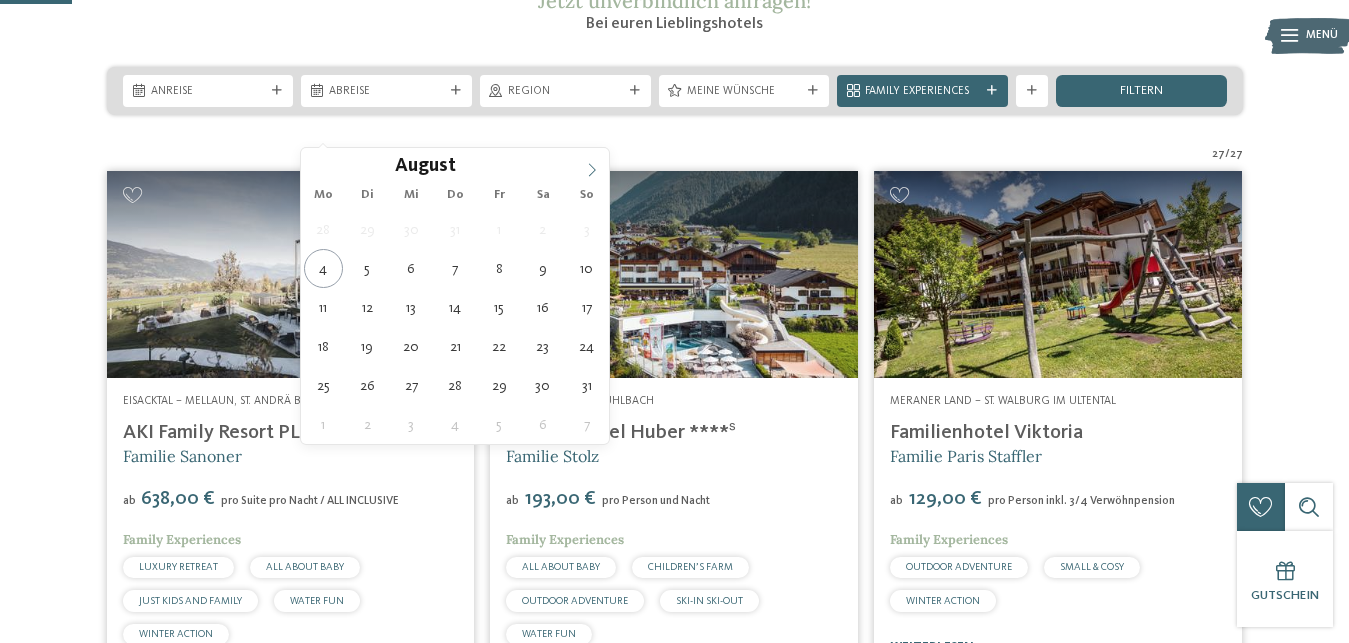 click 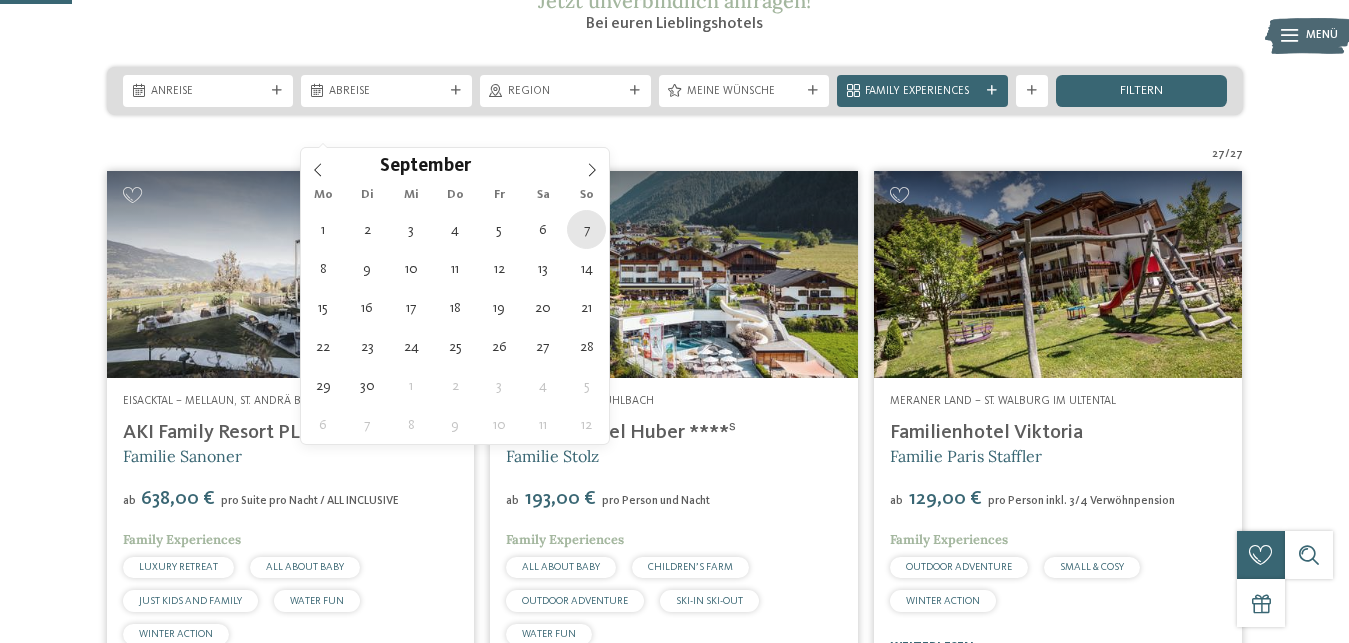 type on "07.09.2025" 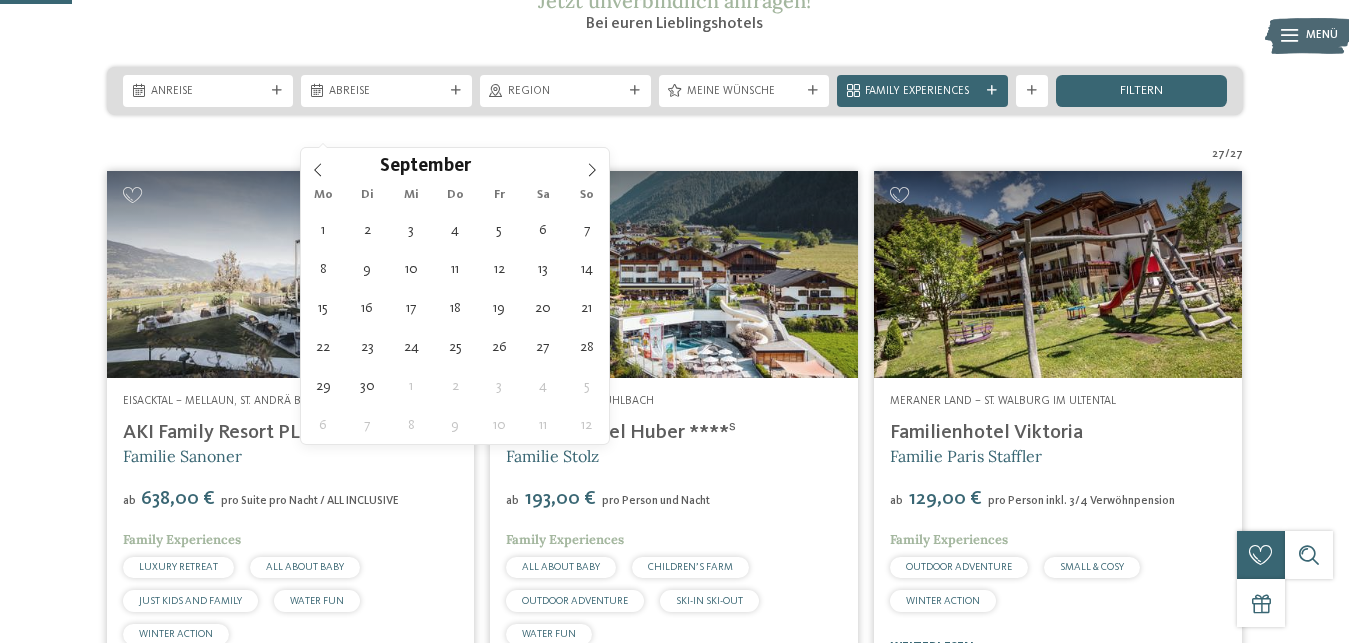 drag, startPoint x: 583, startPoint y: 218, endPoint x: 524, endPoint y: 227, distance: 59.682495 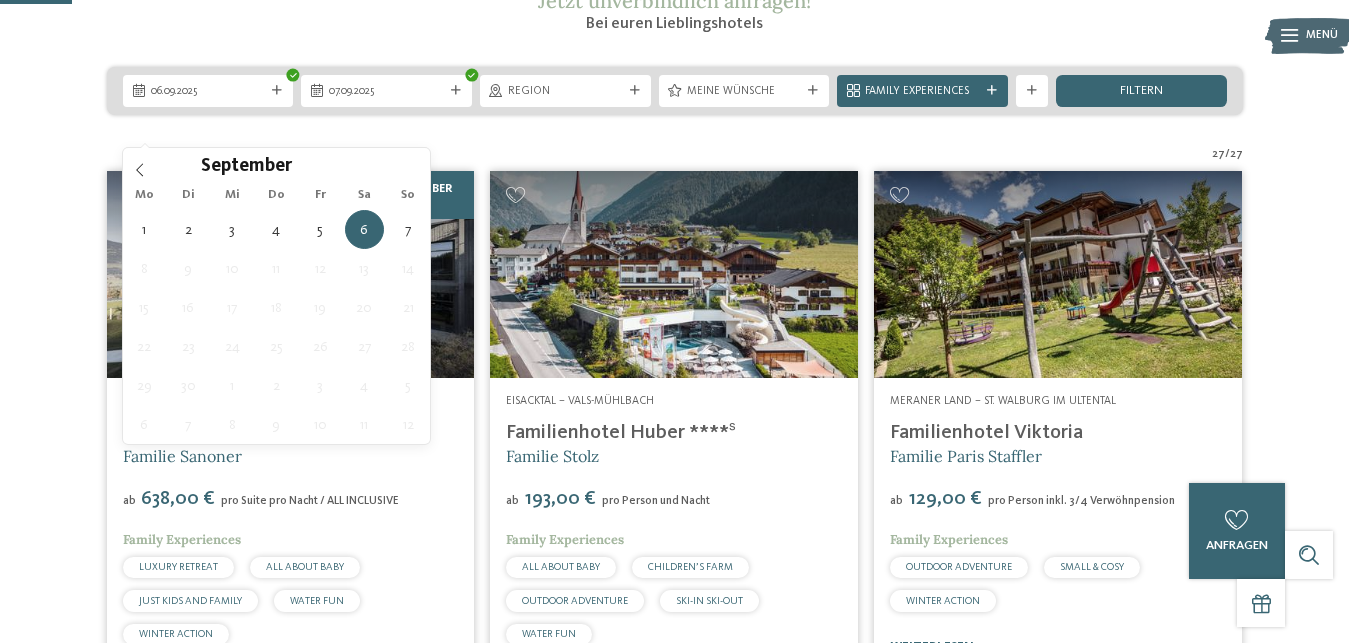click on "18" at bounding box center [276, 307] 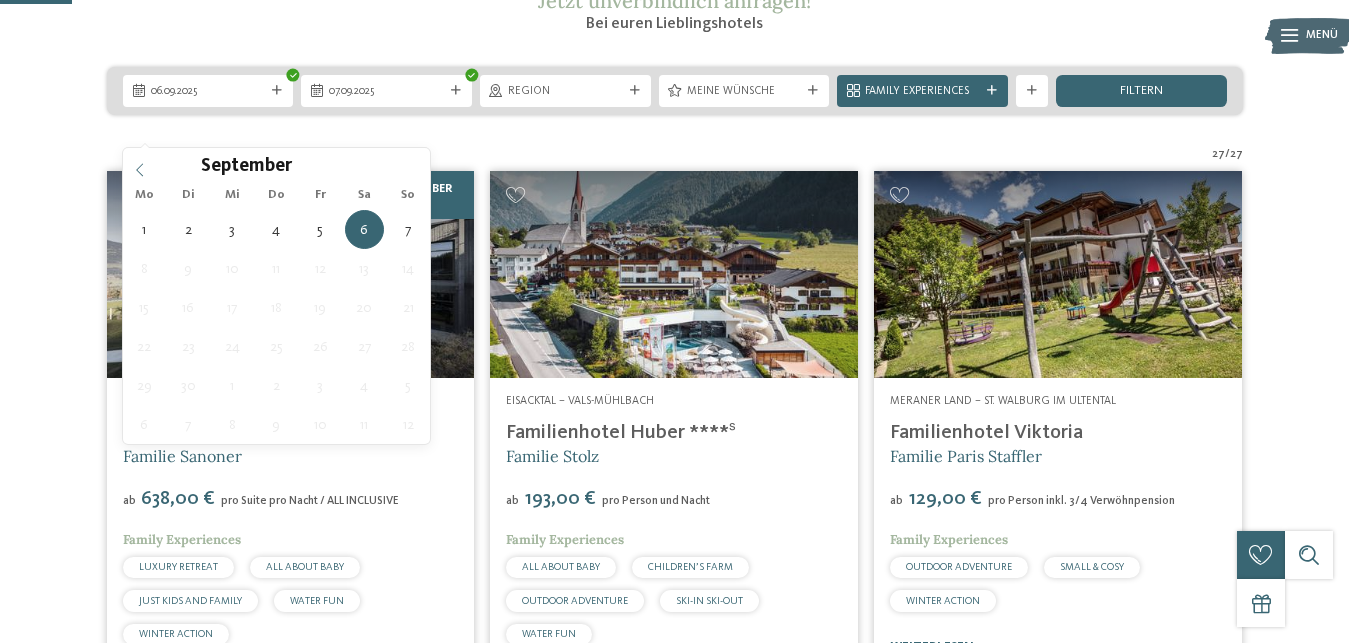 click on "September  ****" at bounding box center [277, 165] 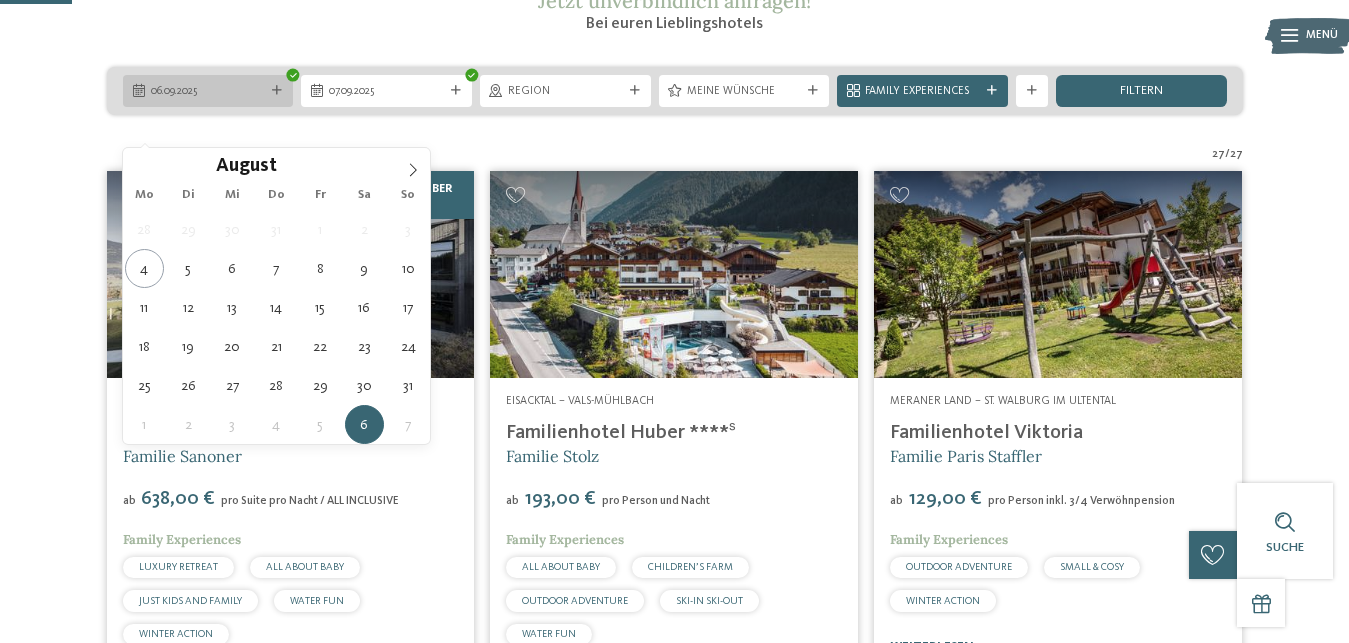 click on "06.09.2025" at bounding box center [208, 92] 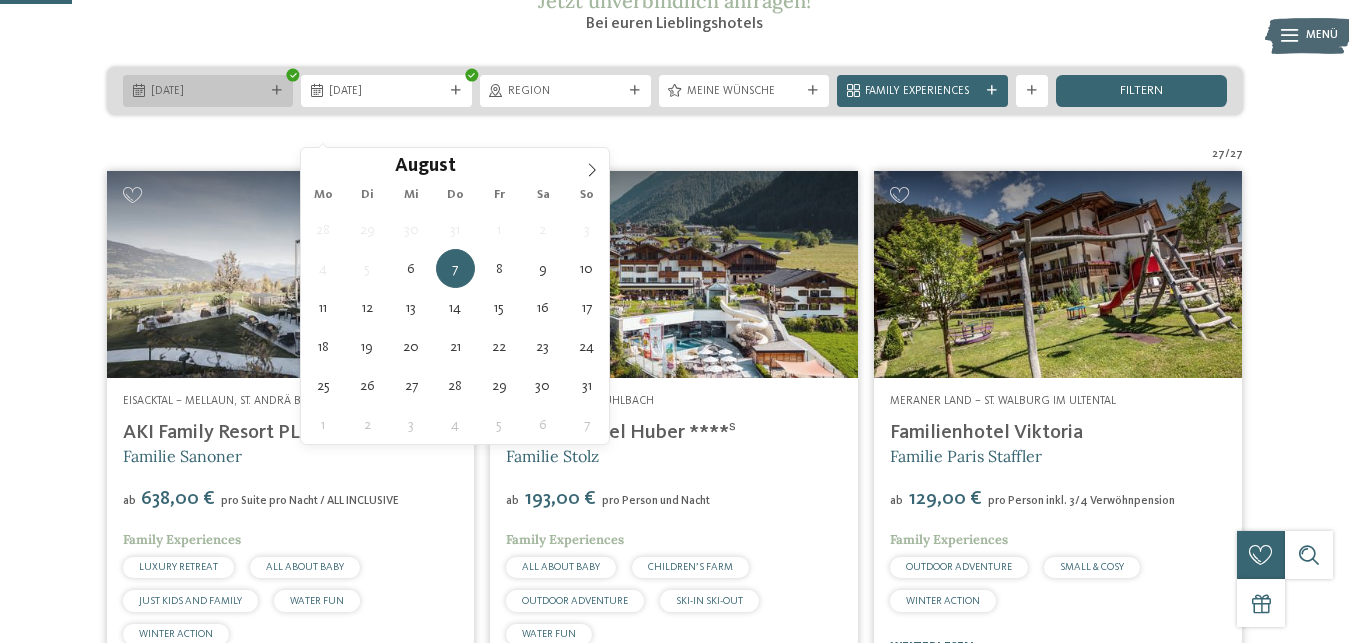 click on "06.08.2025" at bounding box center [208, 92] 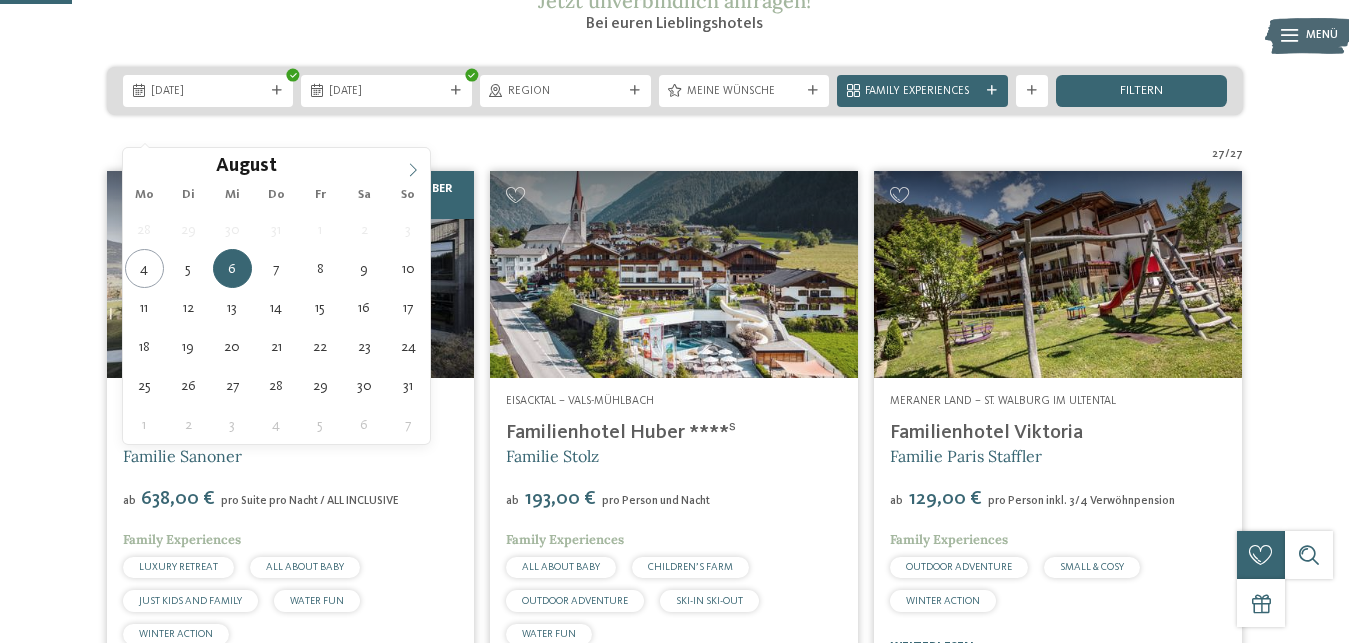 click on "August  ****" at bounding box center (277, 165) 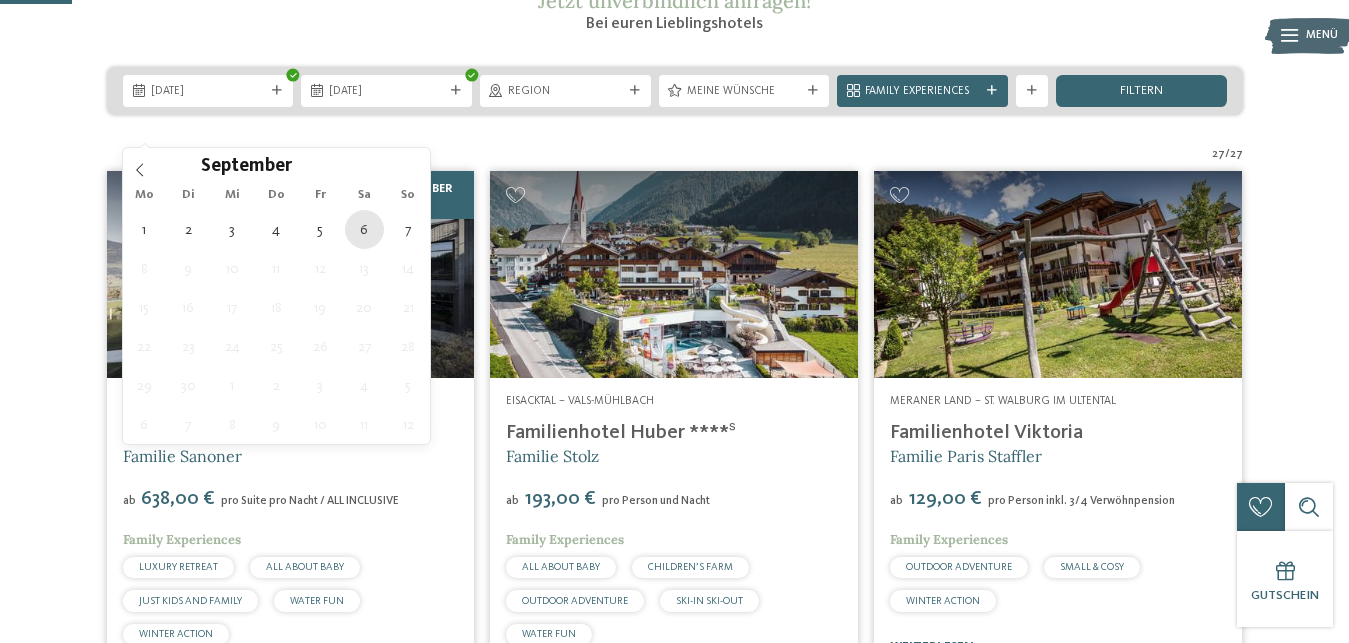 type on "06.09.2025" 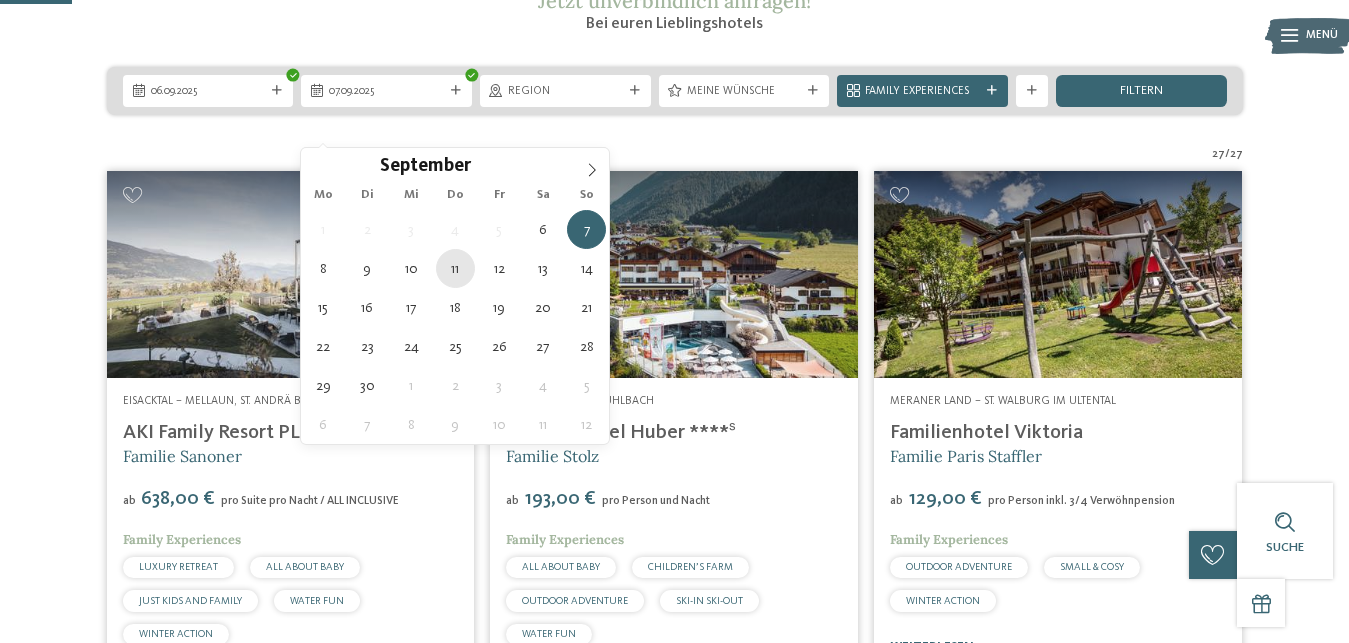 type on "11.09.2025" 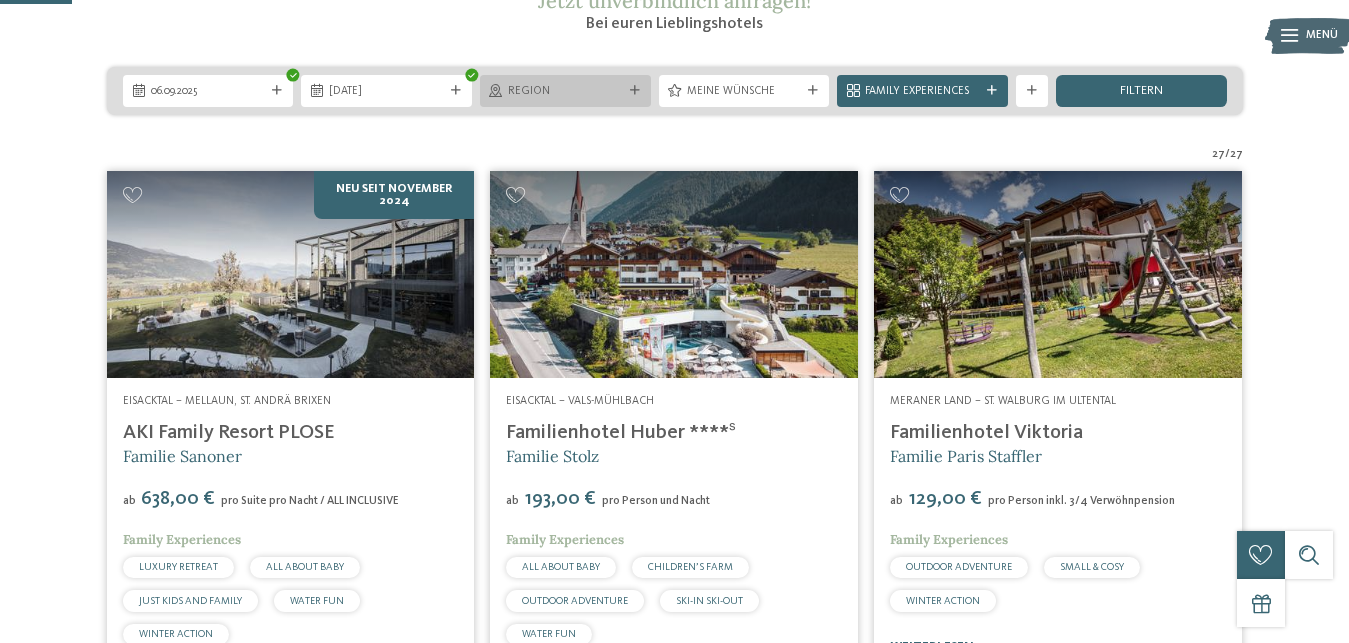 click on "Region" at bounding box center (565, 90) 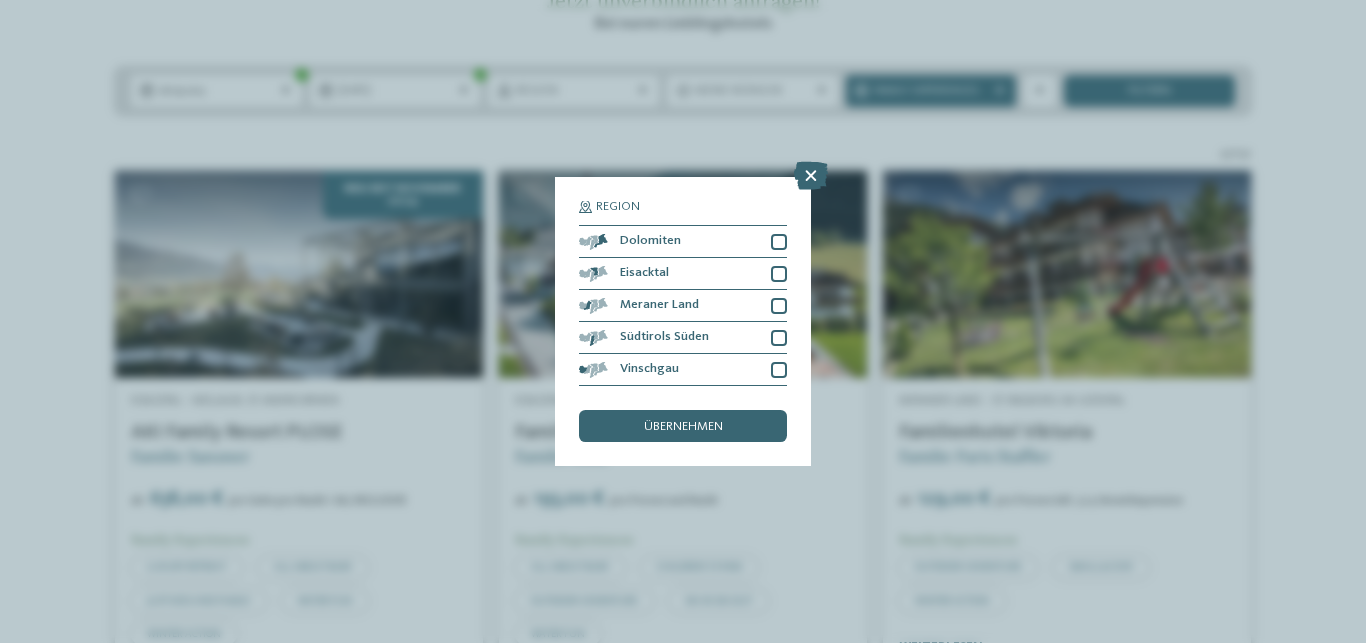 click on "Region
Dolomiten" at bounding box center [683, 321] 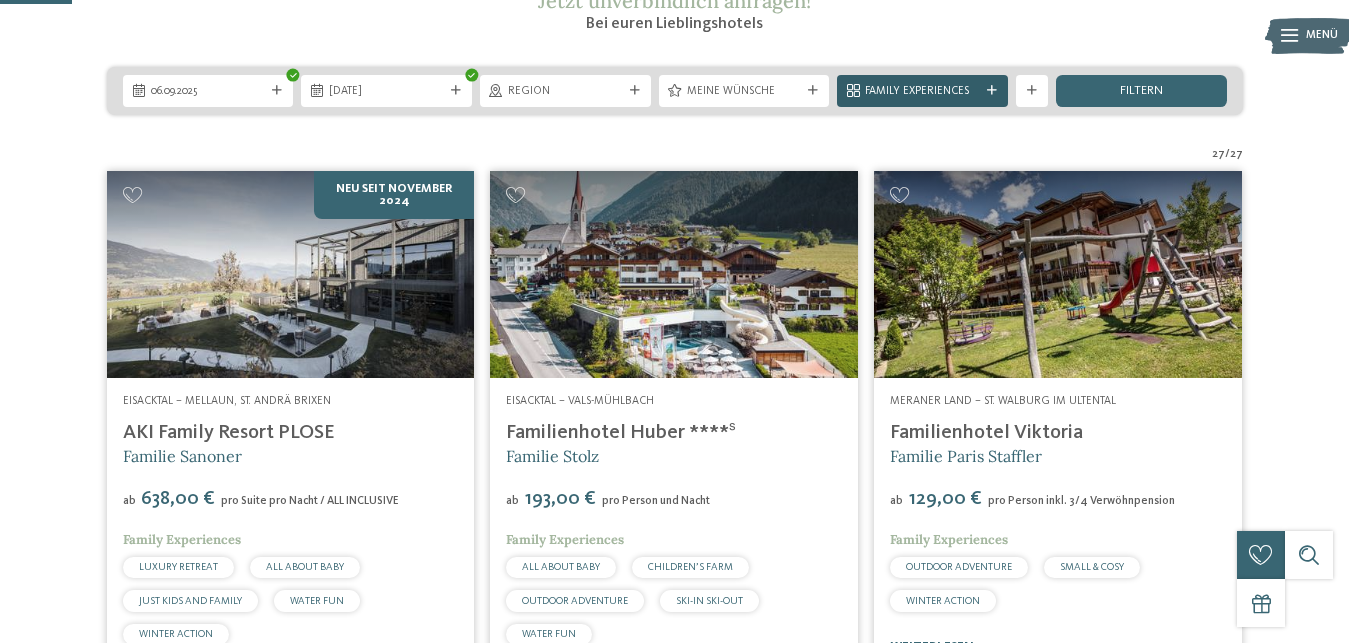click on "Family Experiences" at bounding box center [922, 91] 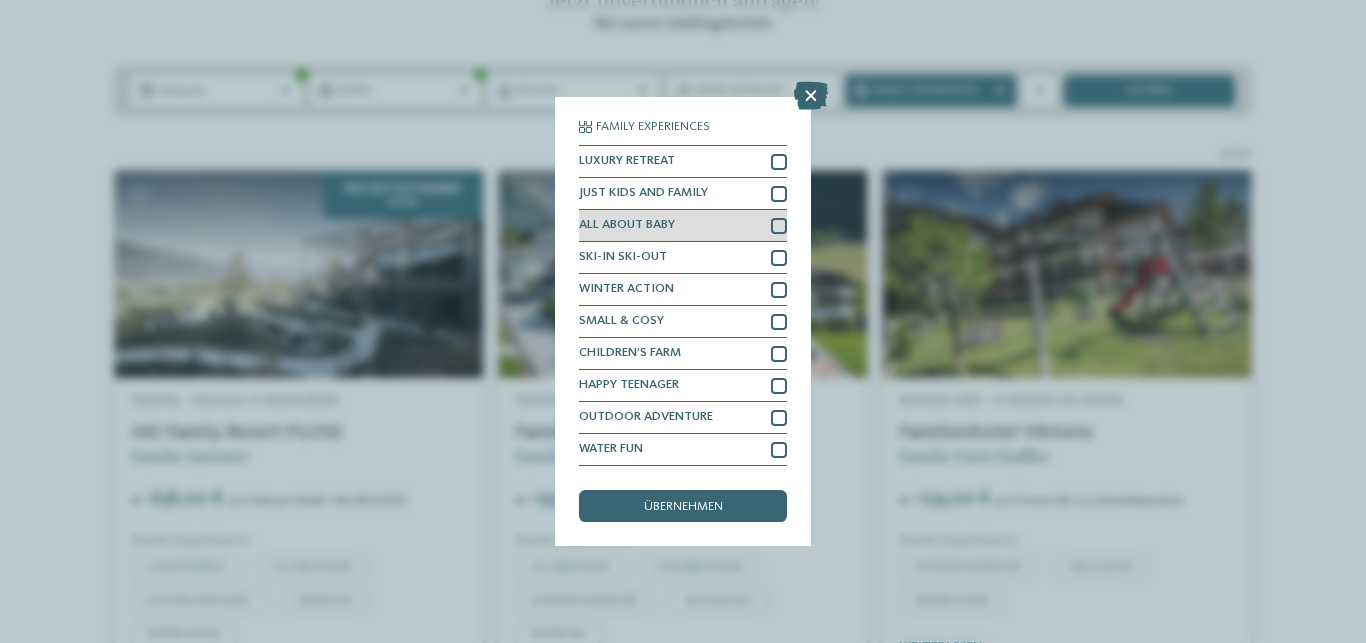click on "ALL ABOUT BABY" at bounding box center [683, 226] 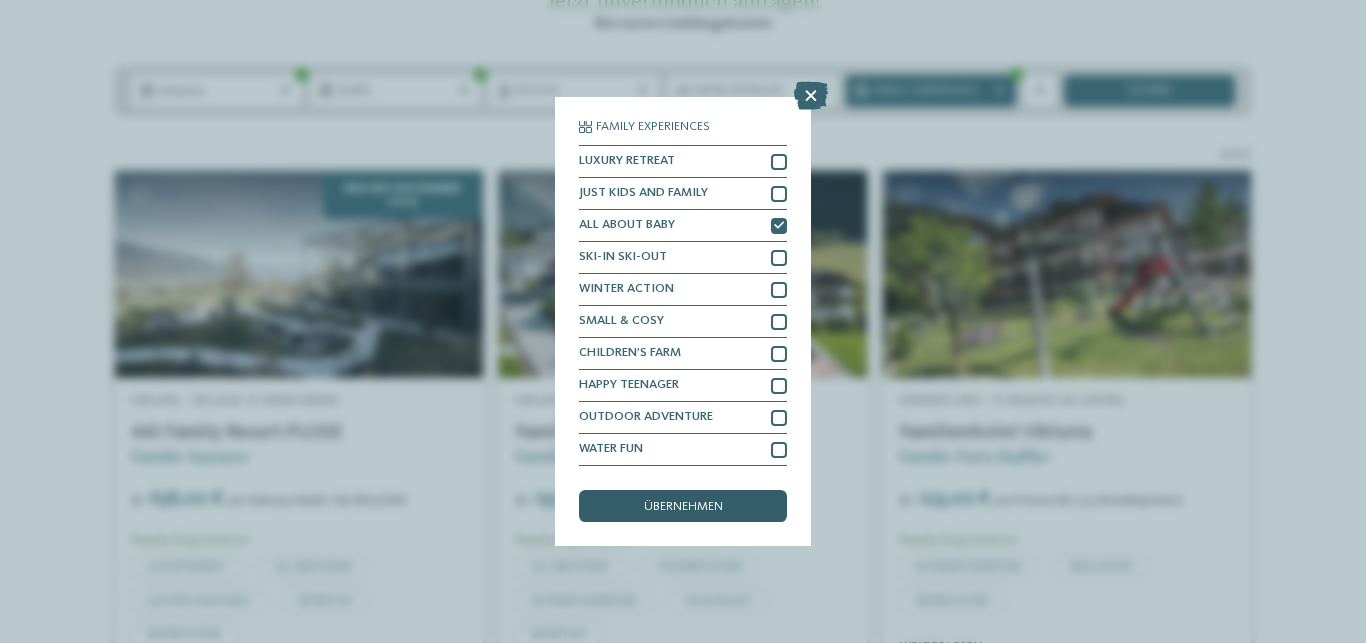 click on "übernehmen" at bounding box center [683, 507] 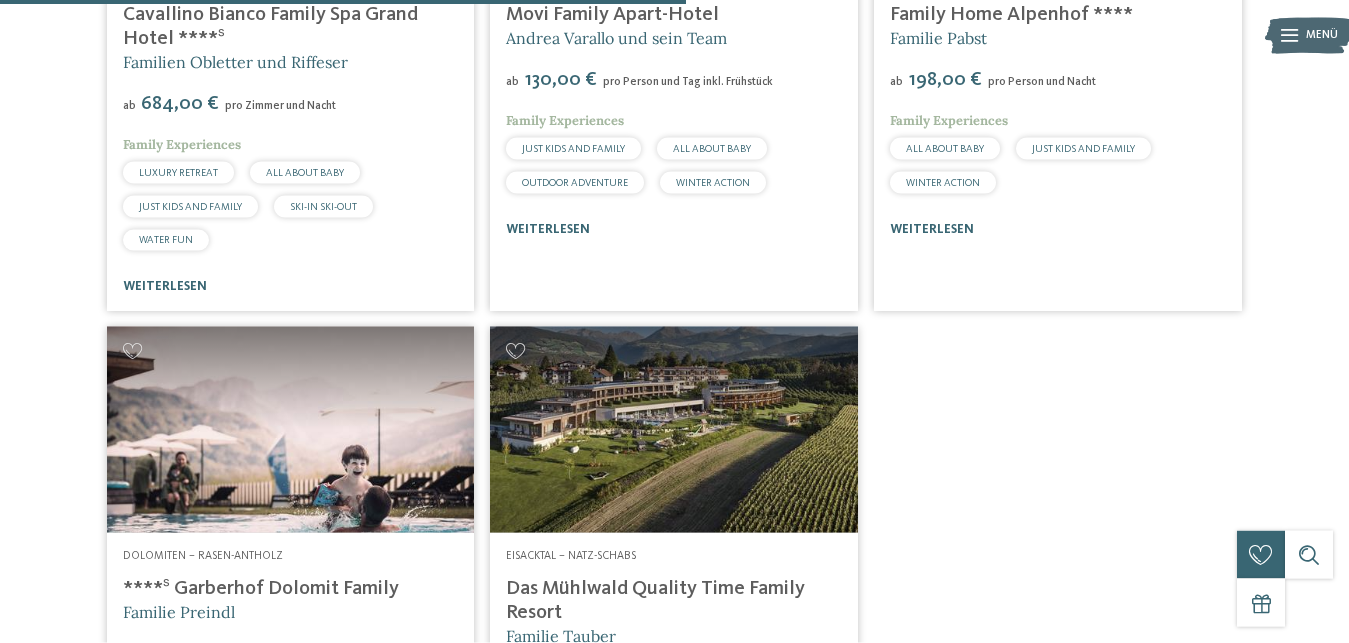 scroll, scrollTop: 1514, scrollLeft: 0, axis: vertical 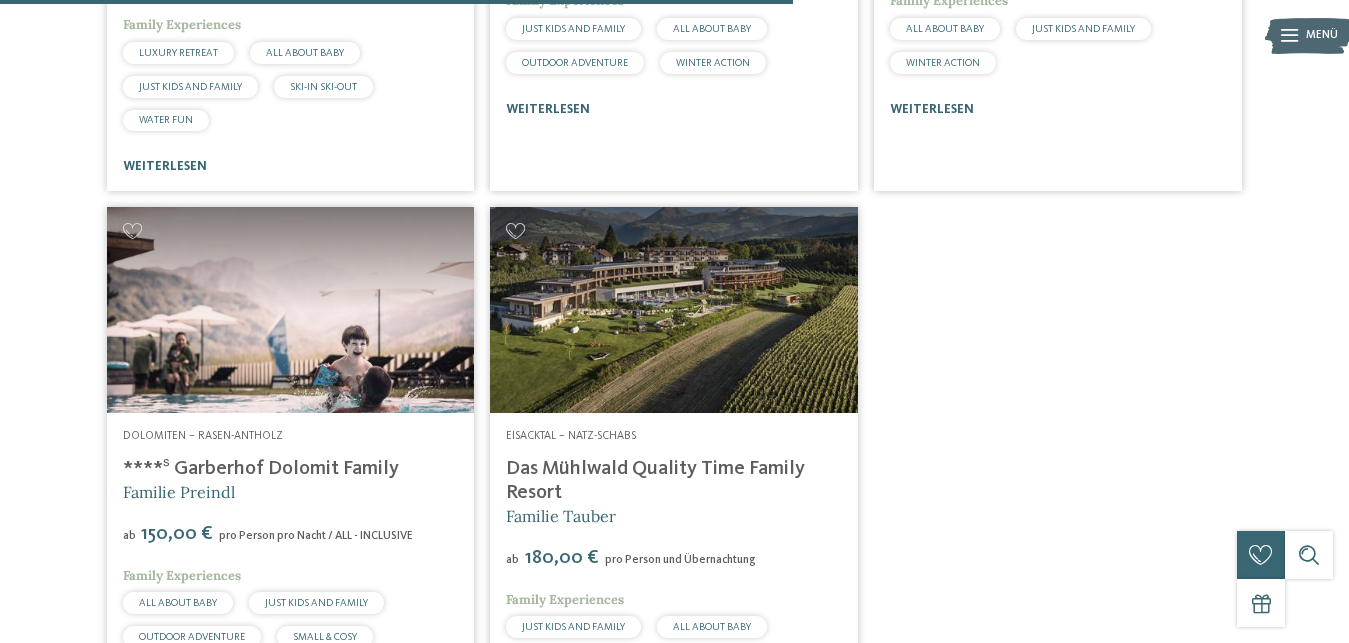 click at bounding box center (674, 310) 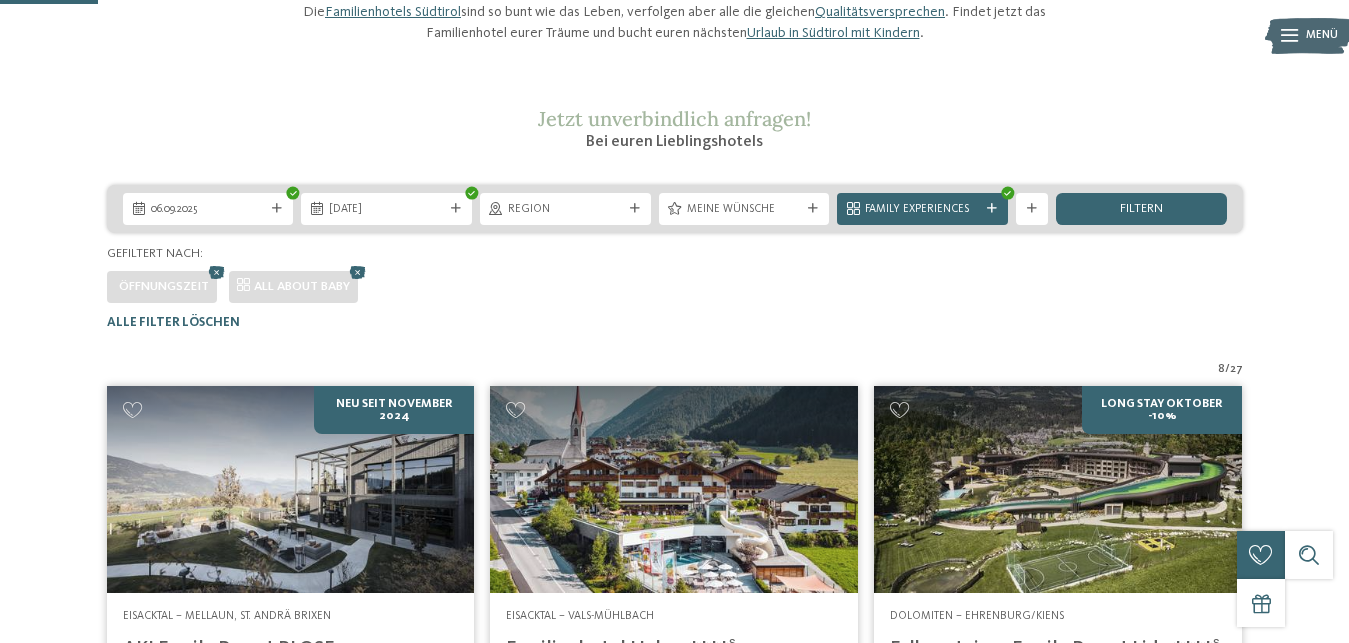 scroll, scrollTop: 0, scrollLeft: 0, axis: both 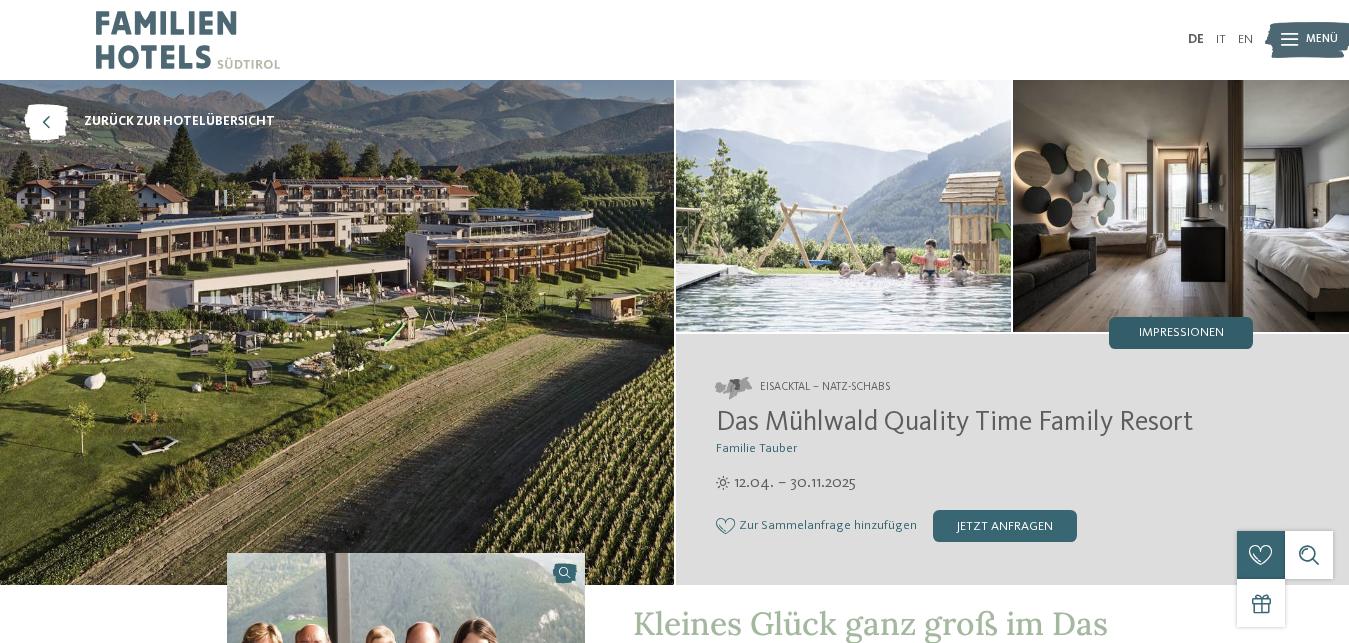 click on "Impressionen" at bounding box center [1181, 333] 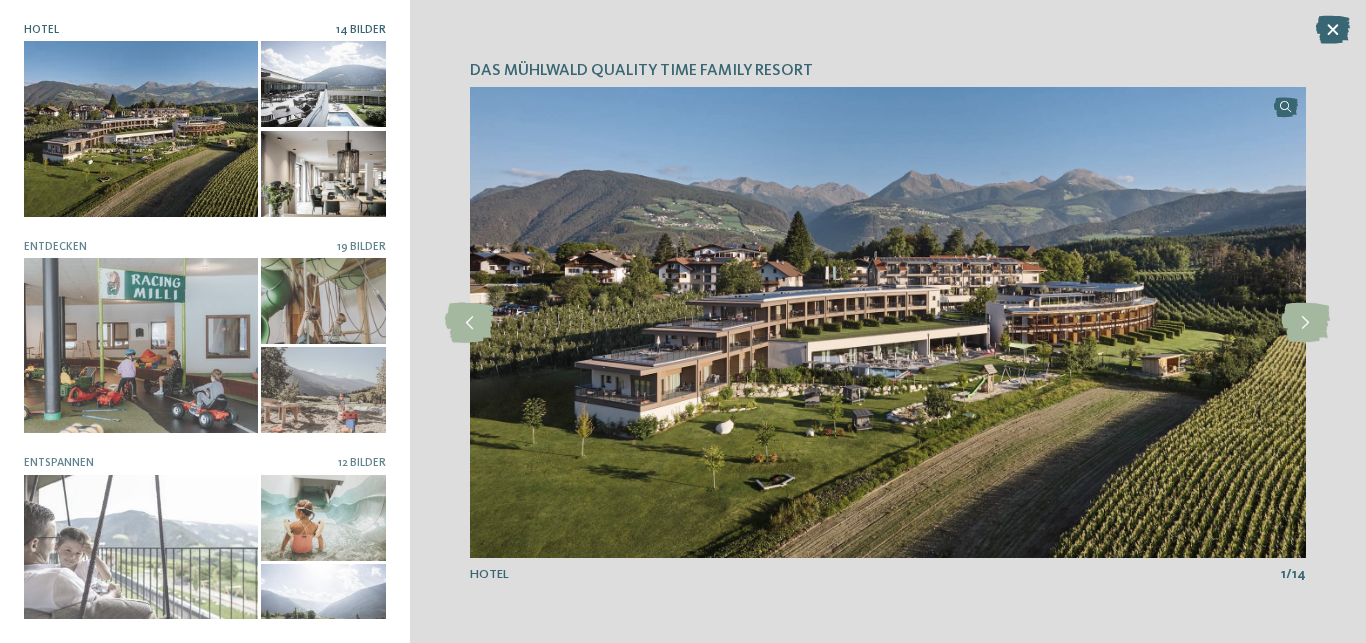 click at bounding box center (141, 128) 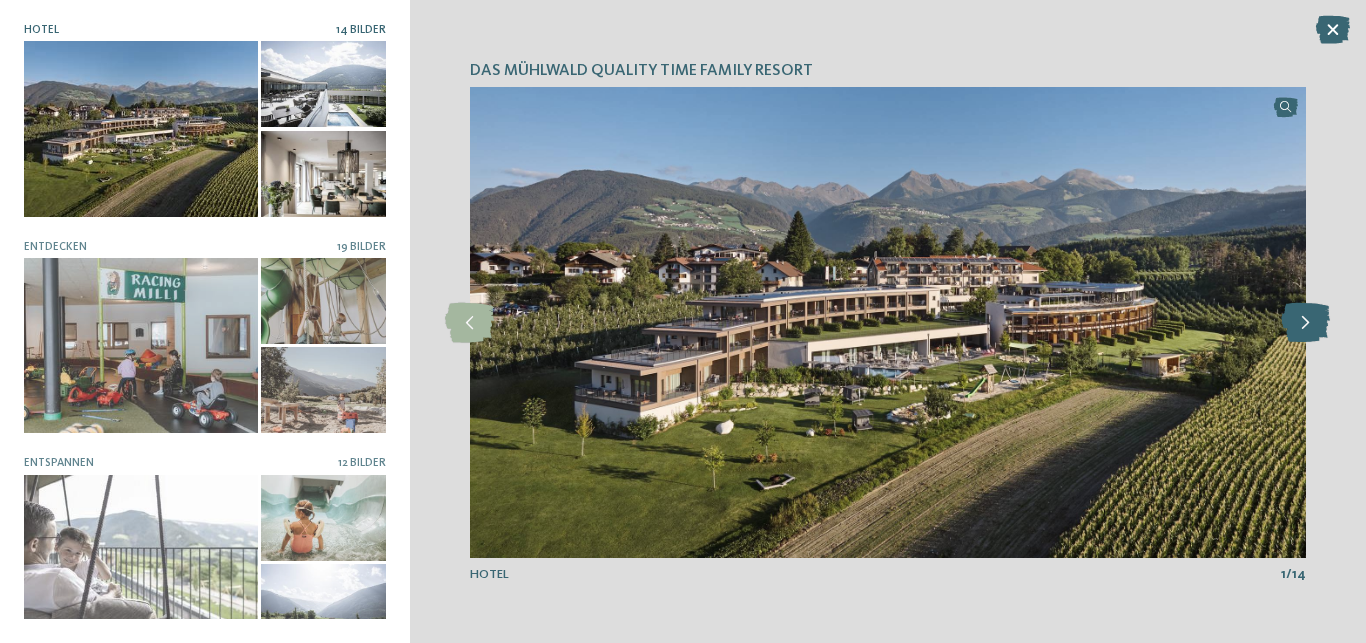 click at bounding box center (1305, 323) 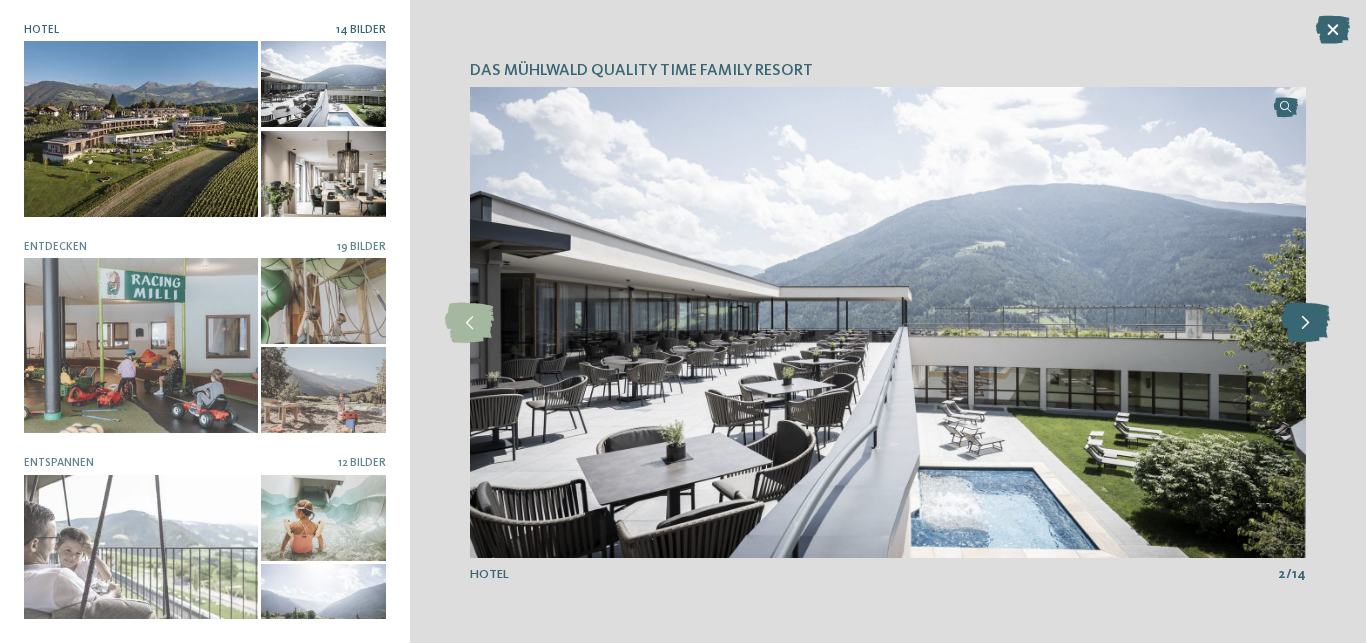 click at bounding box center (1305, 323) 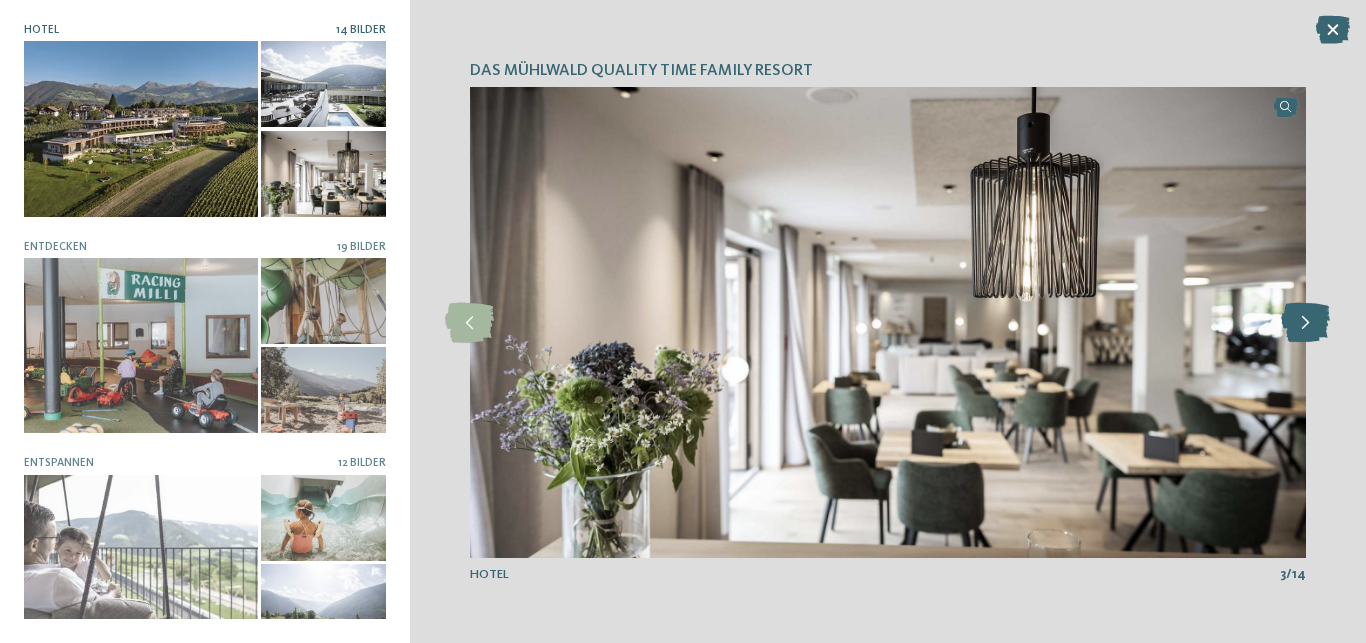 click at bounding box center [1305, 323] 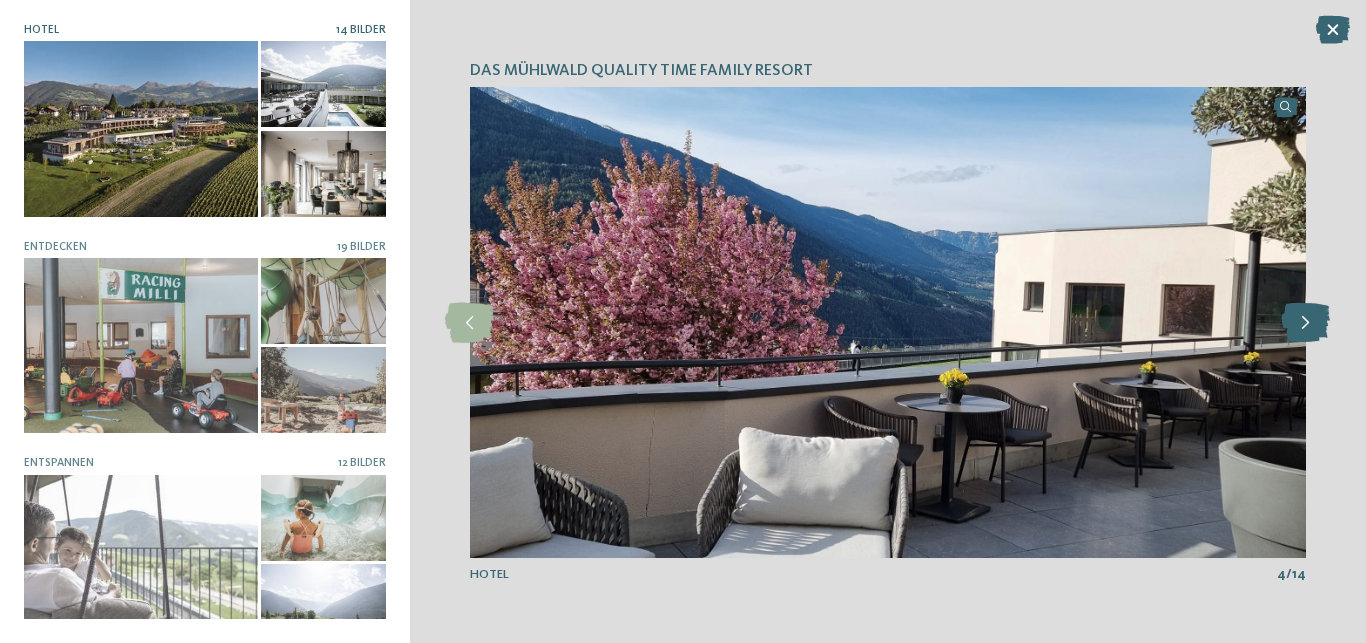 click at bounding box center [1305, 323] 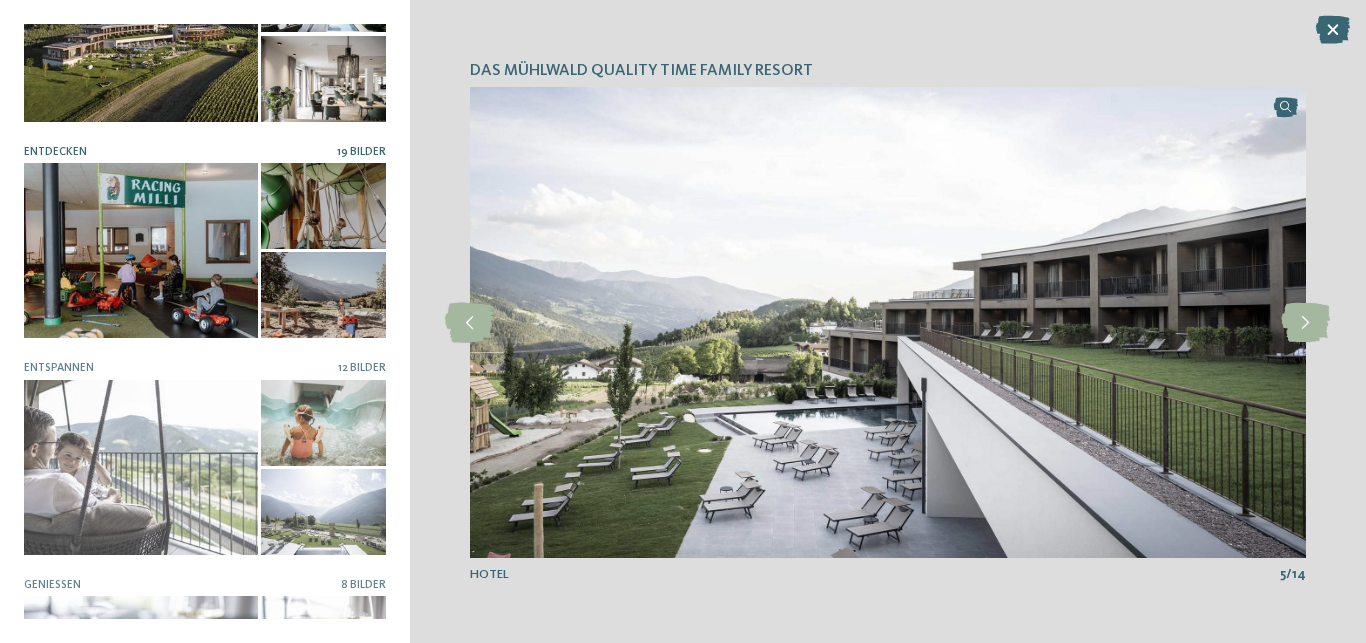 scroll, scrollTop: 96, scrollLeft: 0, axis: vertical 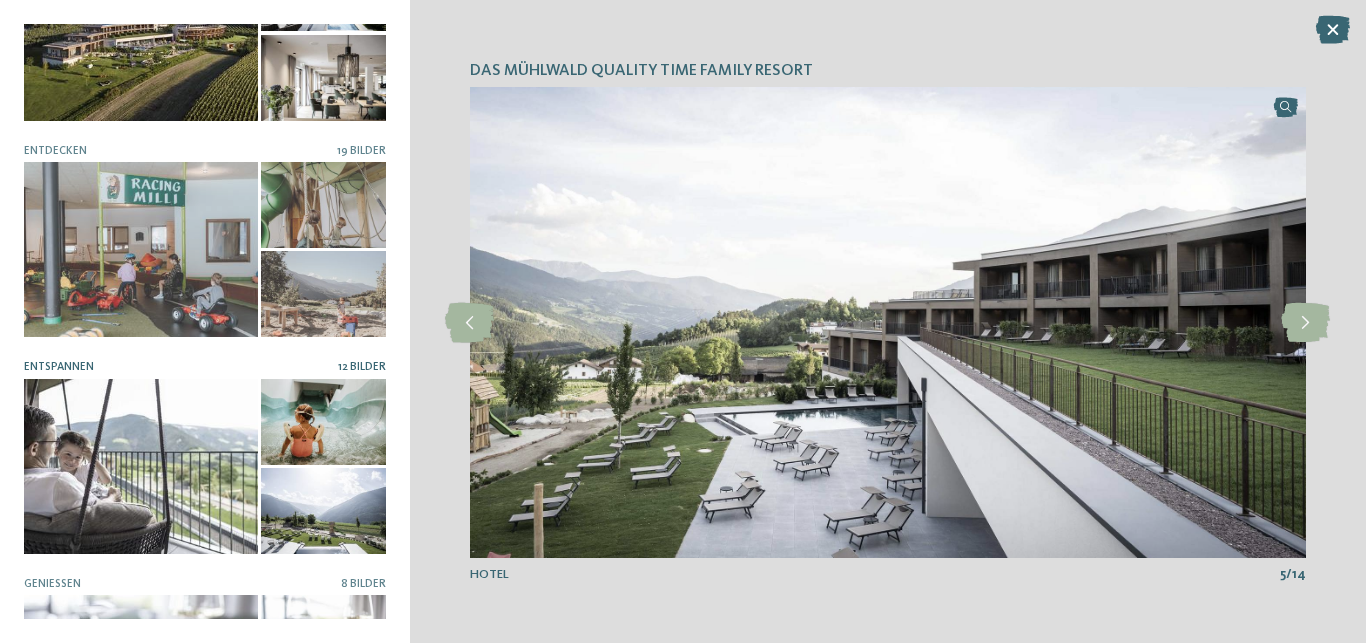 click at bounding box center (141, 466) 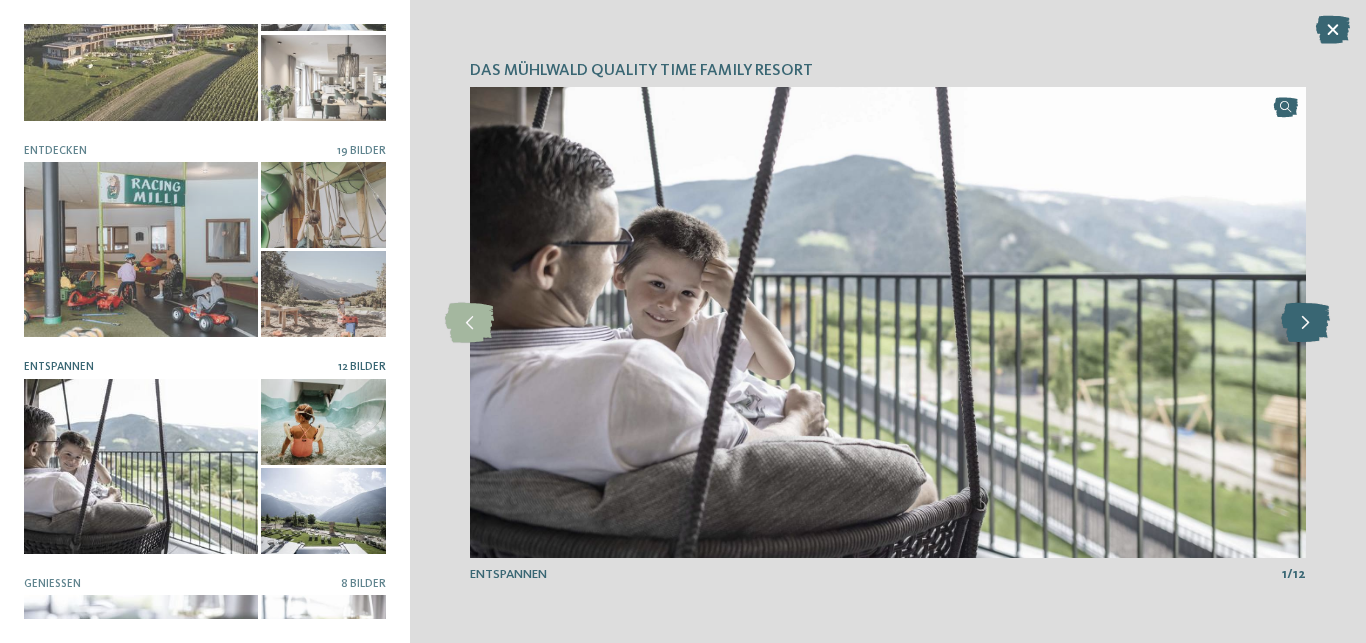 click at bounding box center (1305, 323) 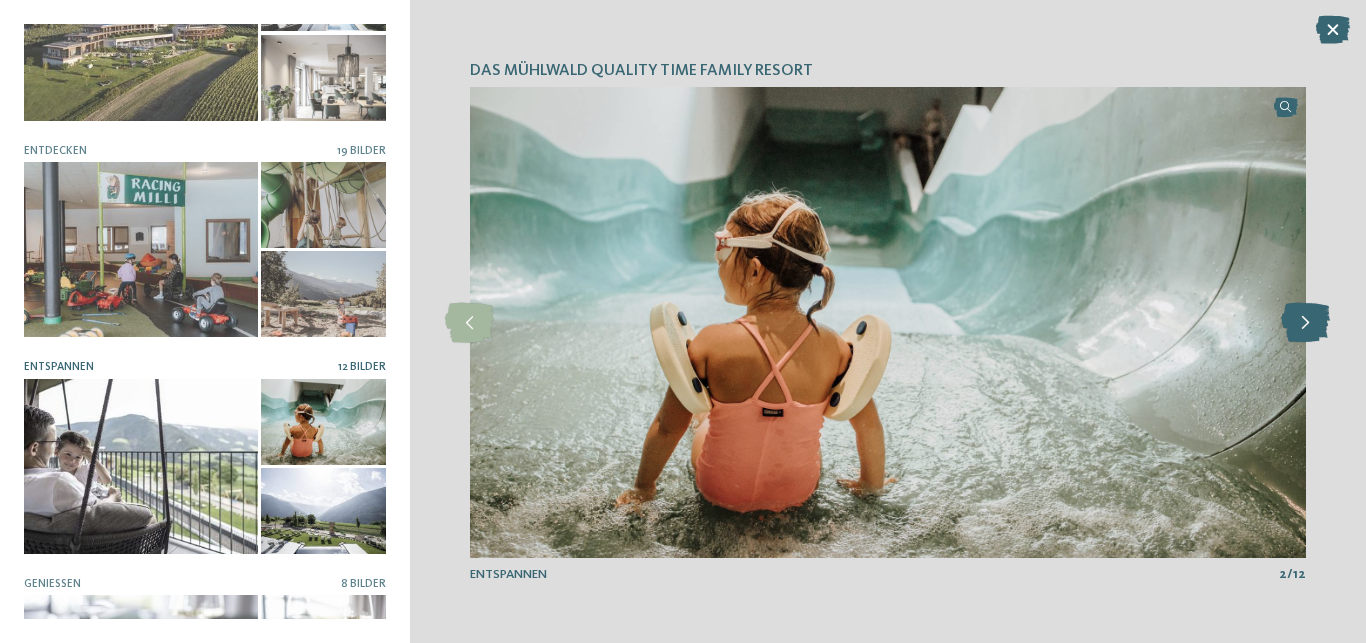 click at bounding box center [1305, 323] 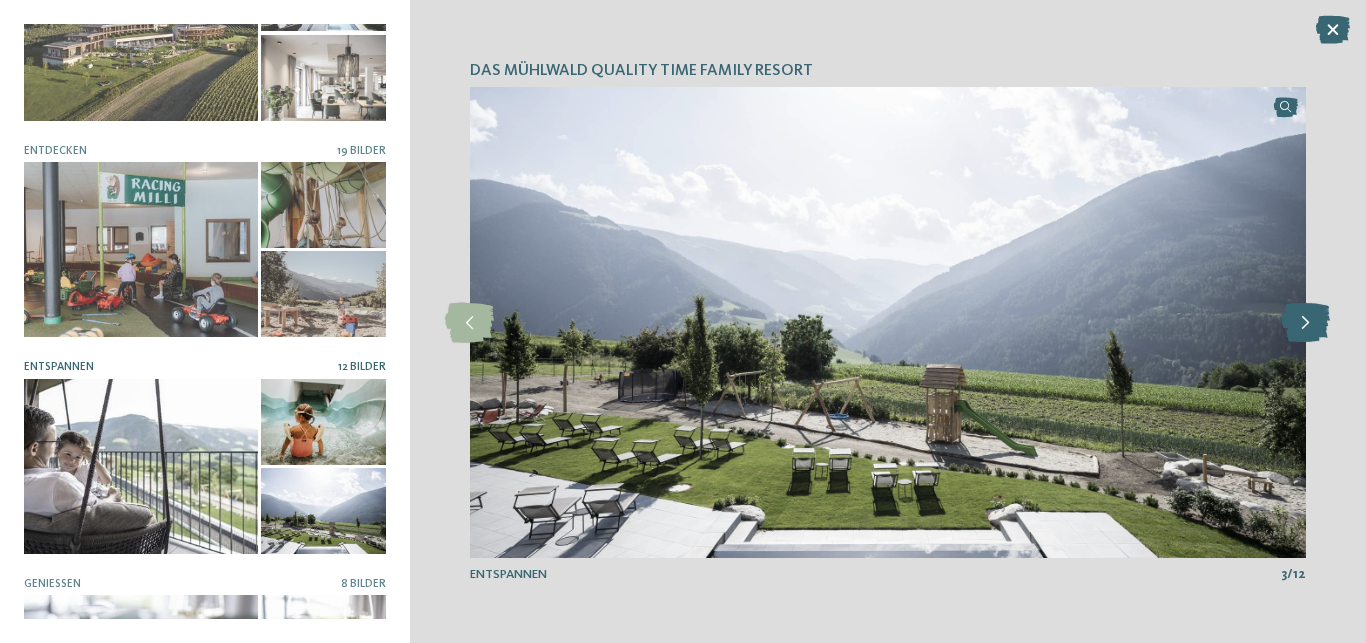 click at bounding box center (1305, 323) 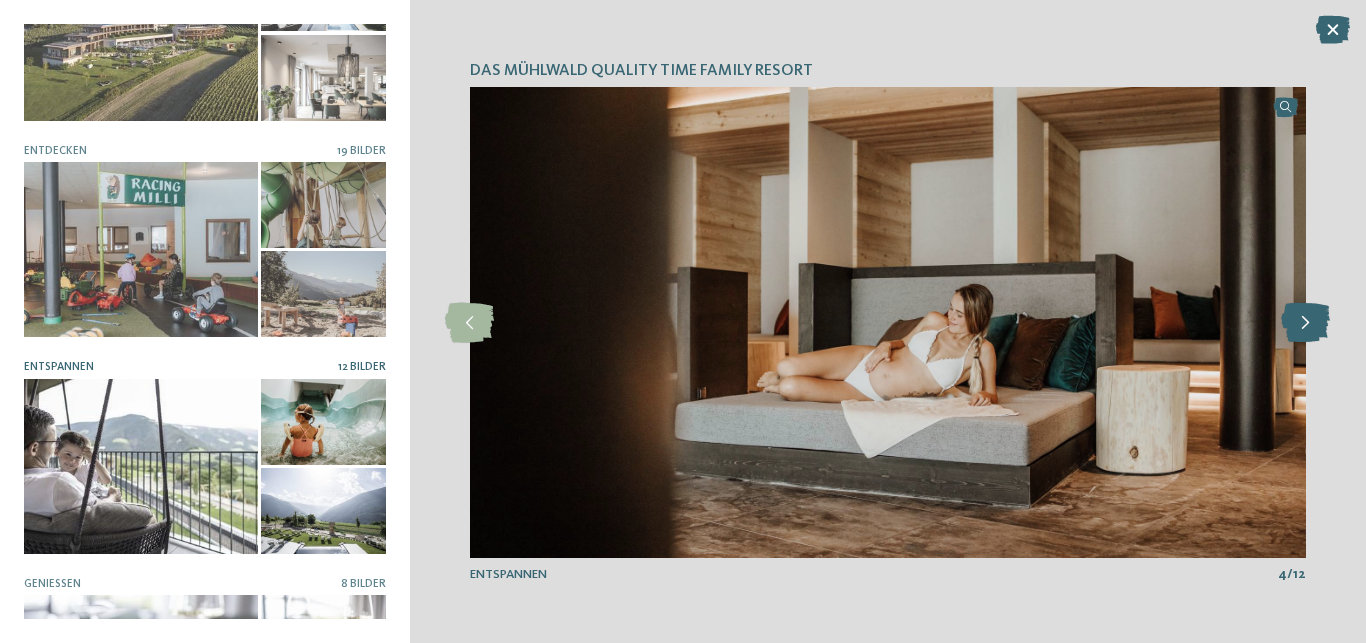 click at bounding box center [1305, 323] 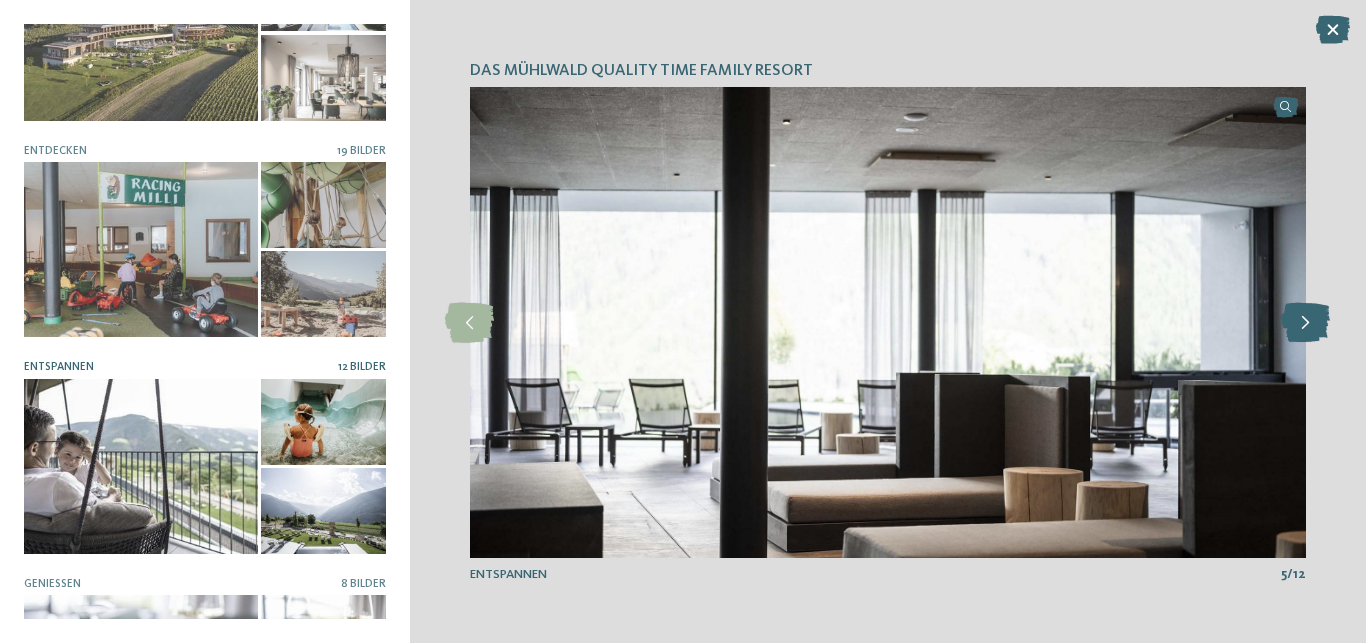 click at bounding box center [1305, 323] 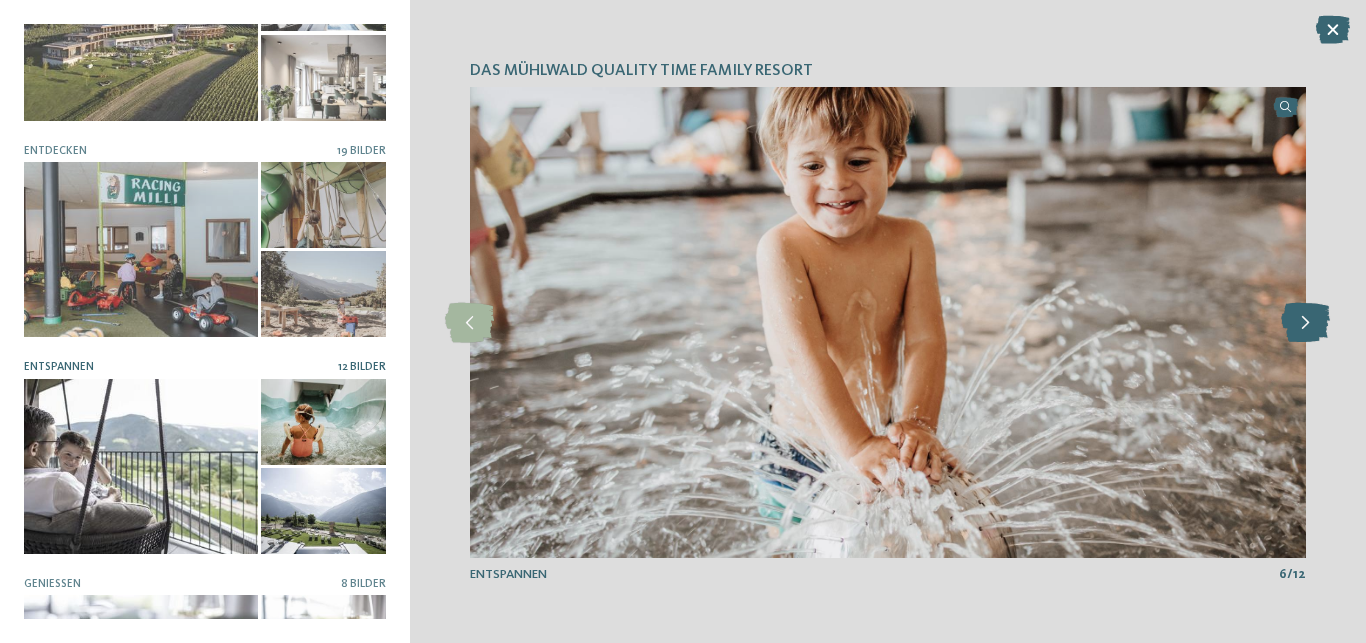 click at bounding box center (1305, 323) 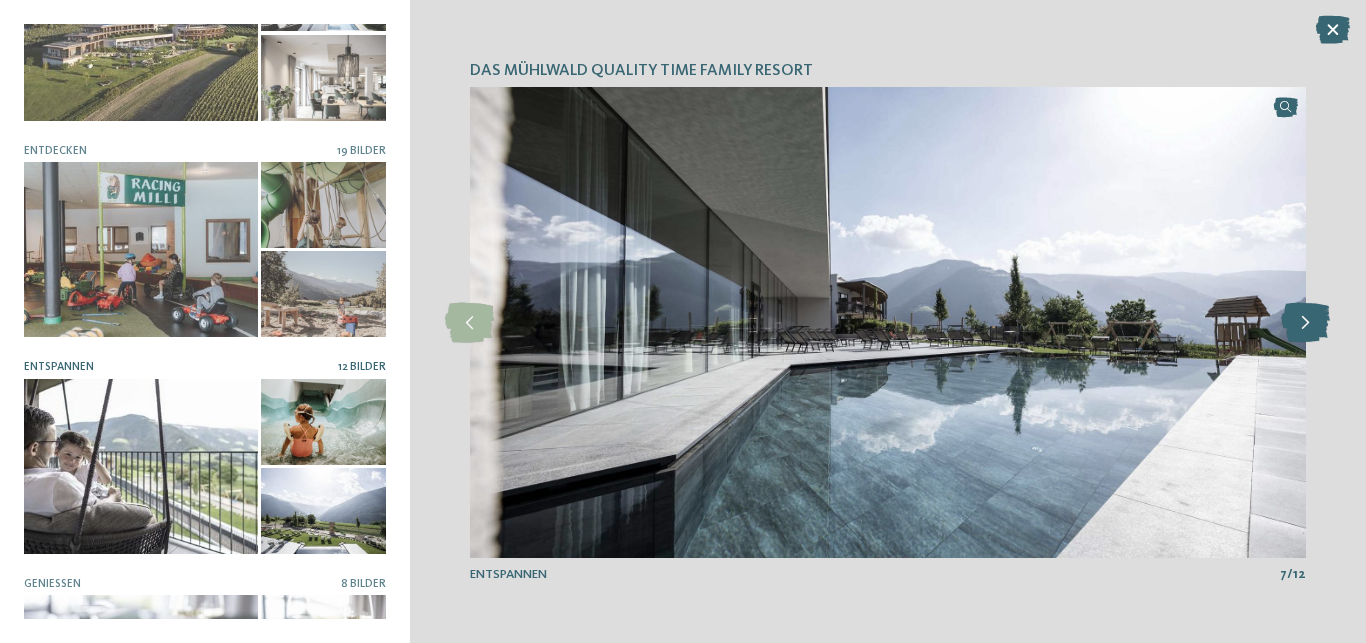 click at bounding box center (1305, 323) 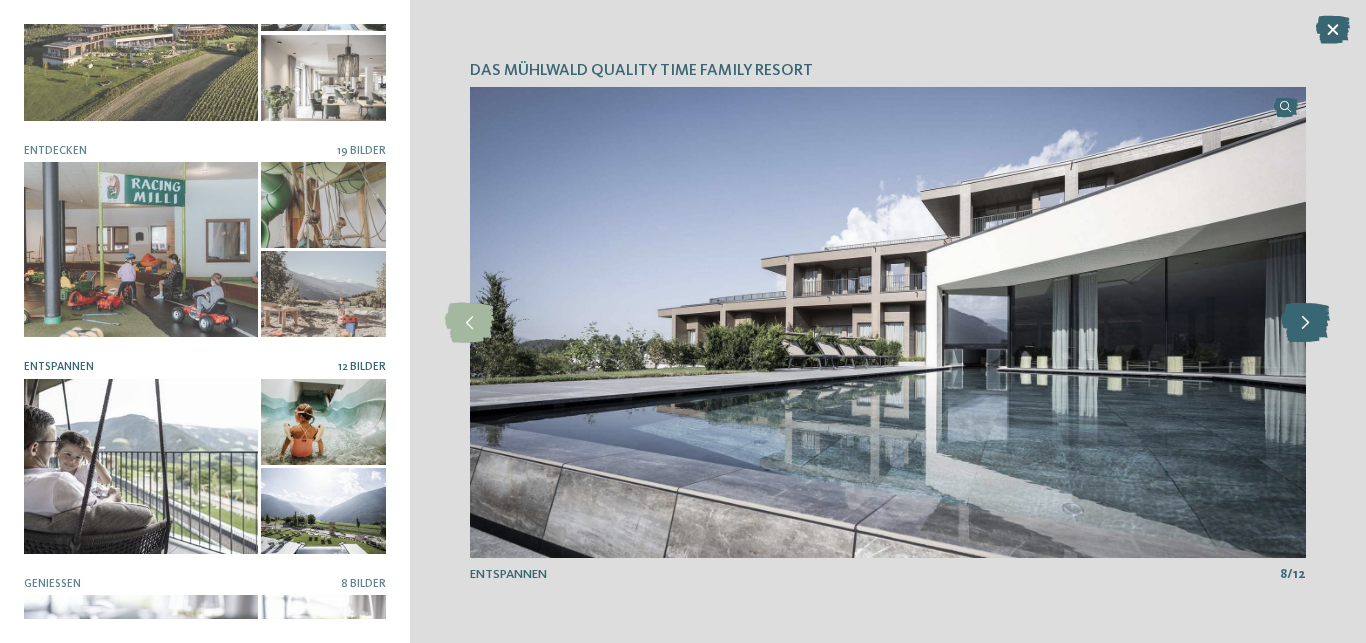 click at bounding box center (1305, 323) 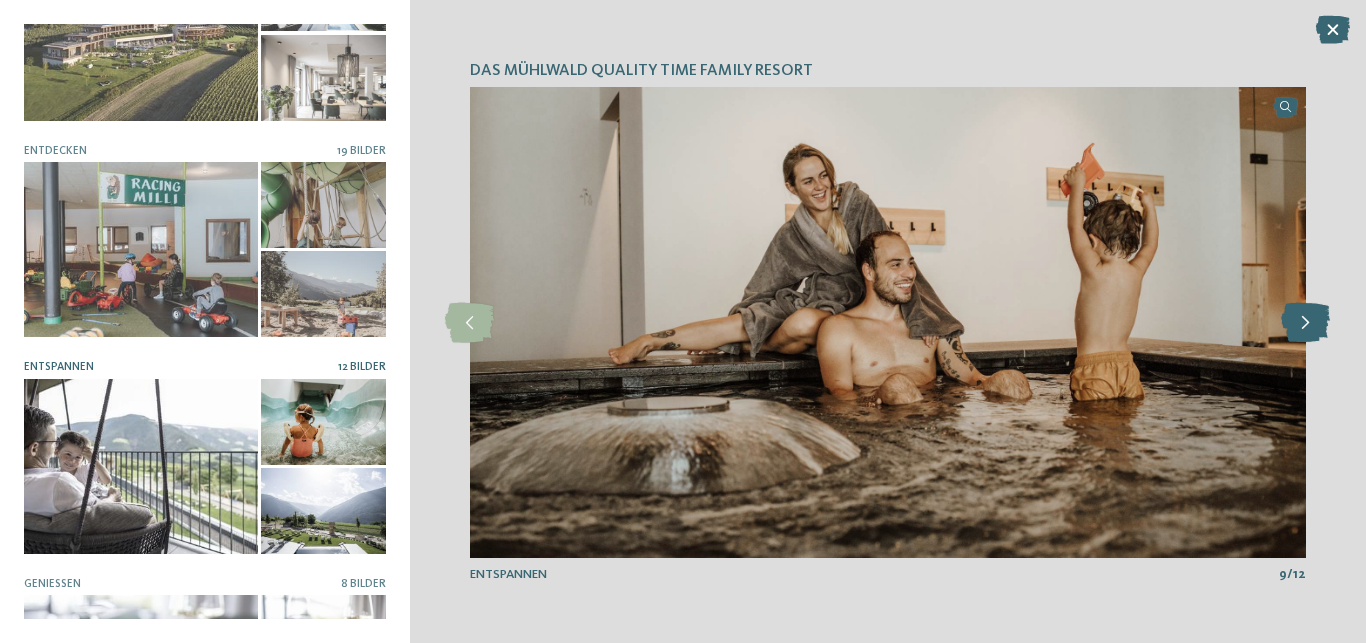 click at bounding box center [1305, 323] 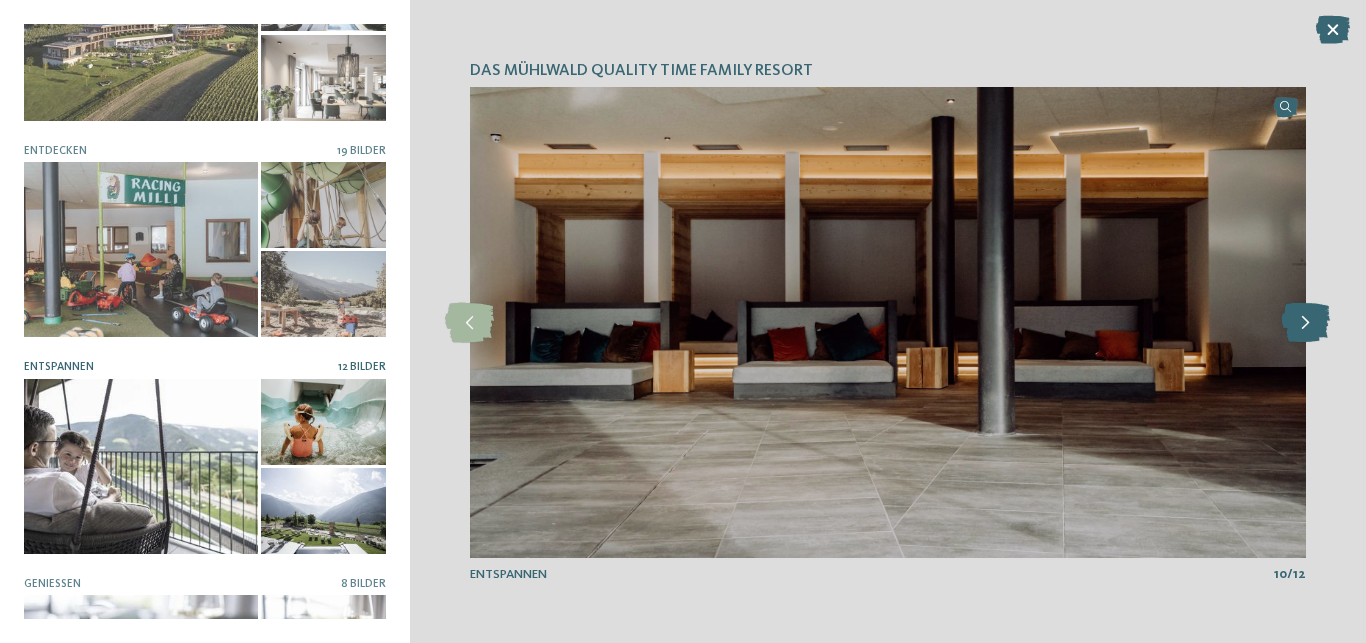 click at bounding box center (1305, 323) 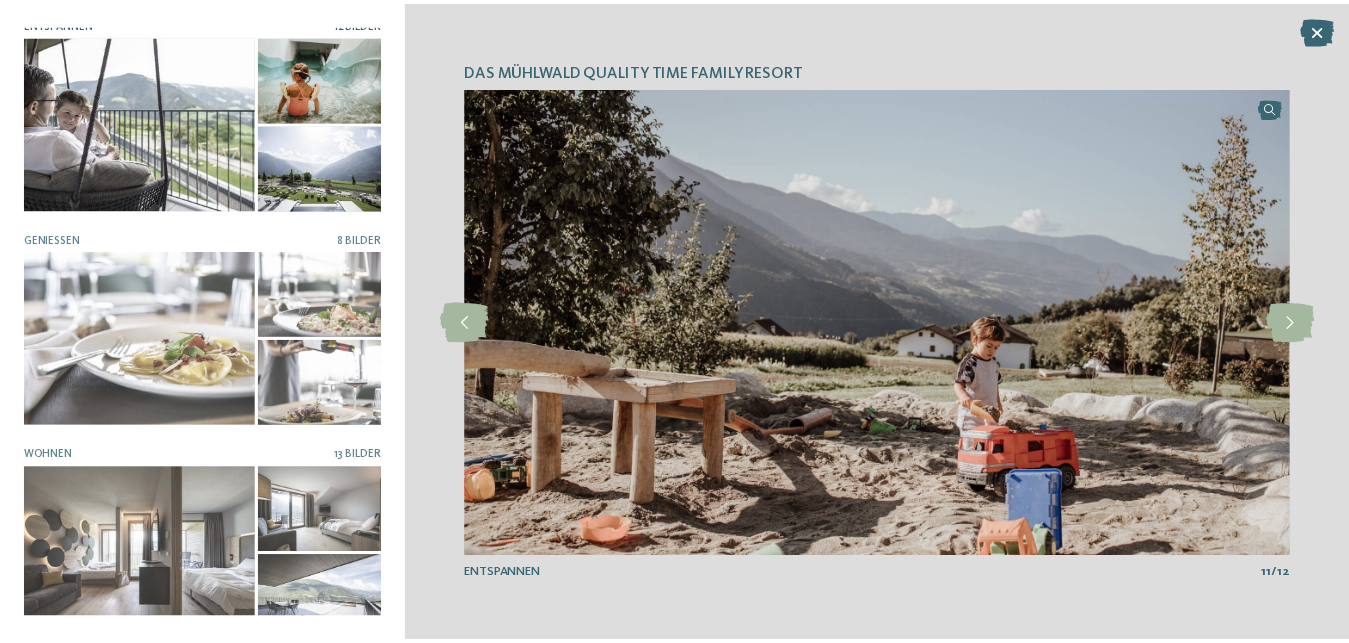 scroll, scrollTop: 445, scrollLeft: 0, axis: vertical 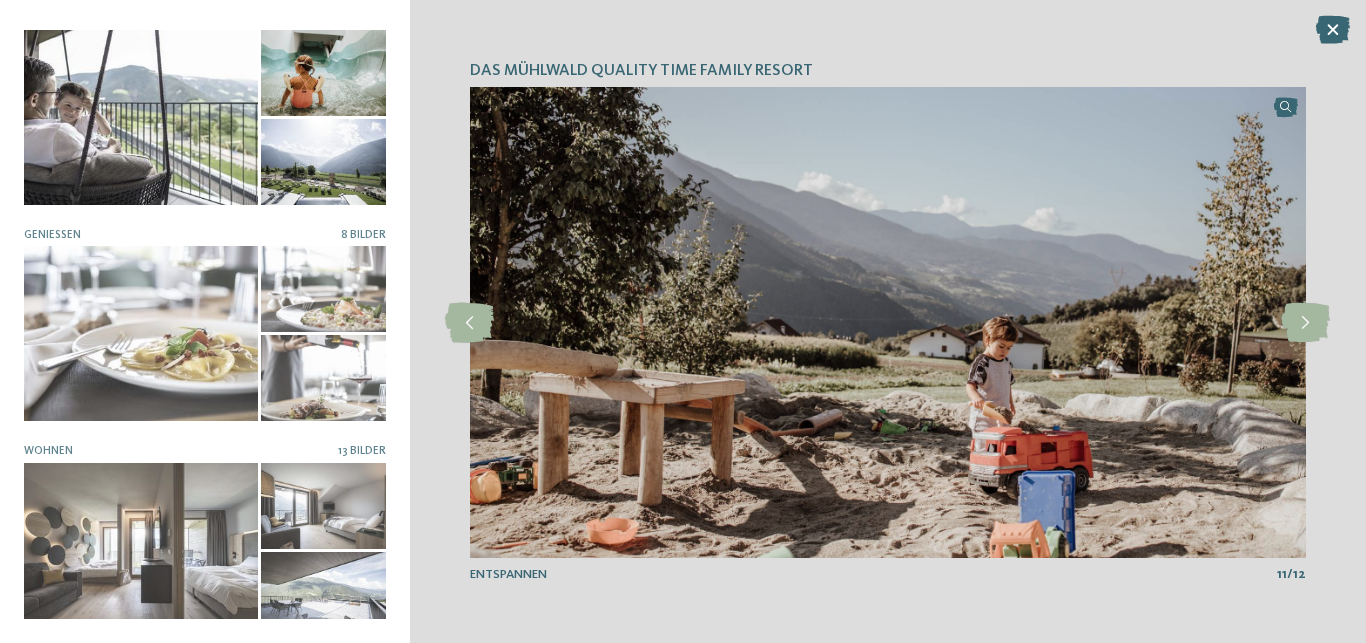 click on "Hotel
14 Bilder" at bounding box center [205, 321] 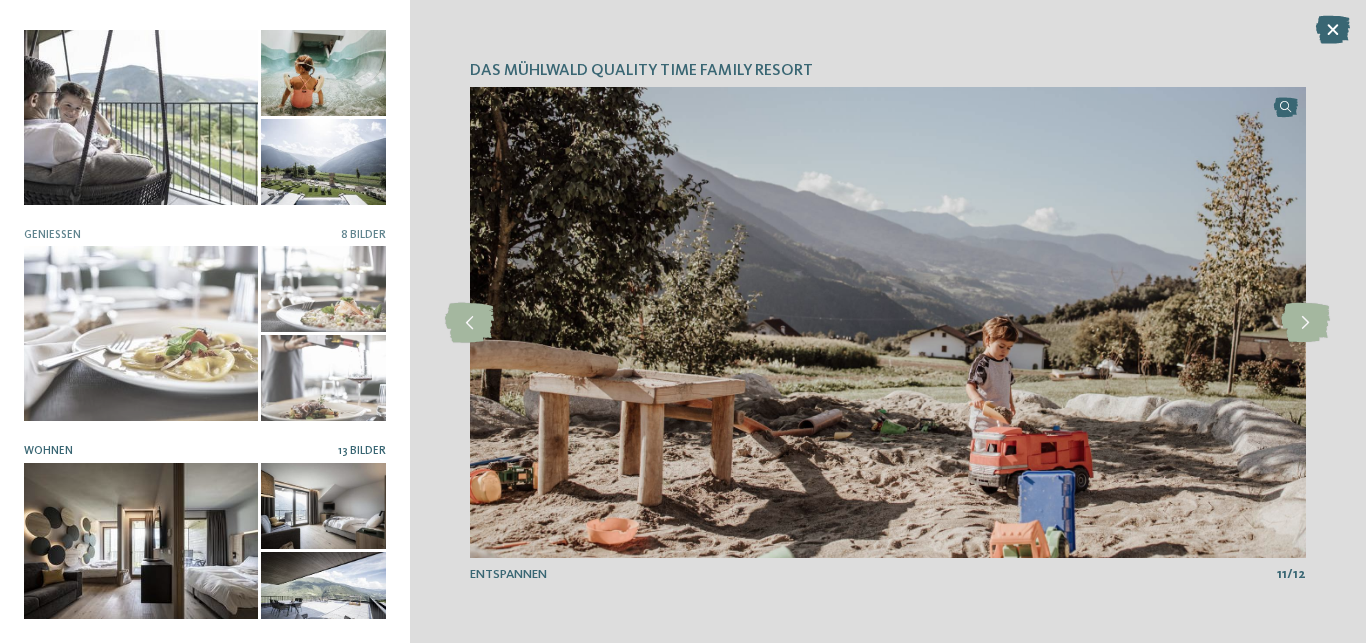 click at bounding box center [141, 550] 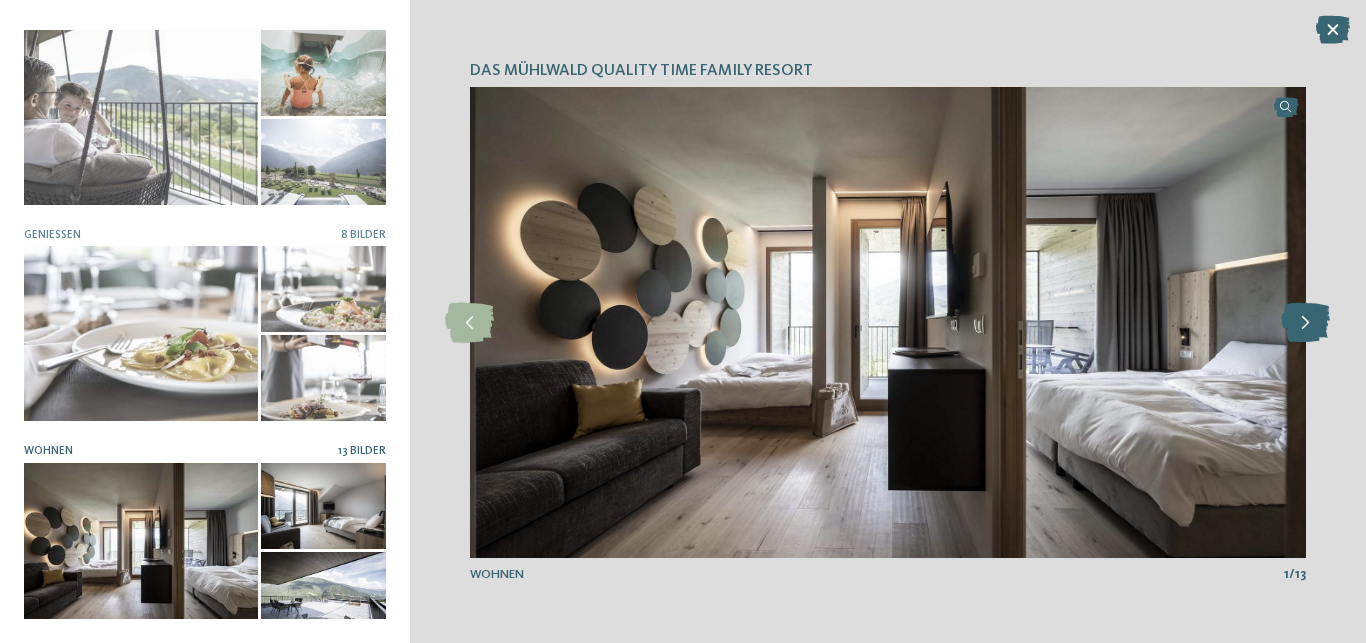 click at bounding box center (1305, 323) 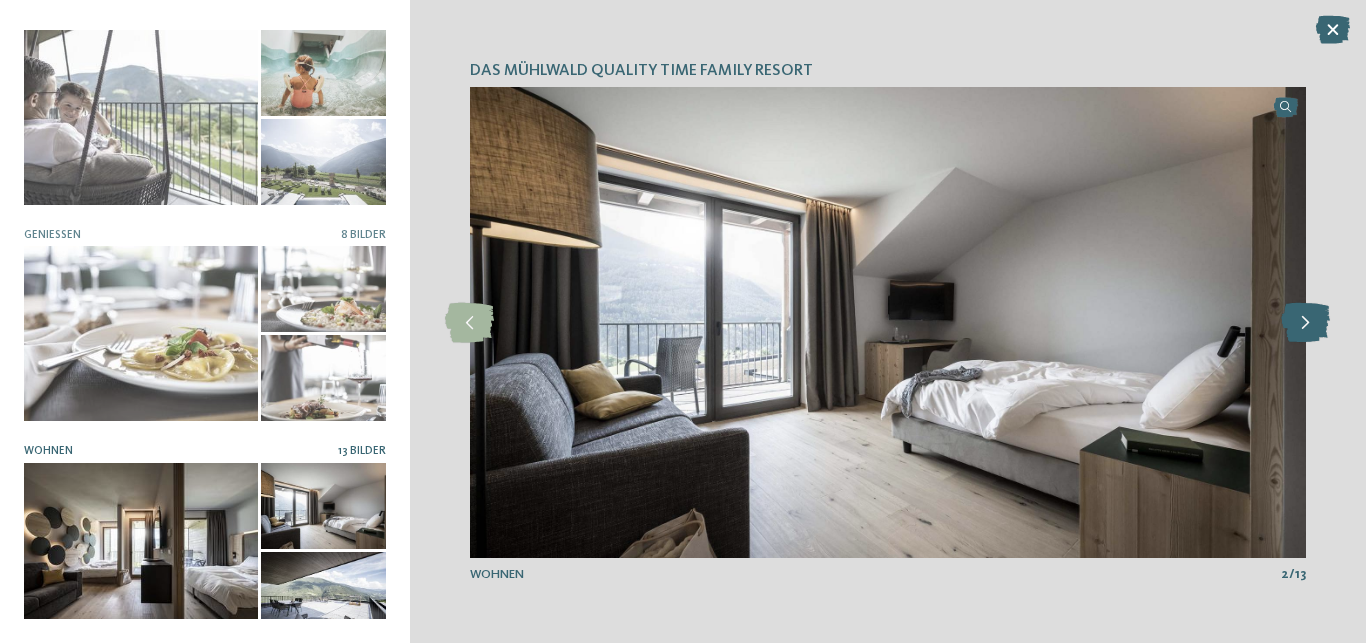 click at bounding box center (1305, 323) 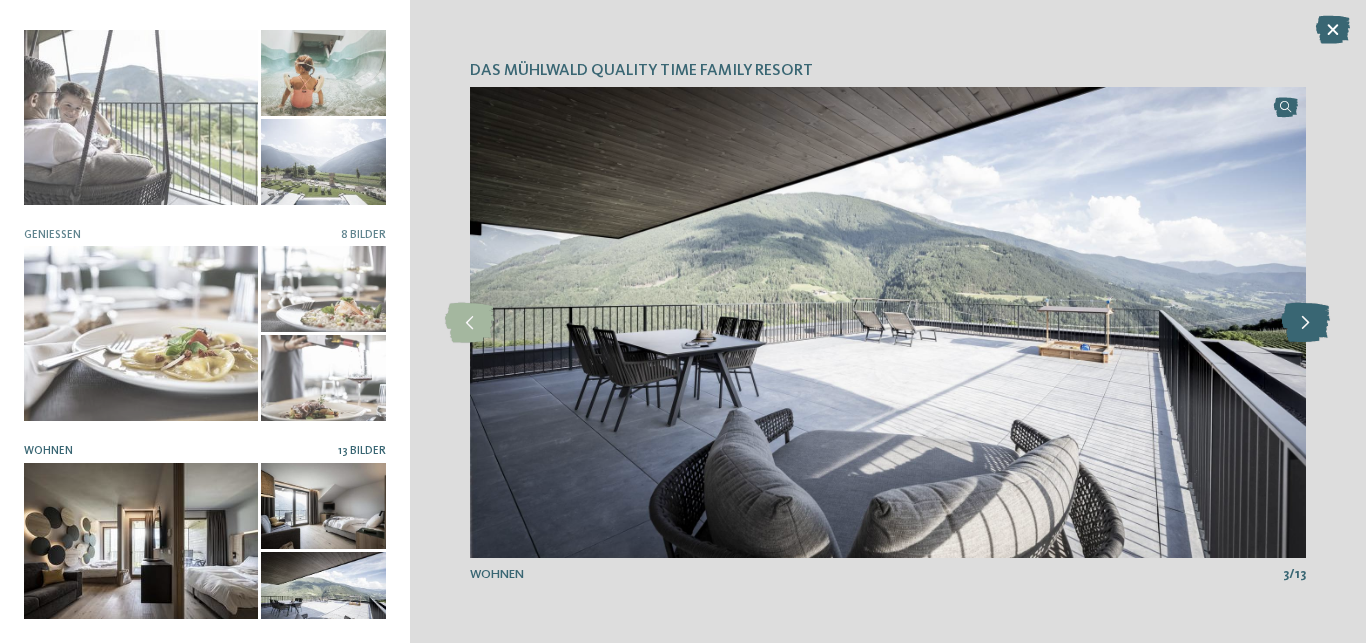 click at bounding box center [1305, 323] 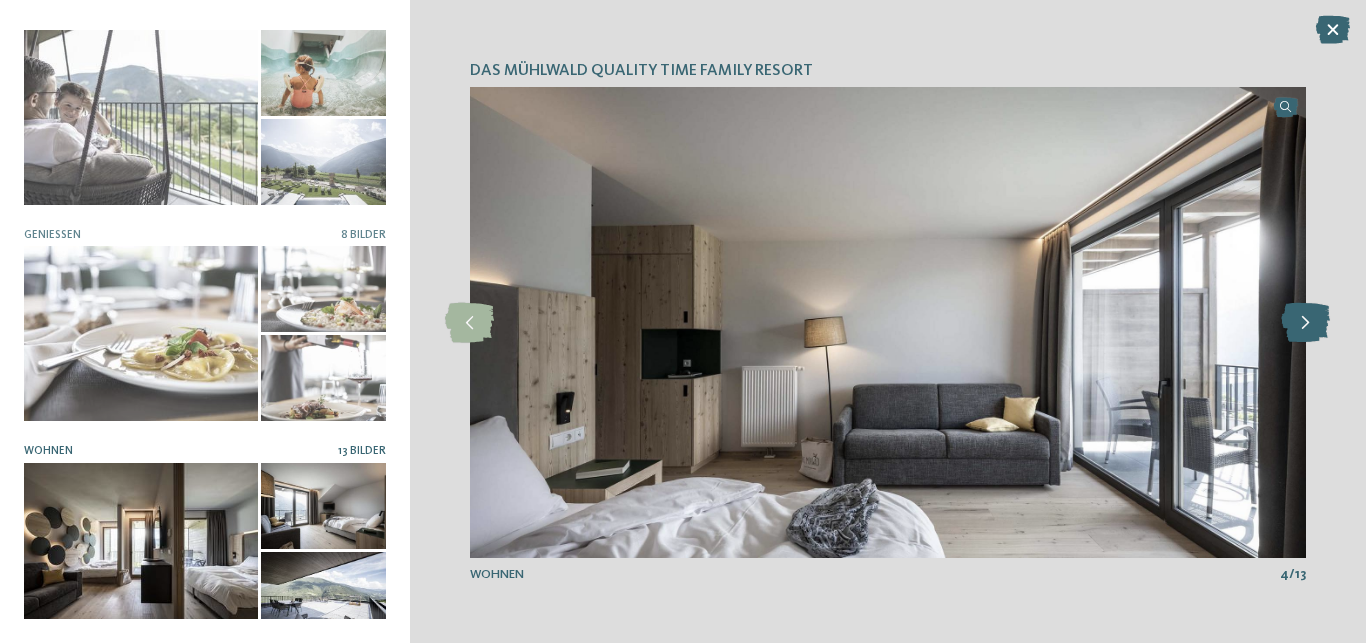 click at bounding box center [1305, 323] 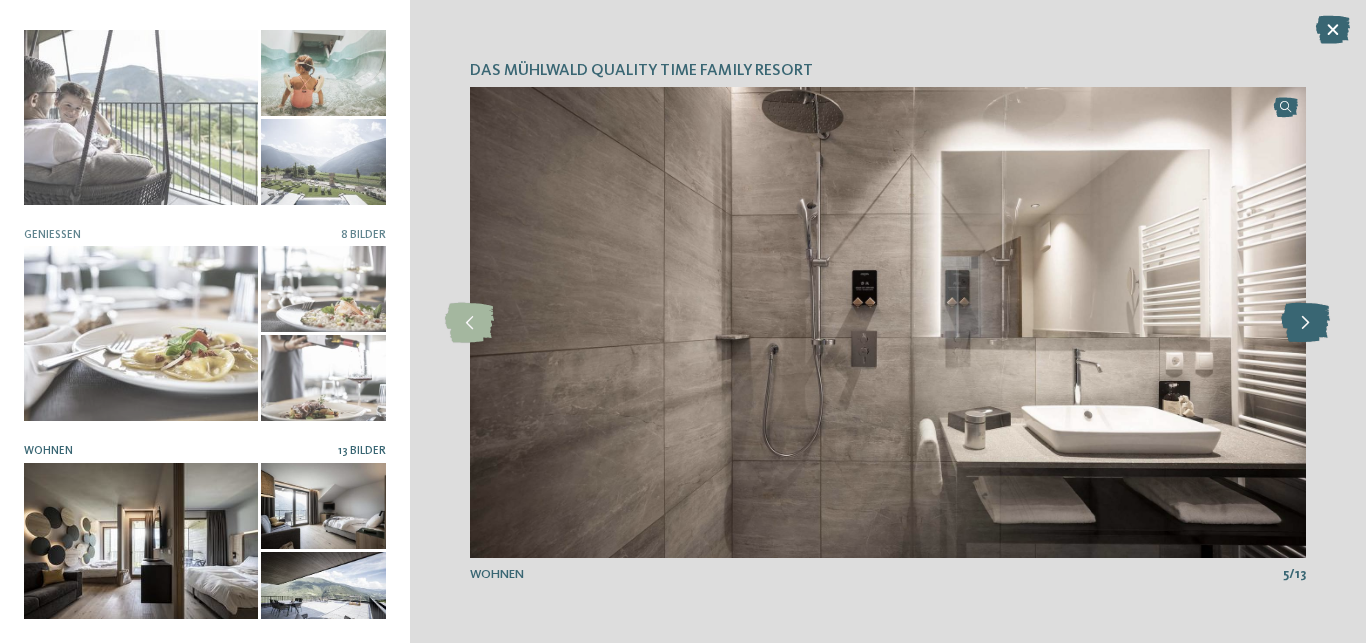 click at bounding box center [1305, 323] 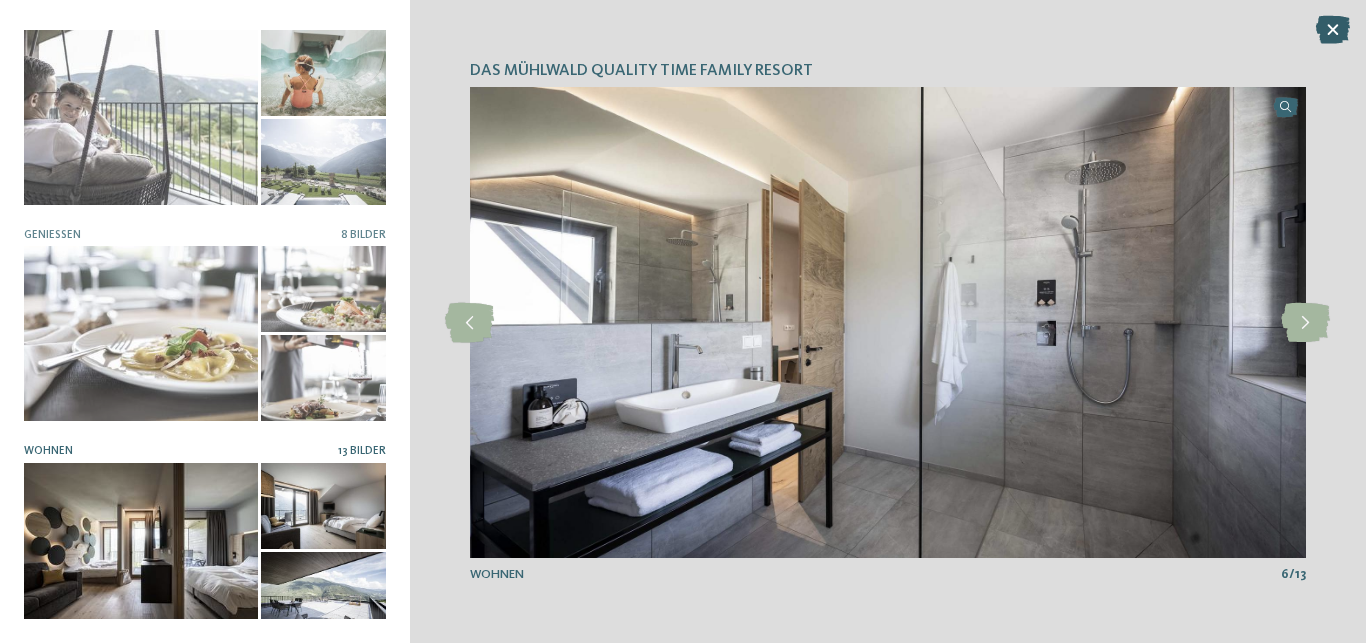 click at bounding box center [1333, 30] 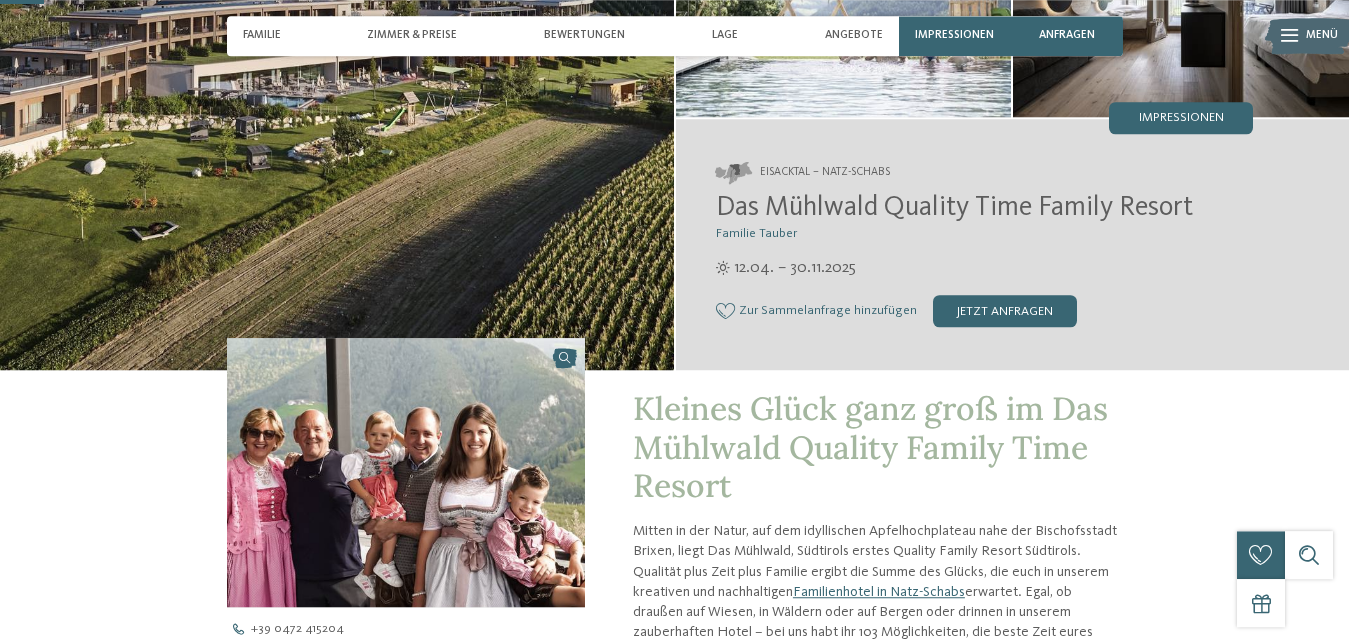 scroll, scrollTop: 306, scrollLeft: 0, axis: vertical 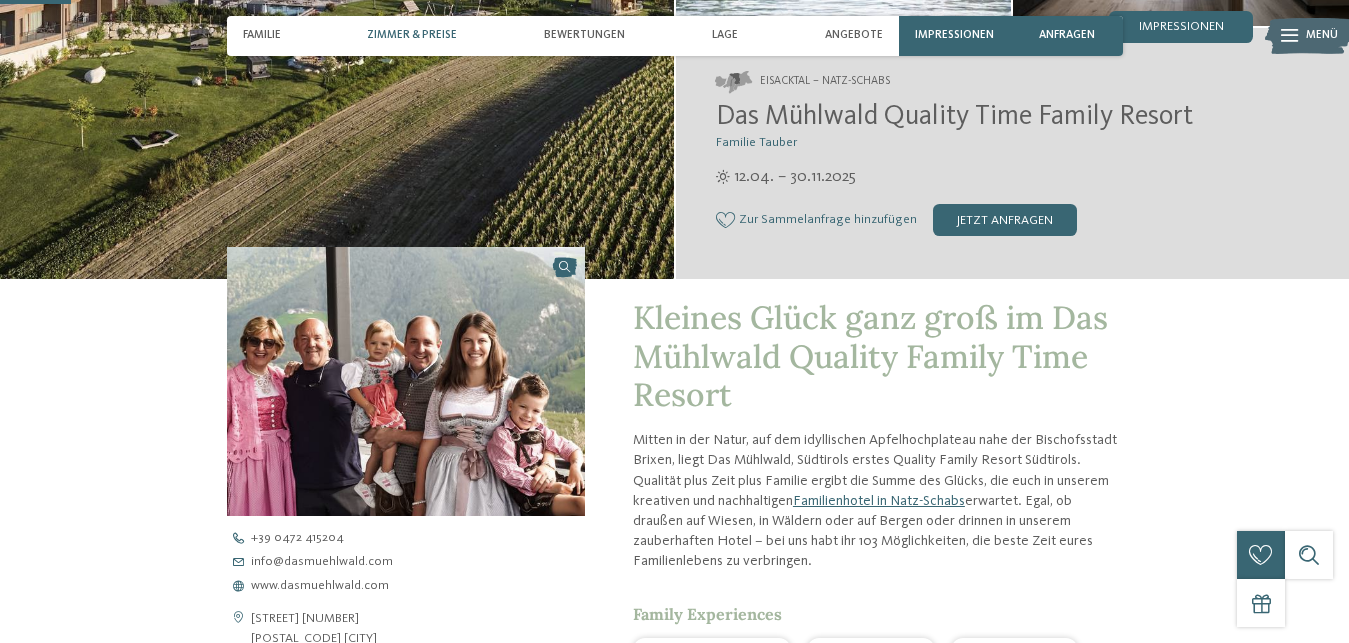 click on "Zimmer & Preise" at bounding box center (412, 35) 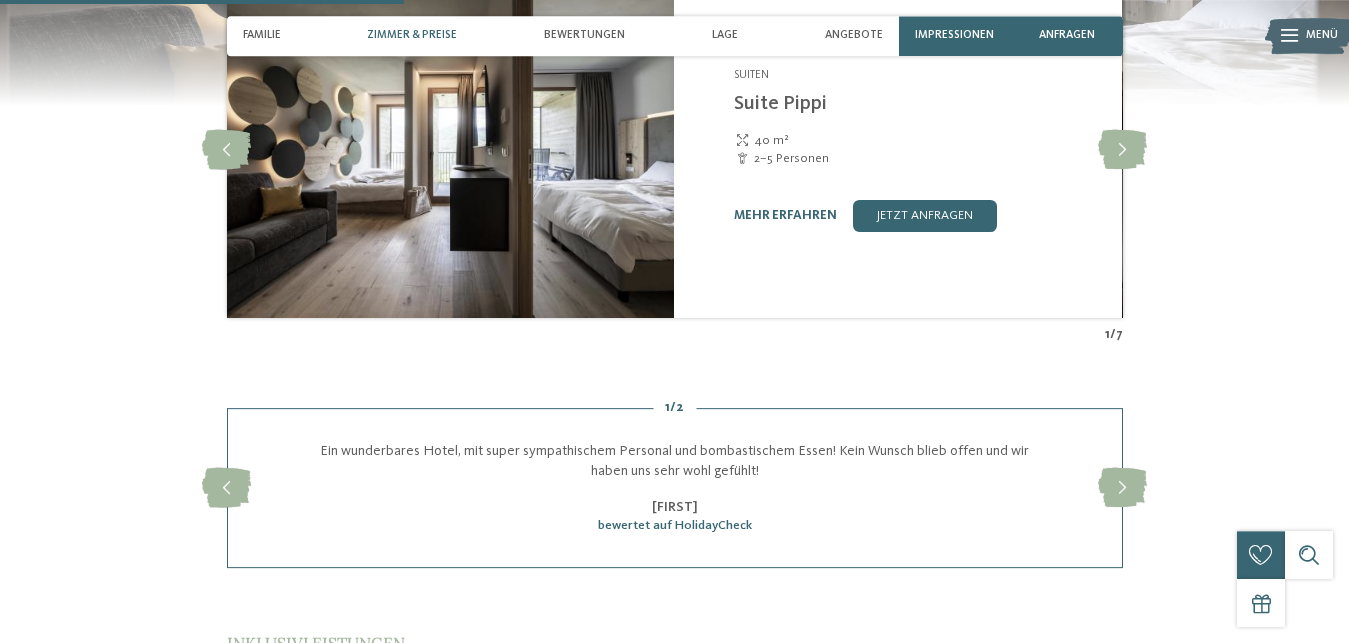 scroll, scrollTop: 1614, scrollLeft: 0, axis: vertical 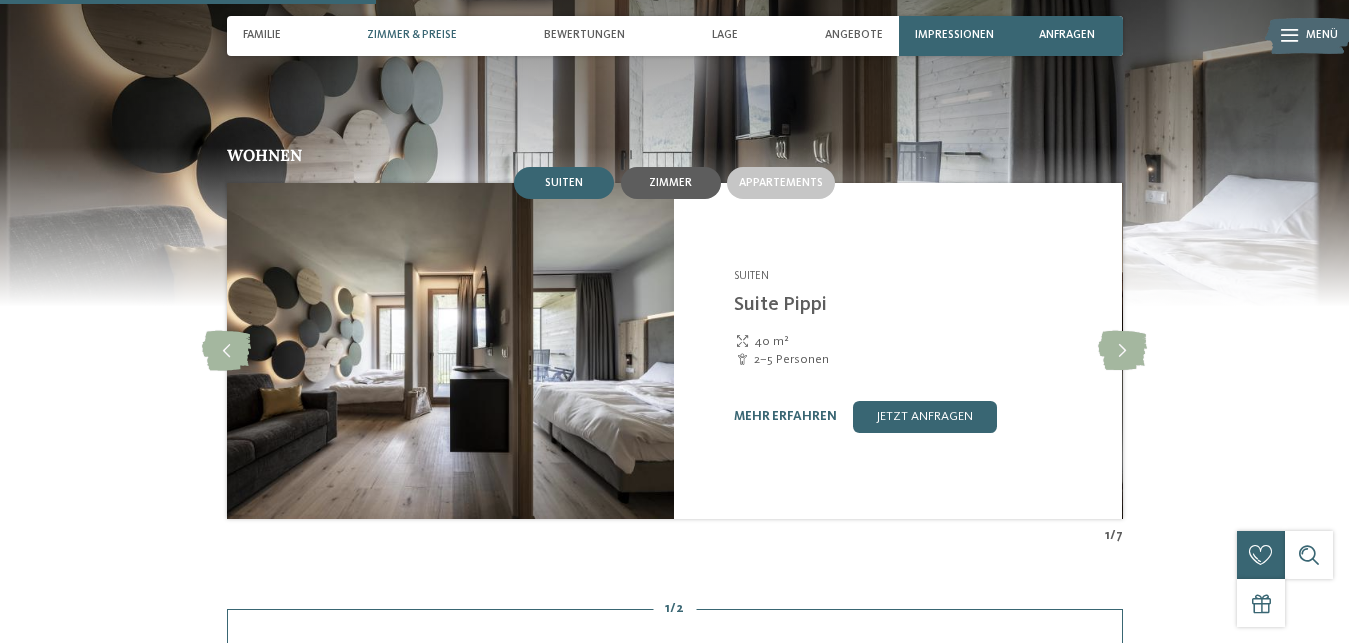 click on "Zimmer" at bounding box center (671, 183) 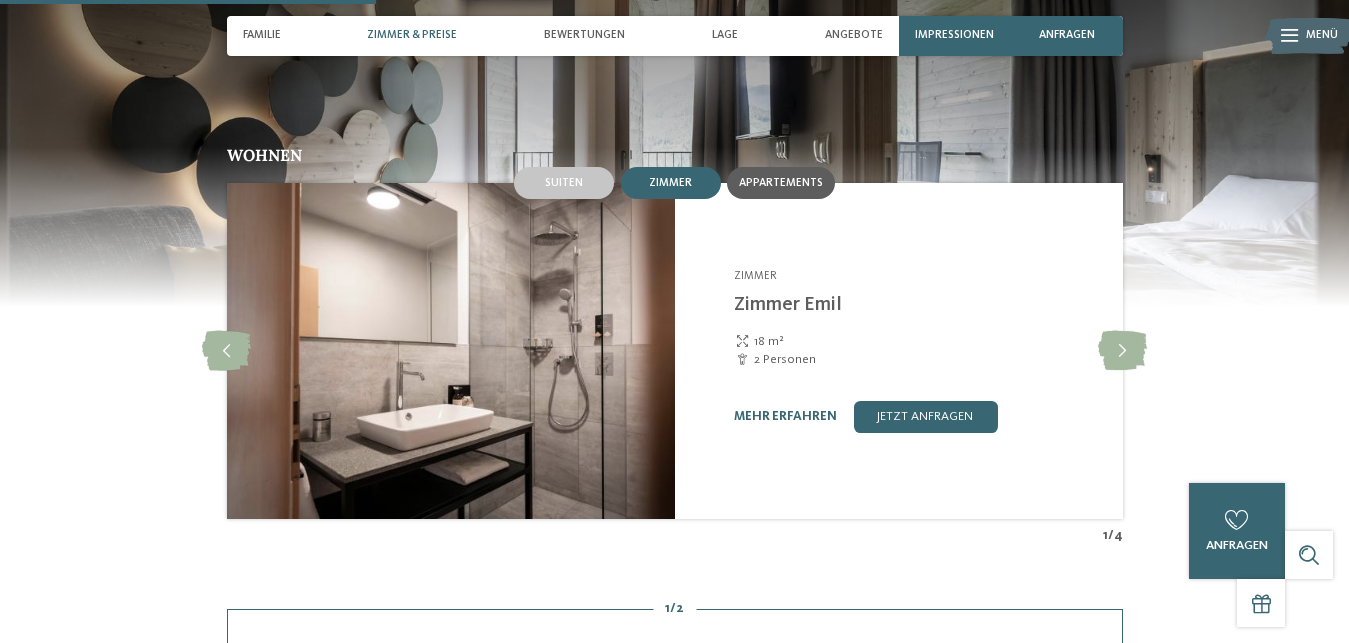 click on "Appartements" at bounding box center (781, 183) 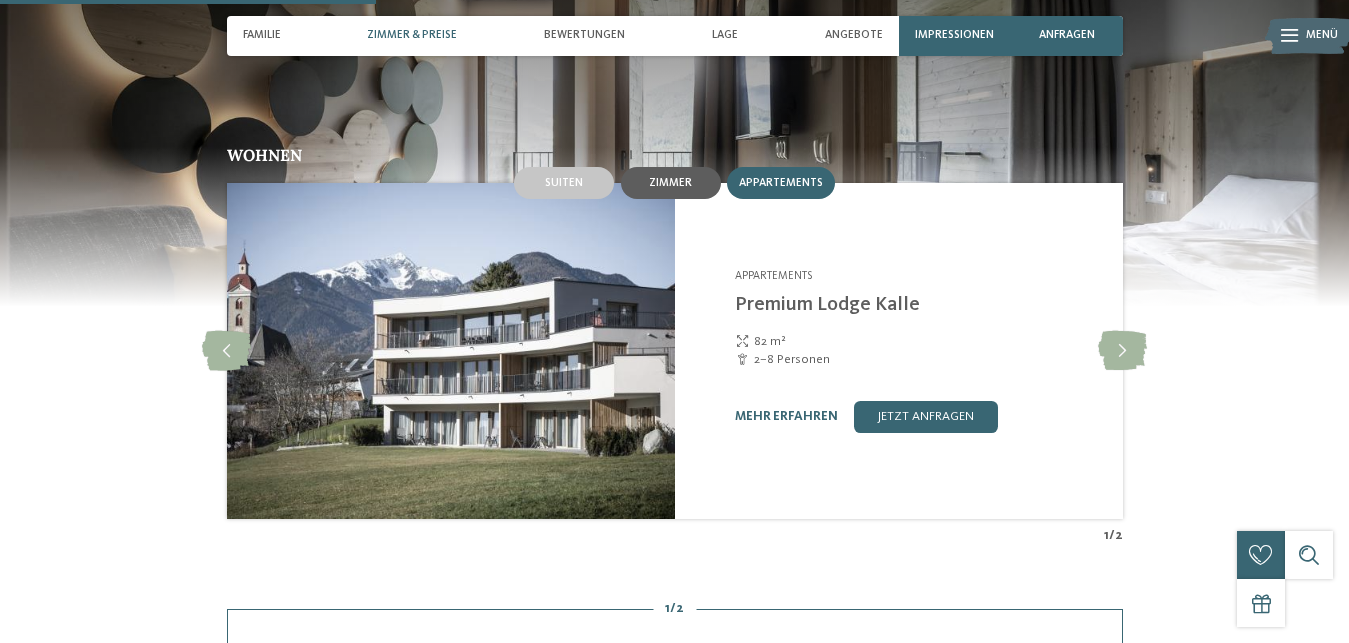 click on "Zimmer" at bounding box center [670, 183] 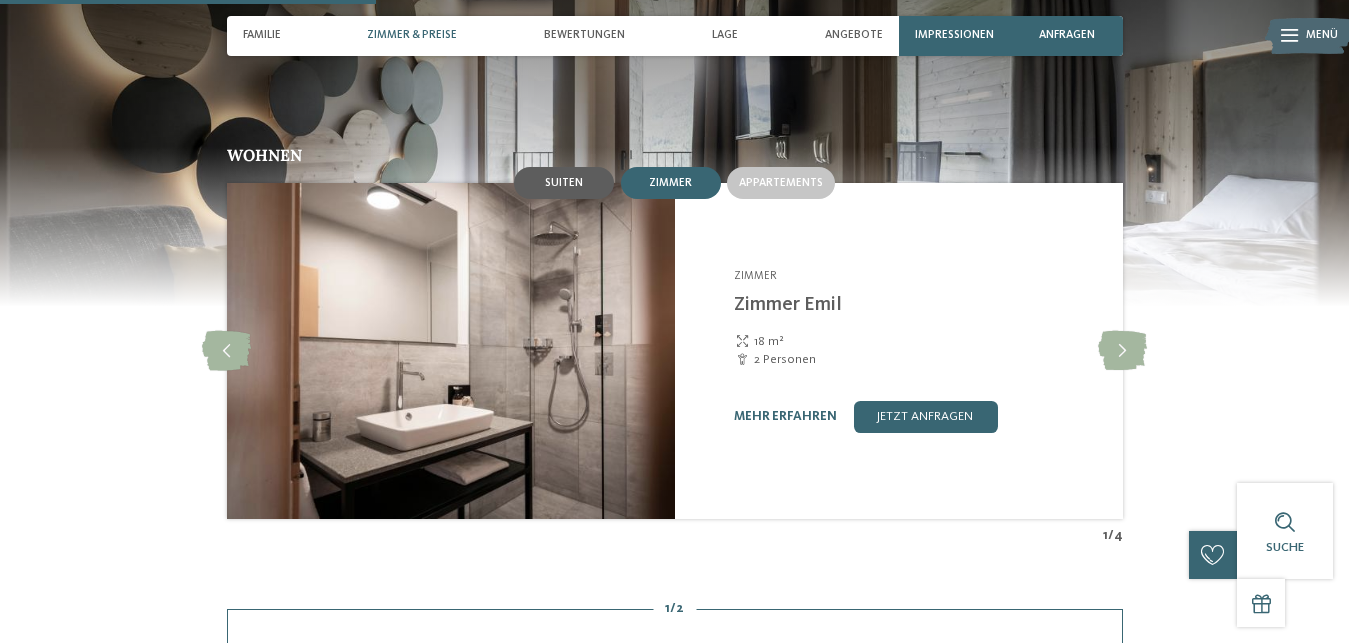 click on "Suiten" at bounding box center [564, 183] 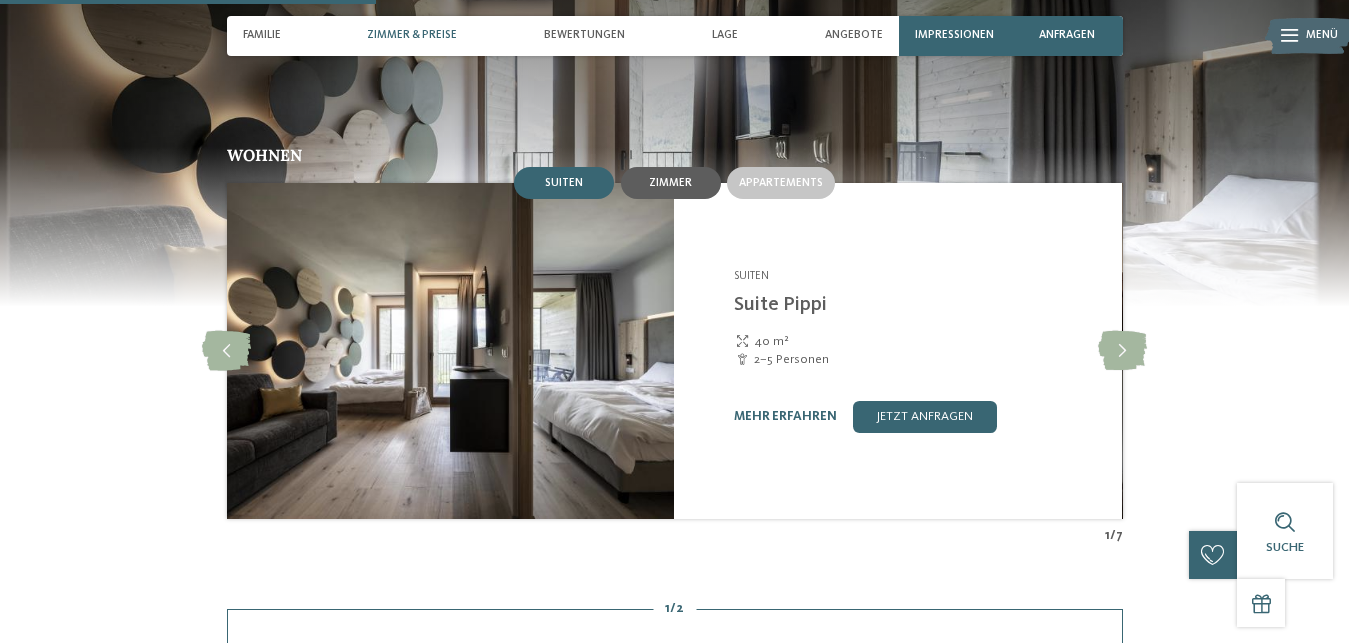 click on "Zimmer" at bounding box center (671, 183) 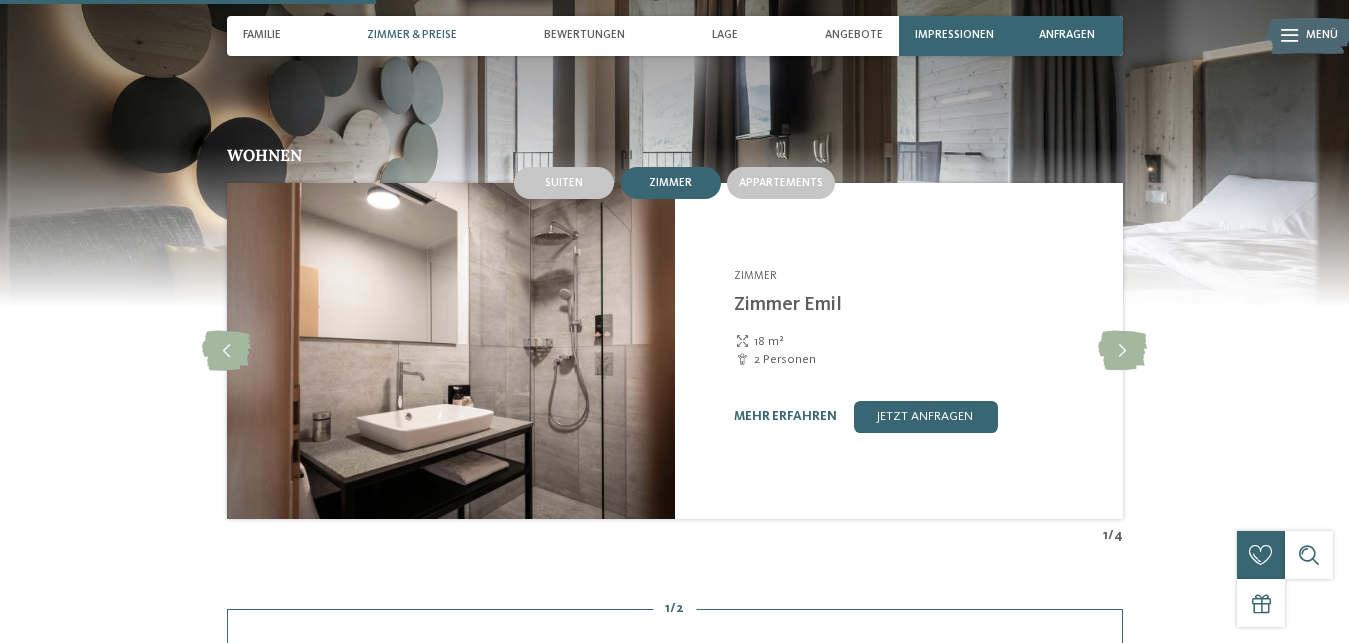 click on "mehr erfahren
jetzt anfragen" at bounding box center (918, 417) 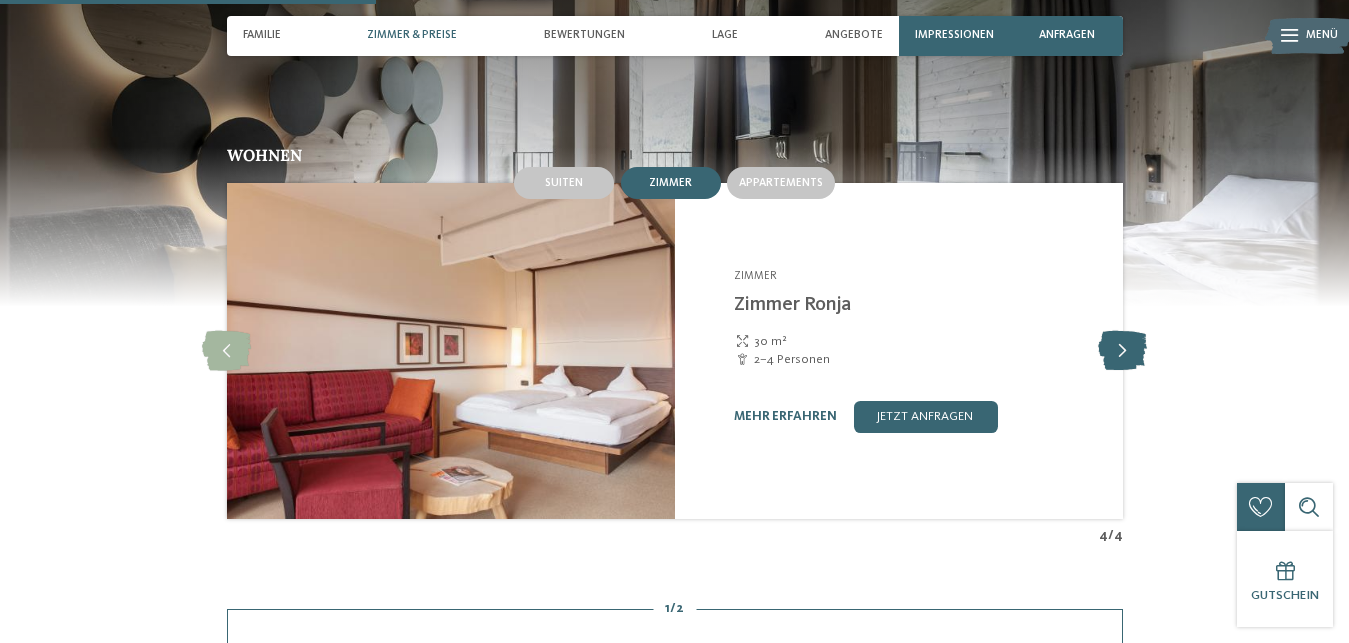 click at bounding box center [1122, 351] 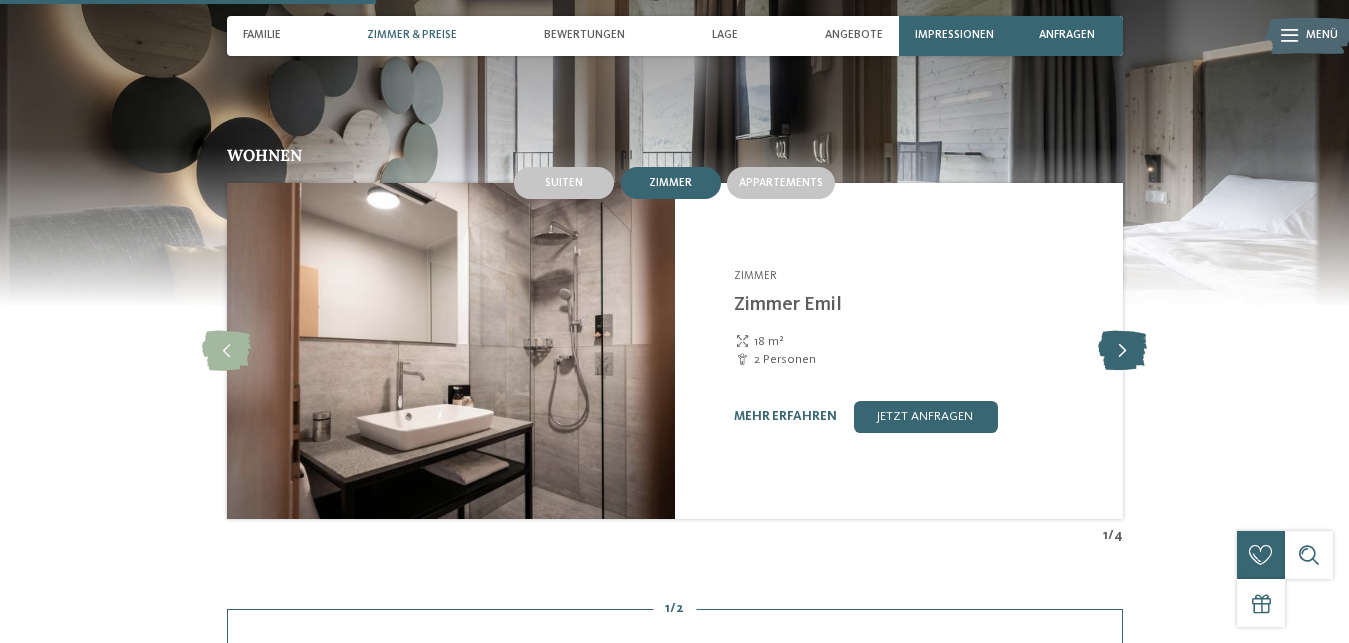 click at bounding box center [1122, 351] 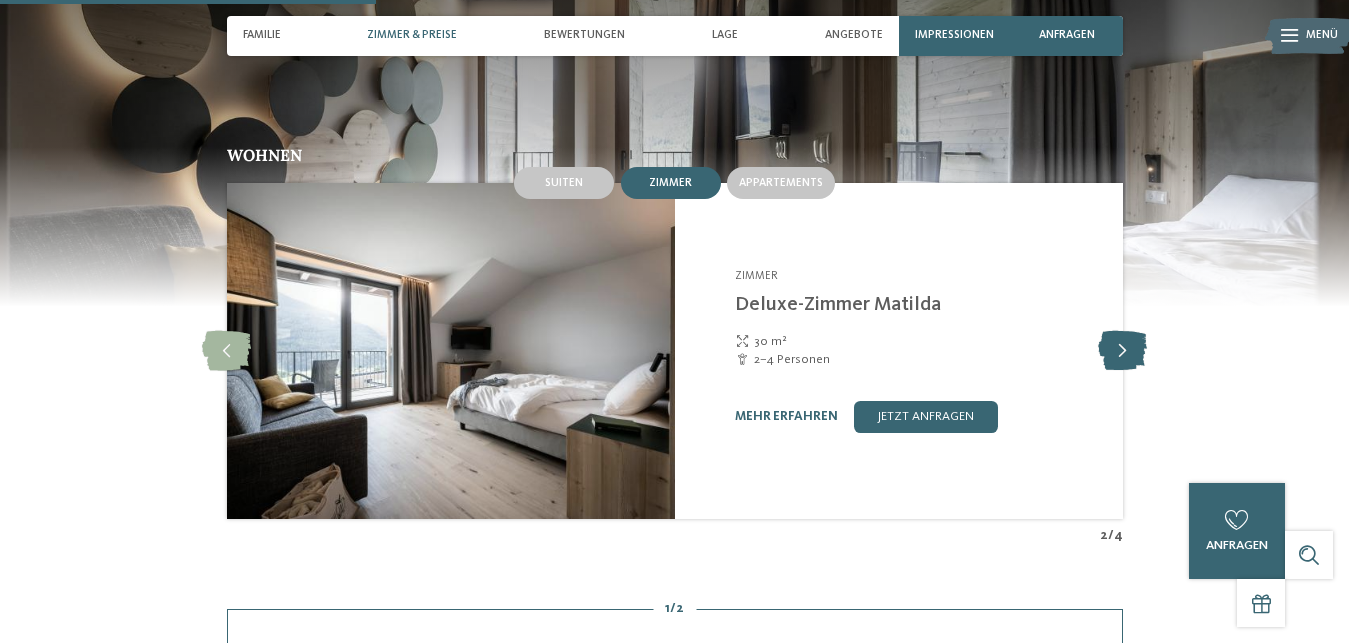 click at bounding box center [1122, 351] 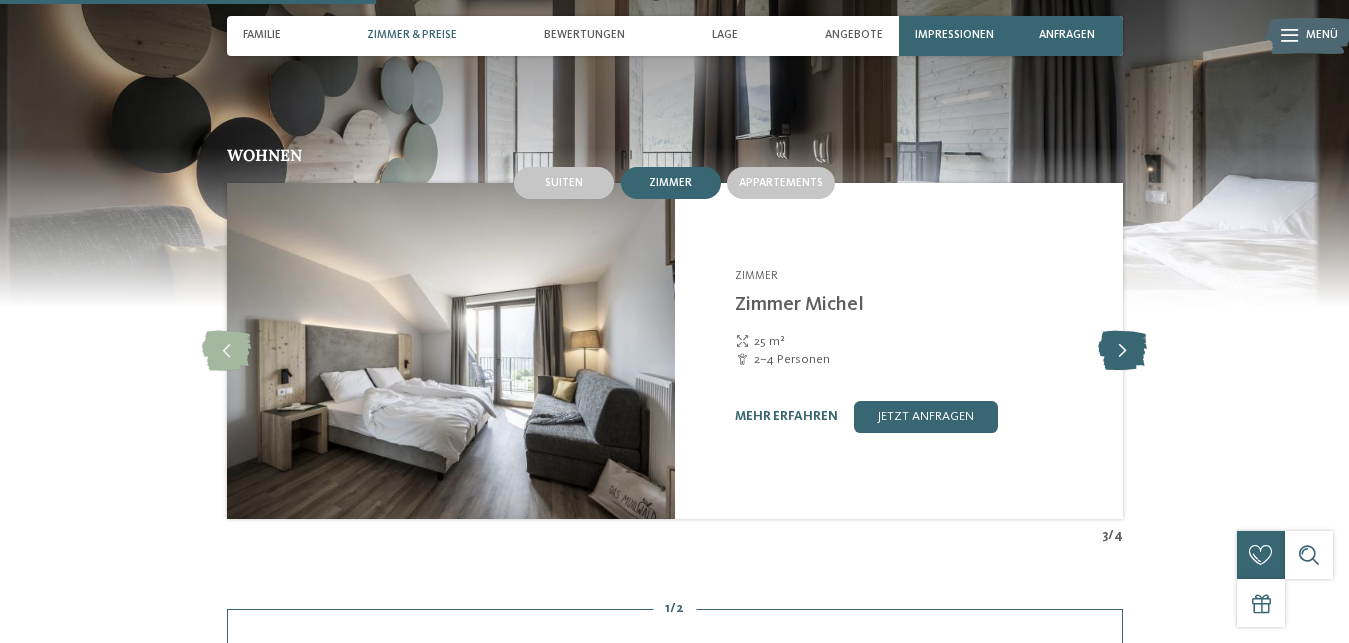 click at bounding box center (1122, 351) 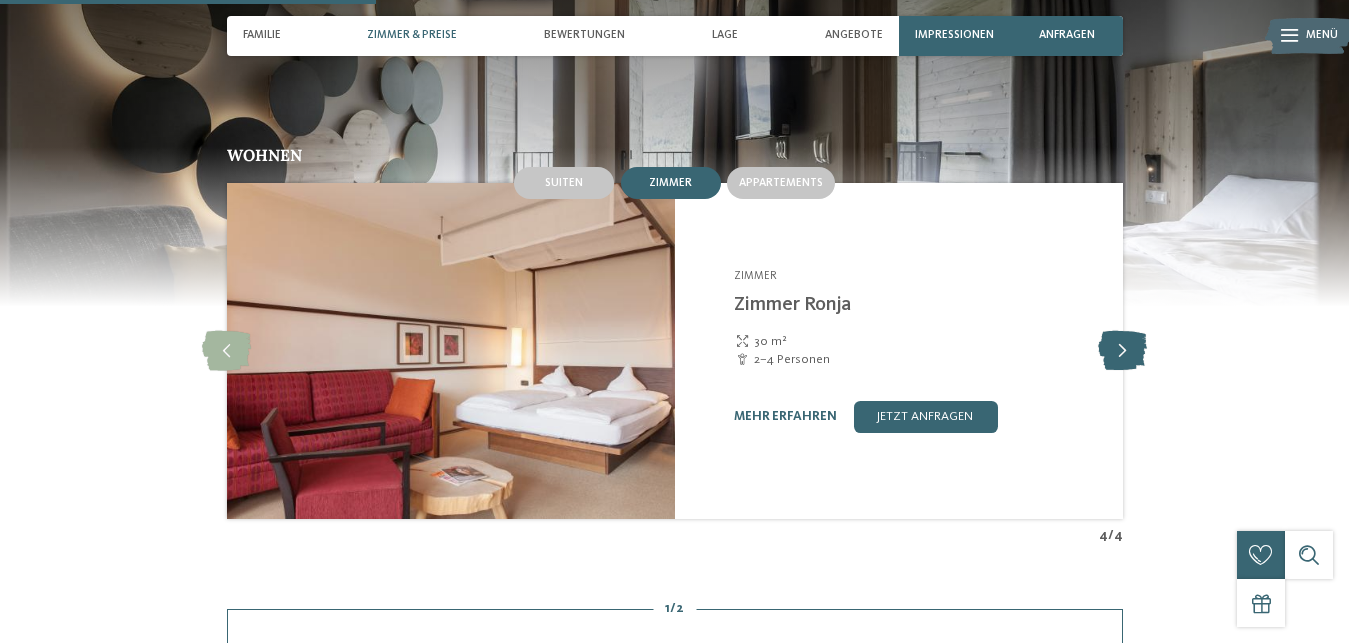 click at bounding box center (1122, 351) 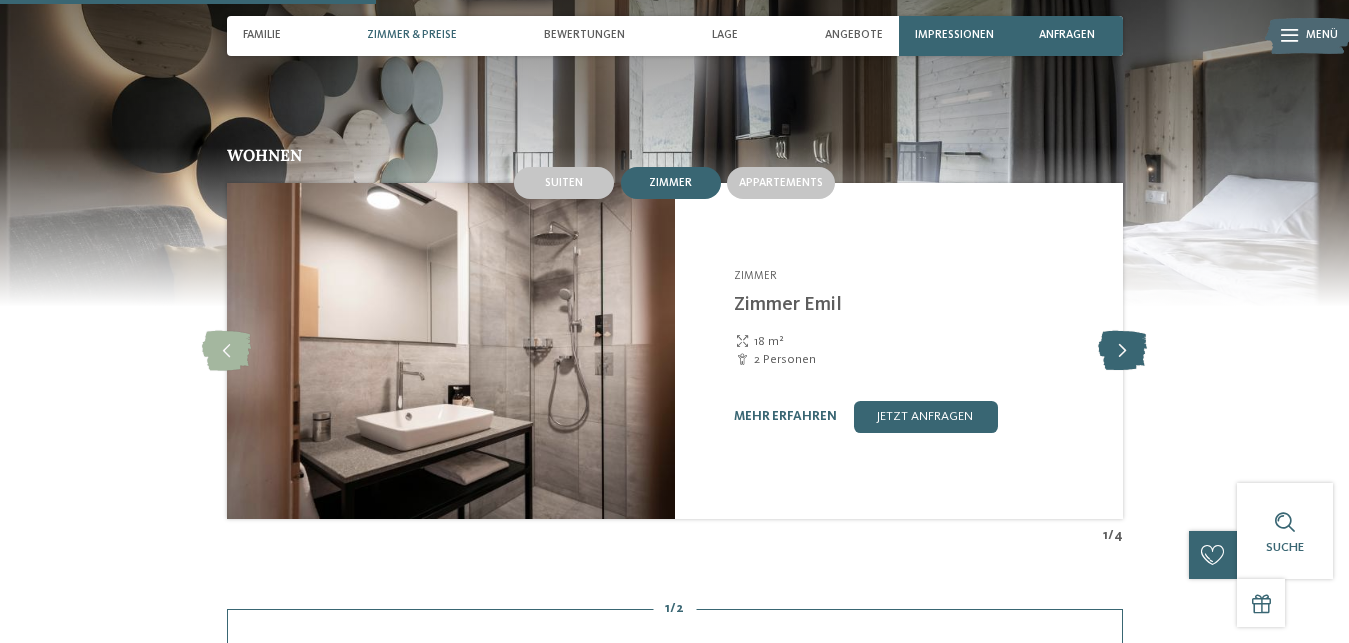 click at bounding box center [1122, 351] 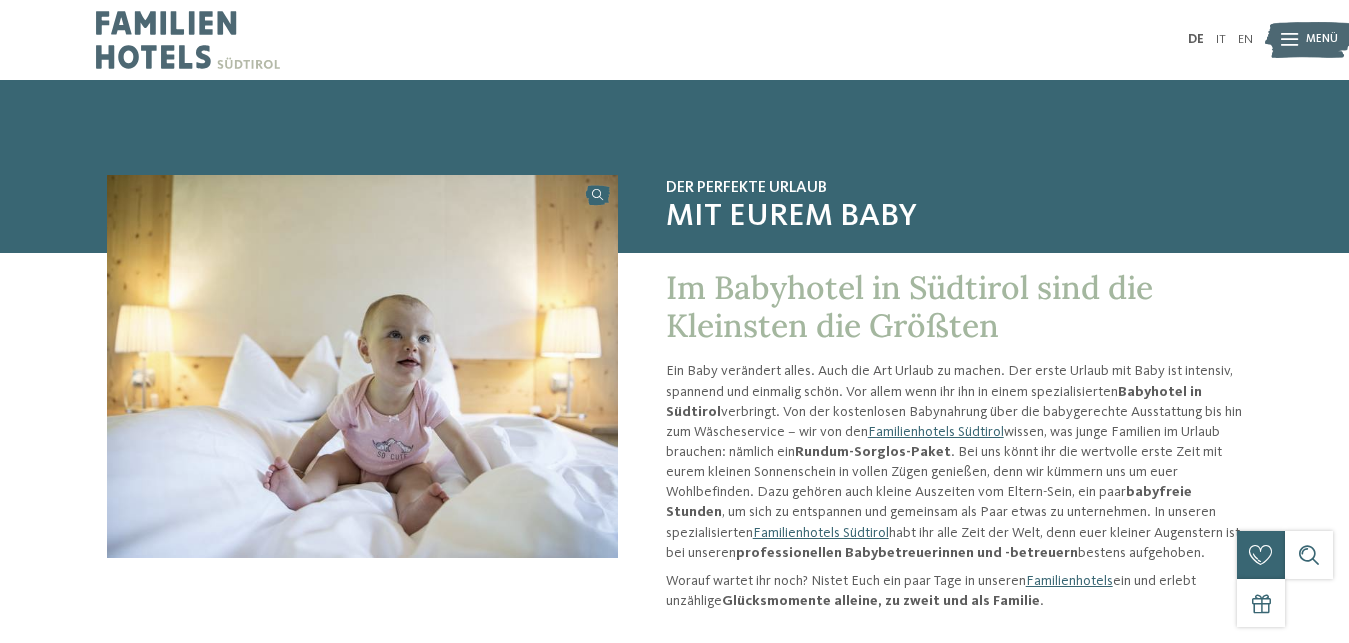 scroll, scrollTop: 0, scrollLeft: 0, axis: both 